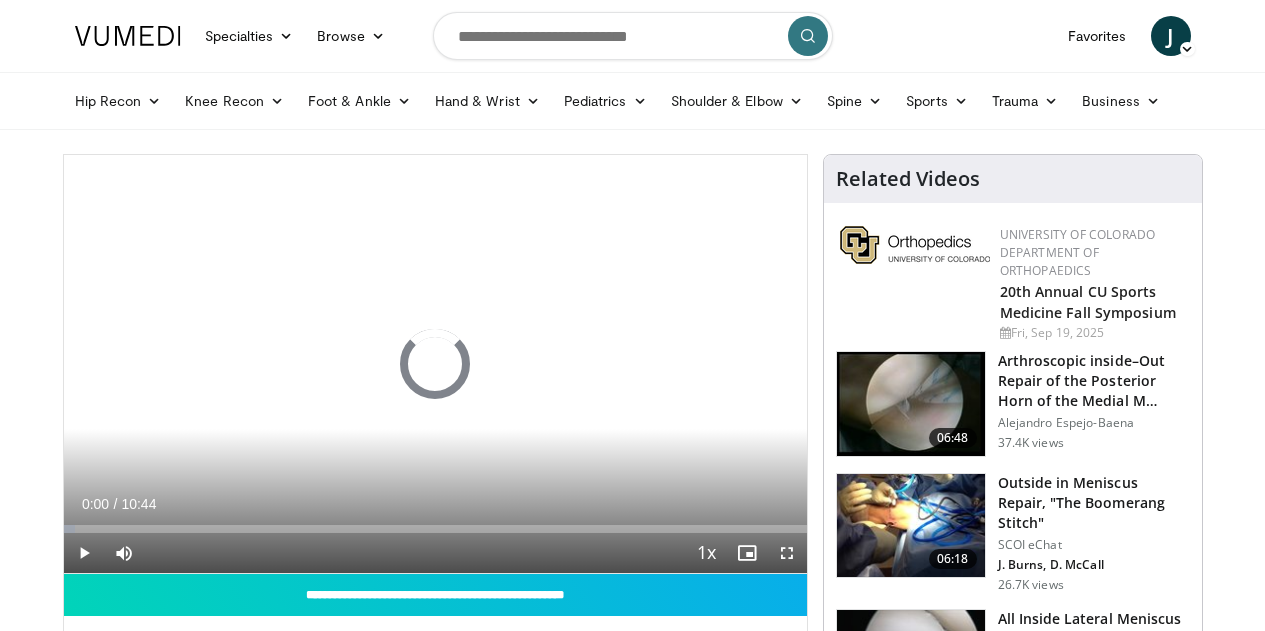 scroll, scrollTop: 0, scrollLeft: 0, axis: both 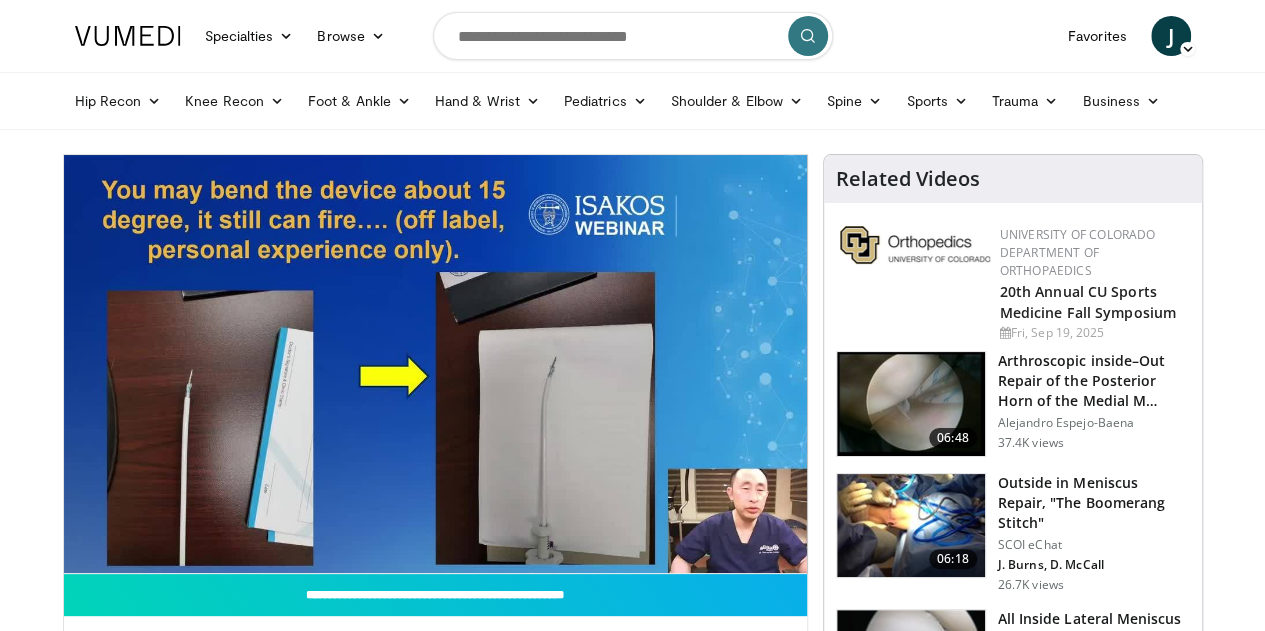 click at bounding box center [915, 278] 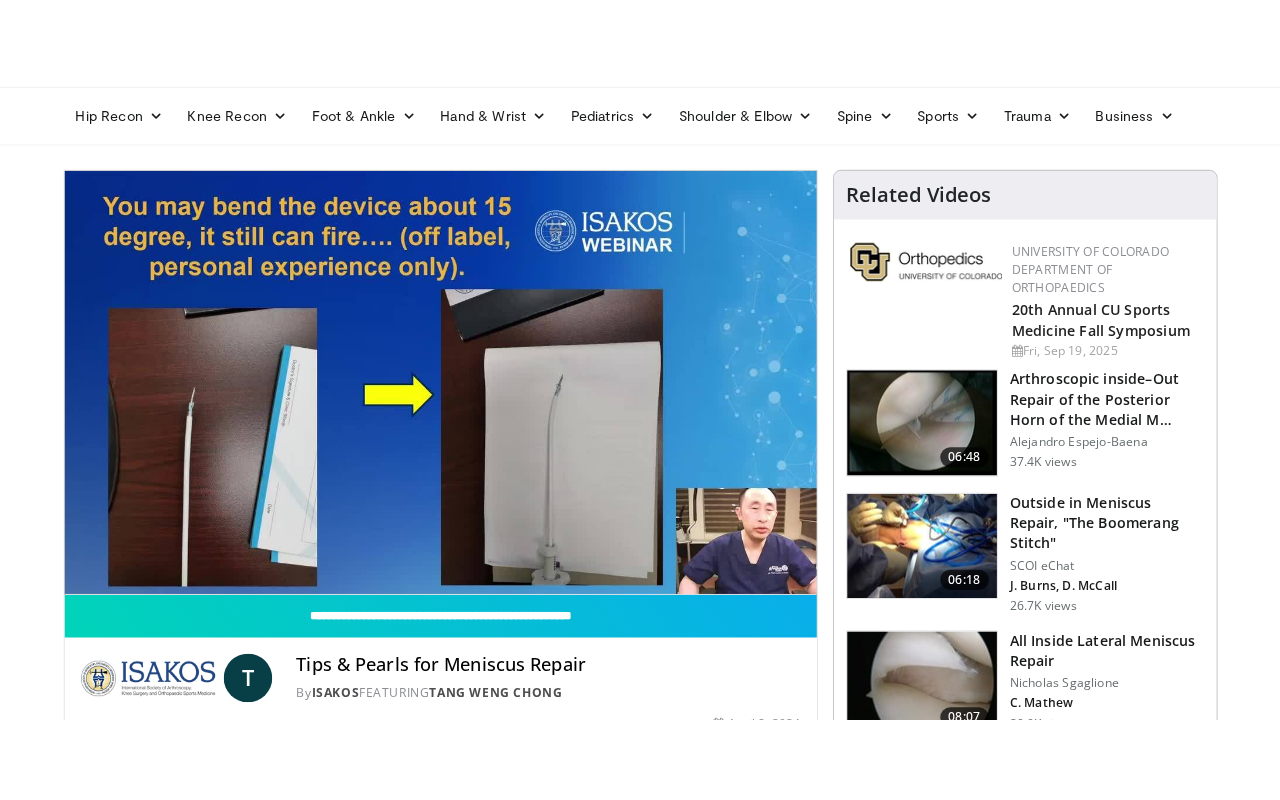scroll, scrollTop: 72, scrollLeft: 0, axis: vertical 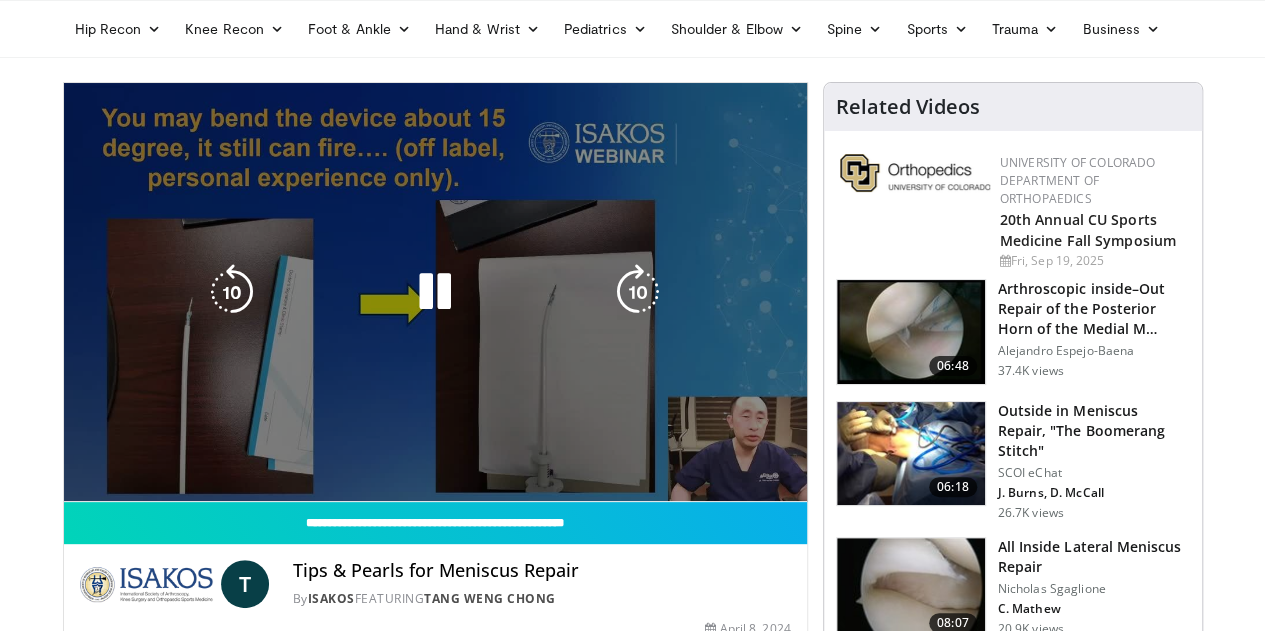 drag, startPoint x: 1276, startPoint y: 107, endPoint x: 382, endPoint y: 386, distance: 936.52386 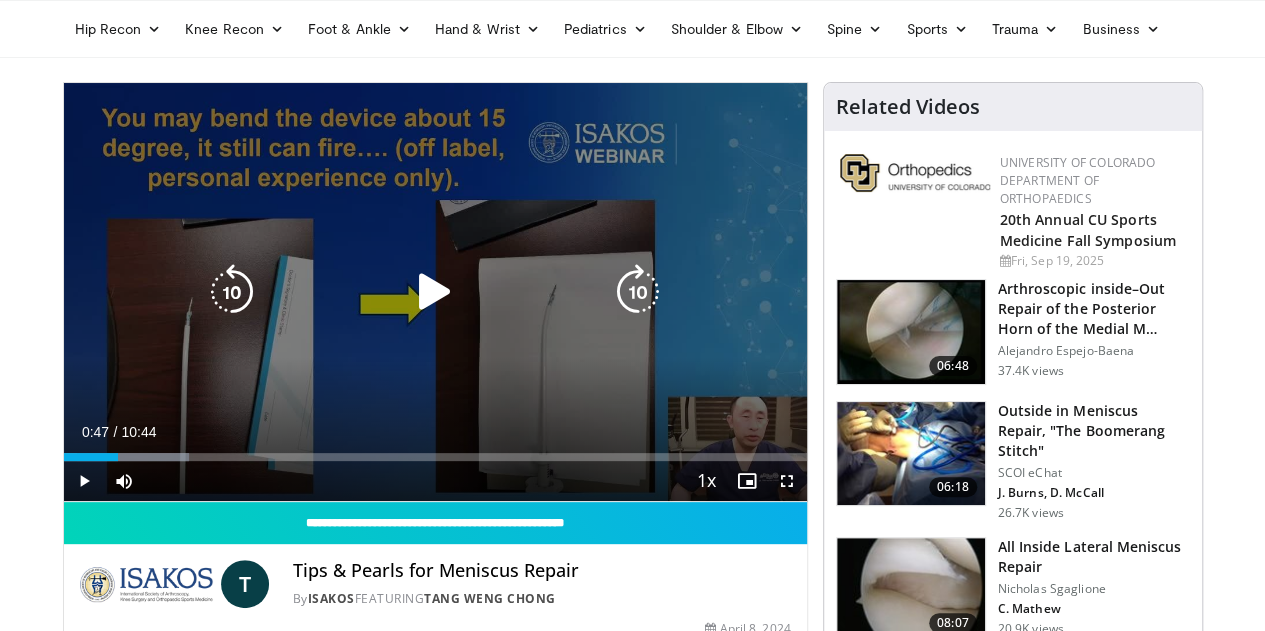 click at bounding box center (435, 292) 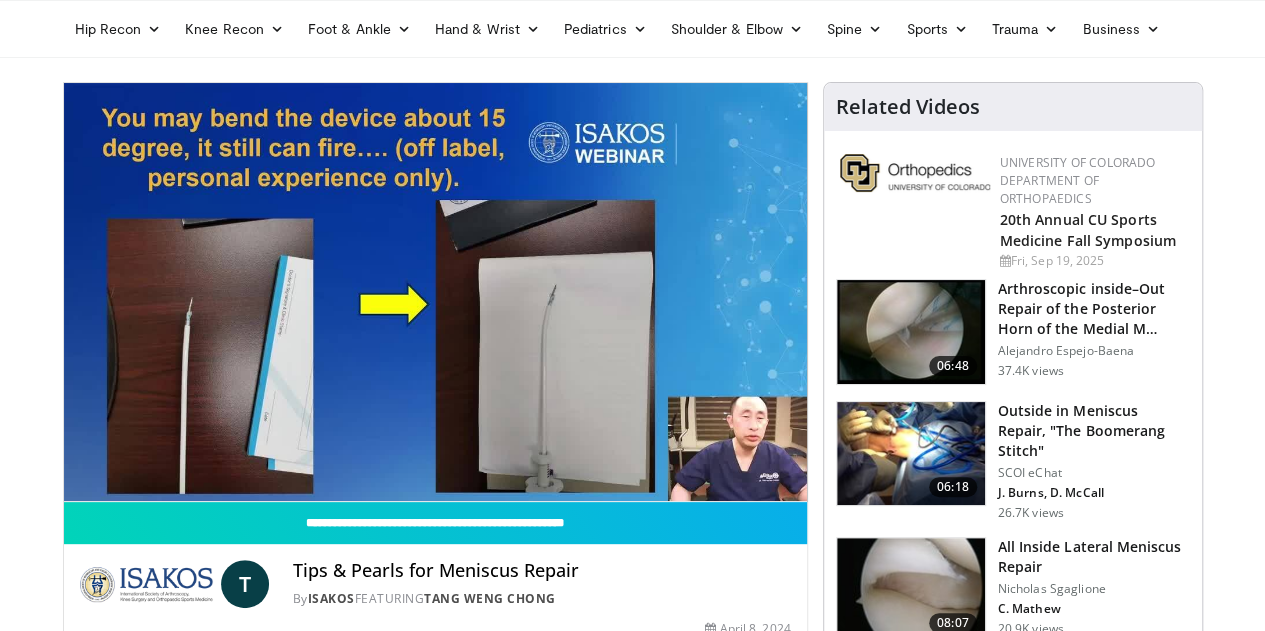 click on "**********" at bounding box center (435, 292) 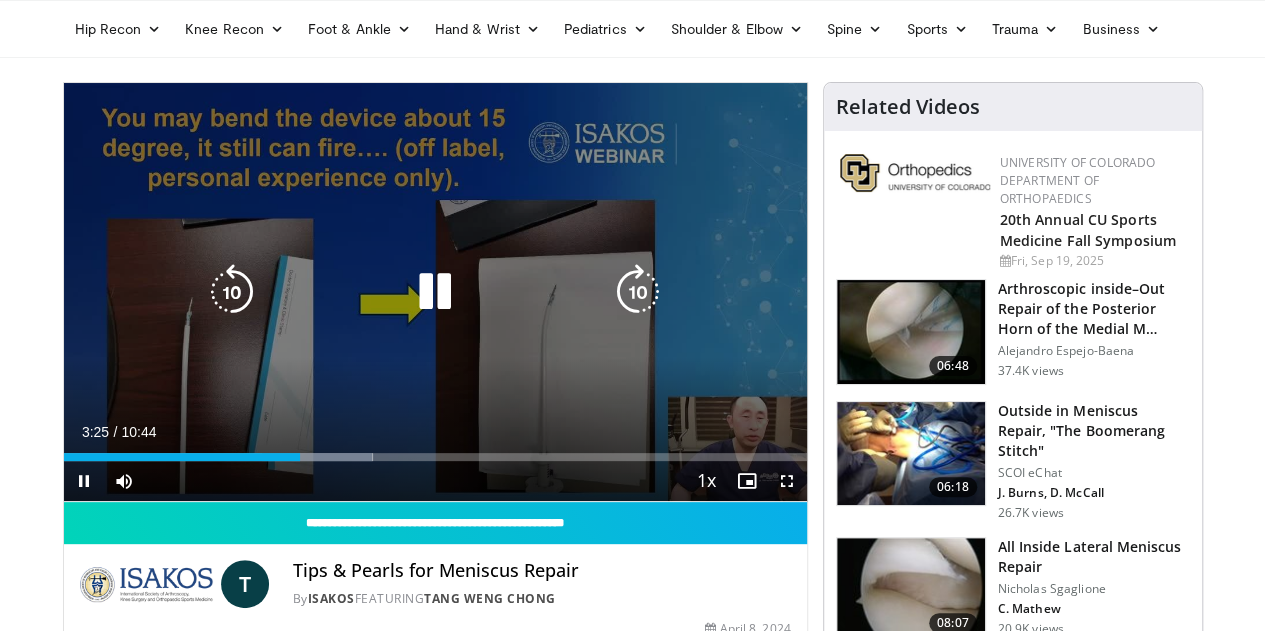 click at bounding box center (435, 292) 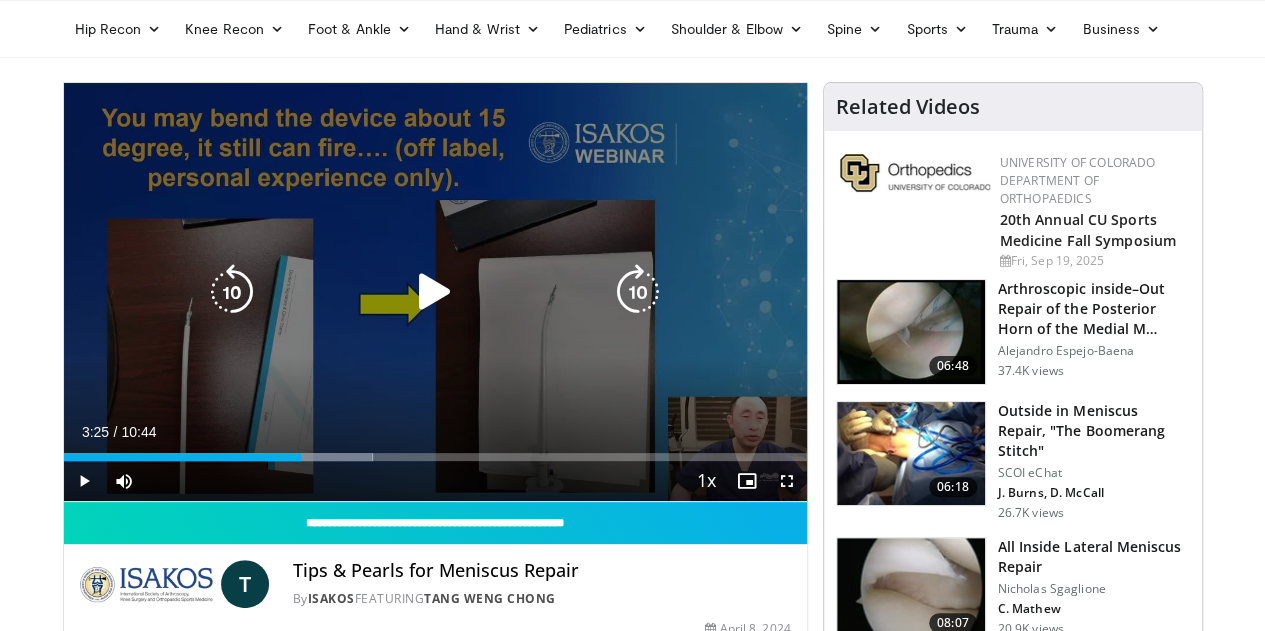 click at bounding box center [435, 292] 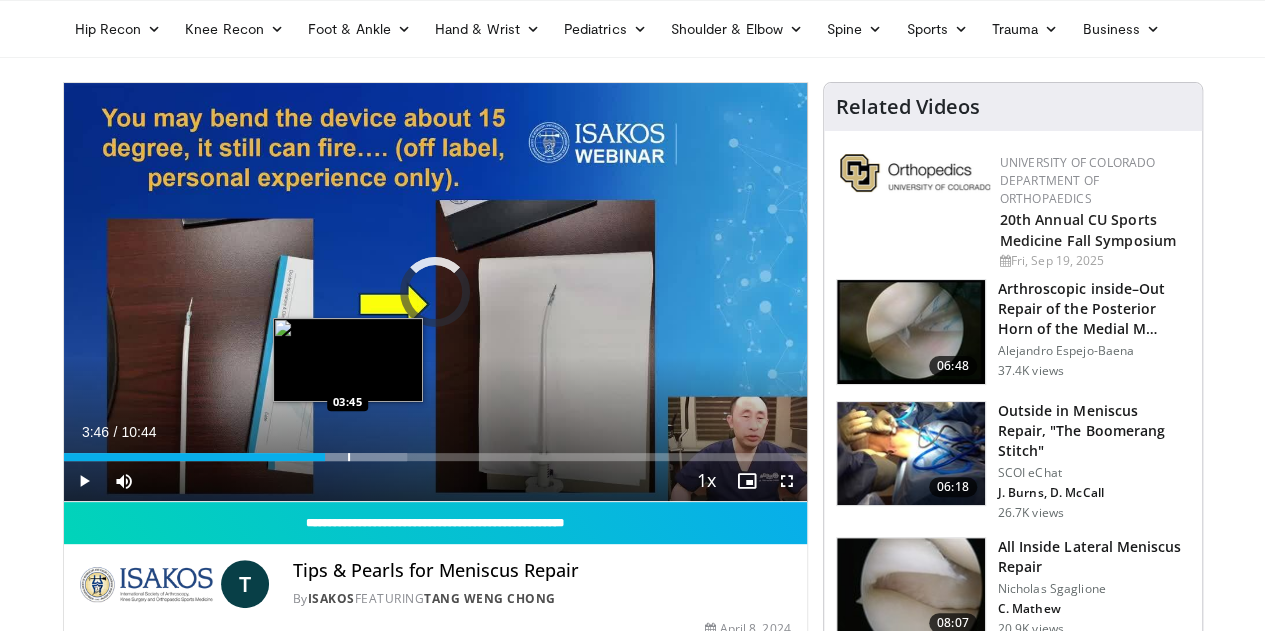 click at bounding box center (349, 457) 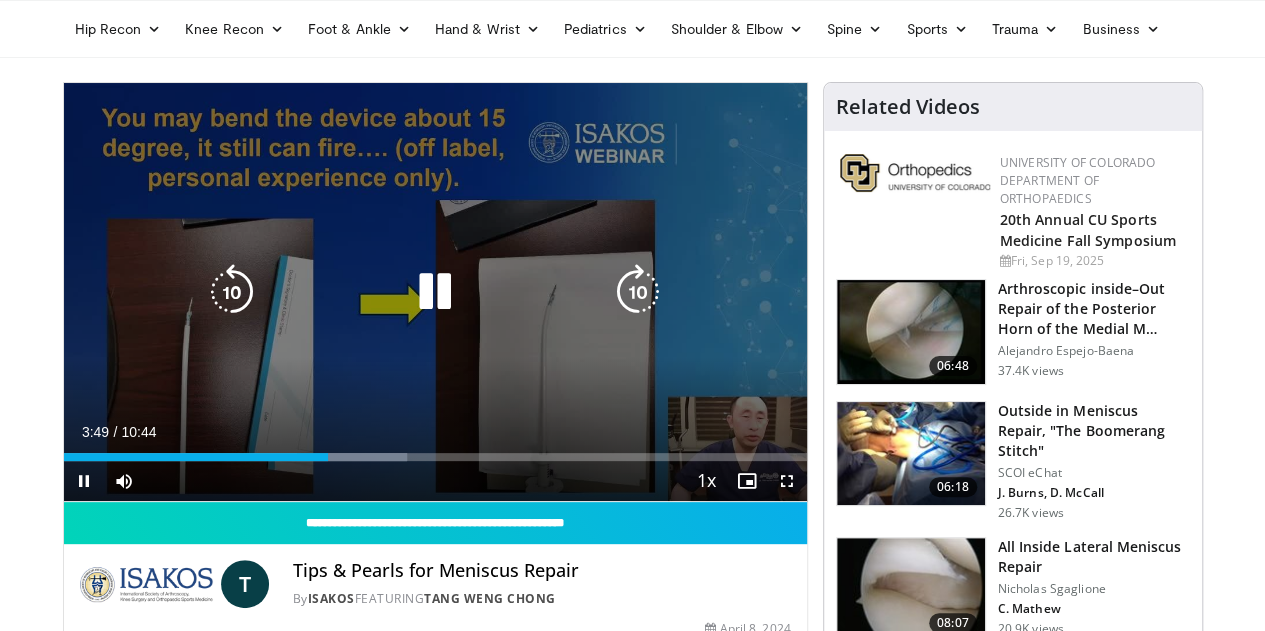 click at bounding box center (435, 292) 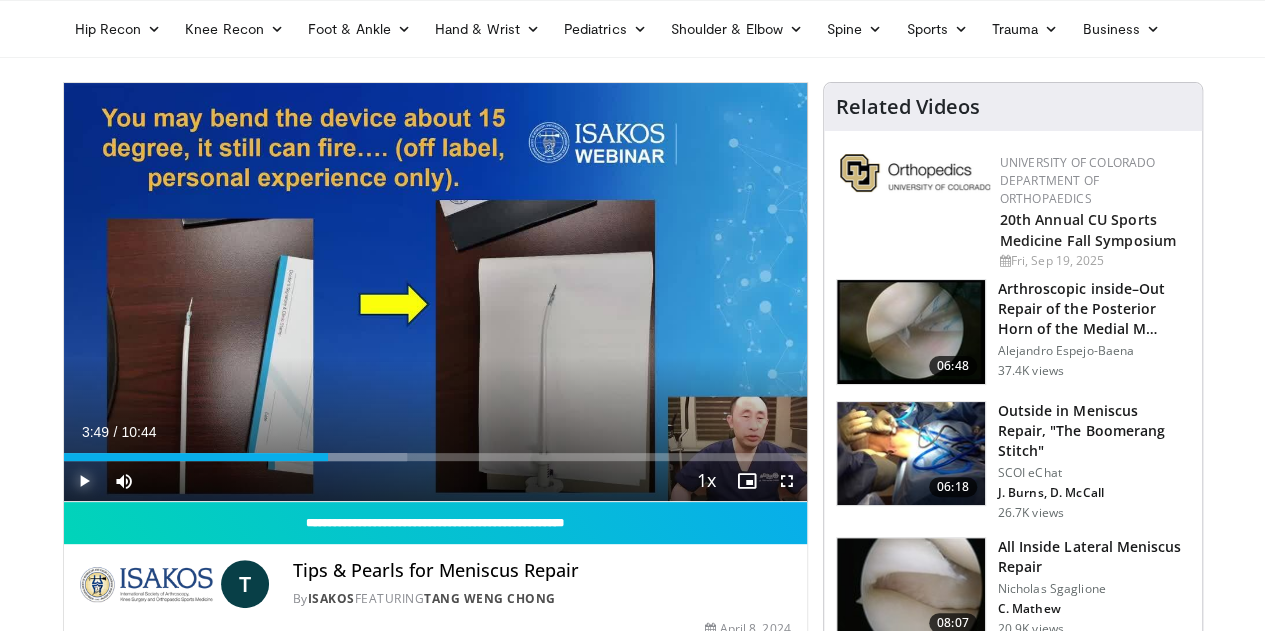 click at bounding box center (84, 481) 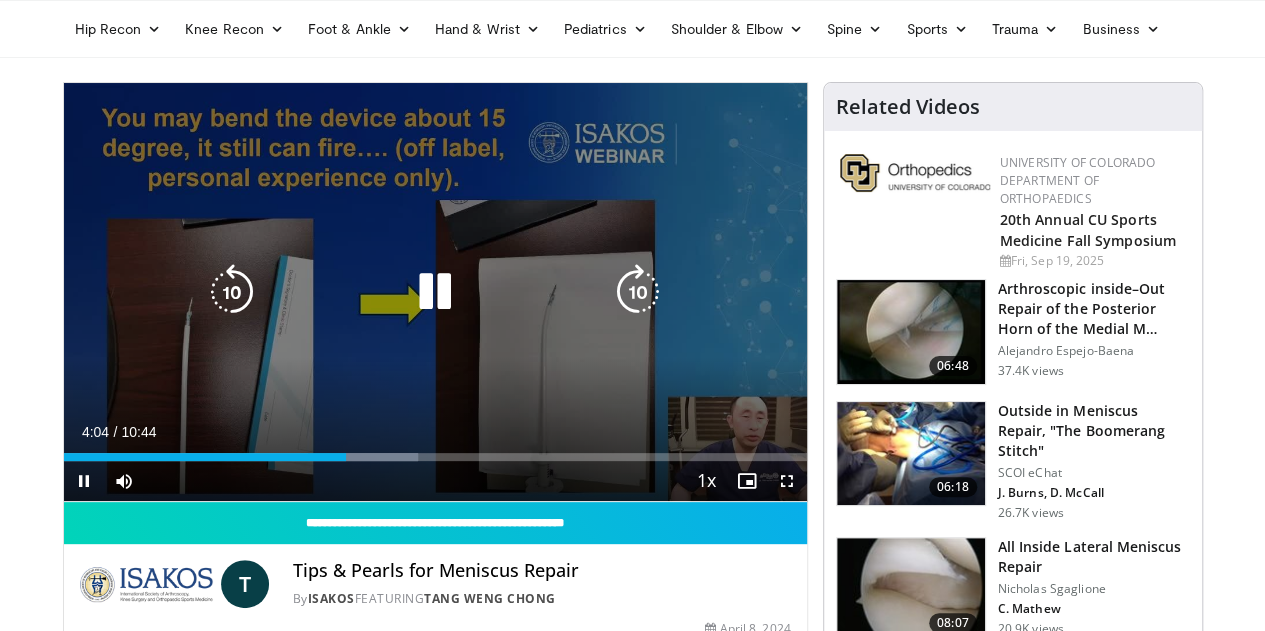 click at bounding box center [435, 292] 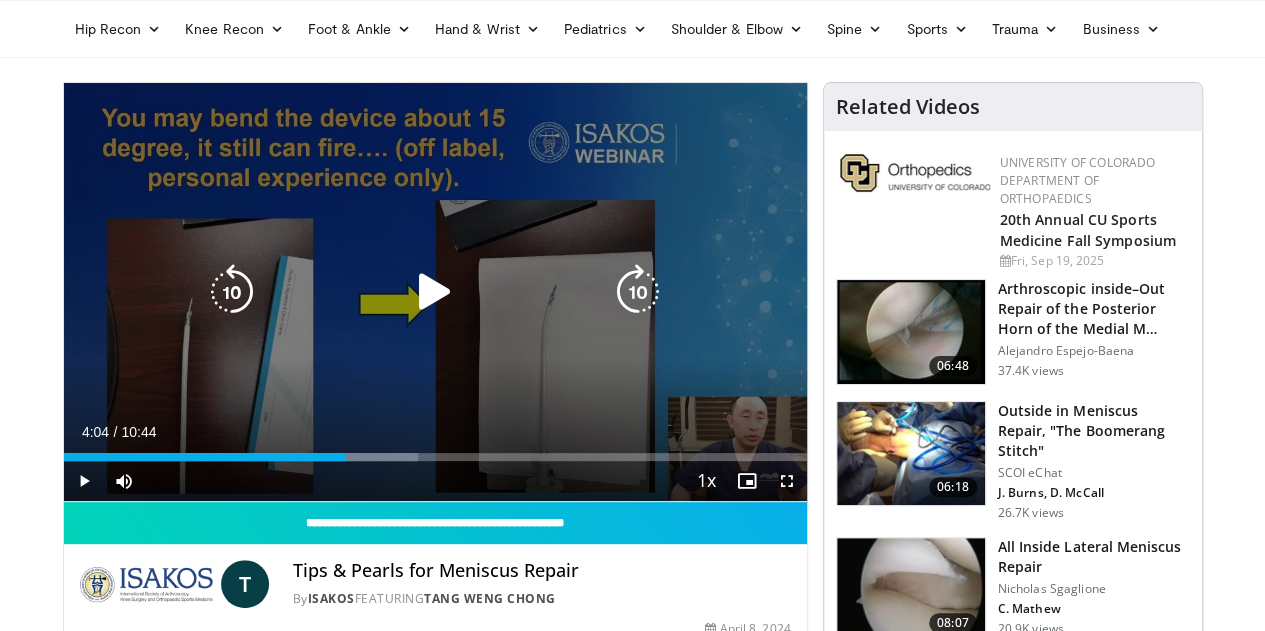 click at bounding box center [435, 292] 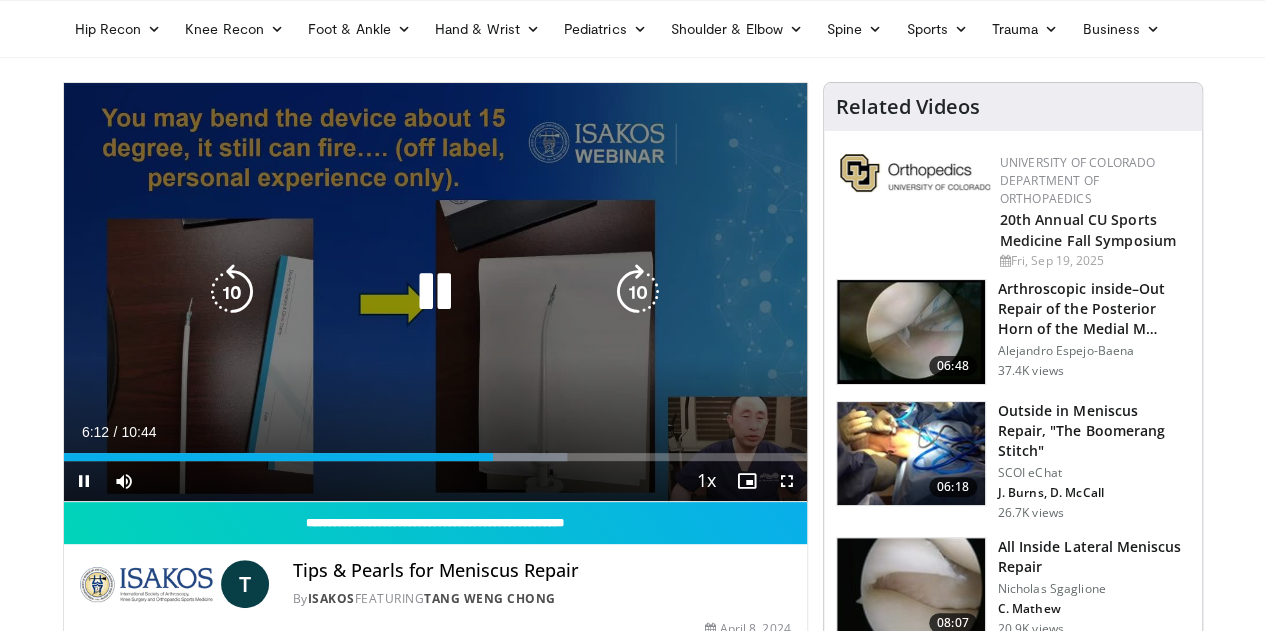 click at bounding box center [435, 292] 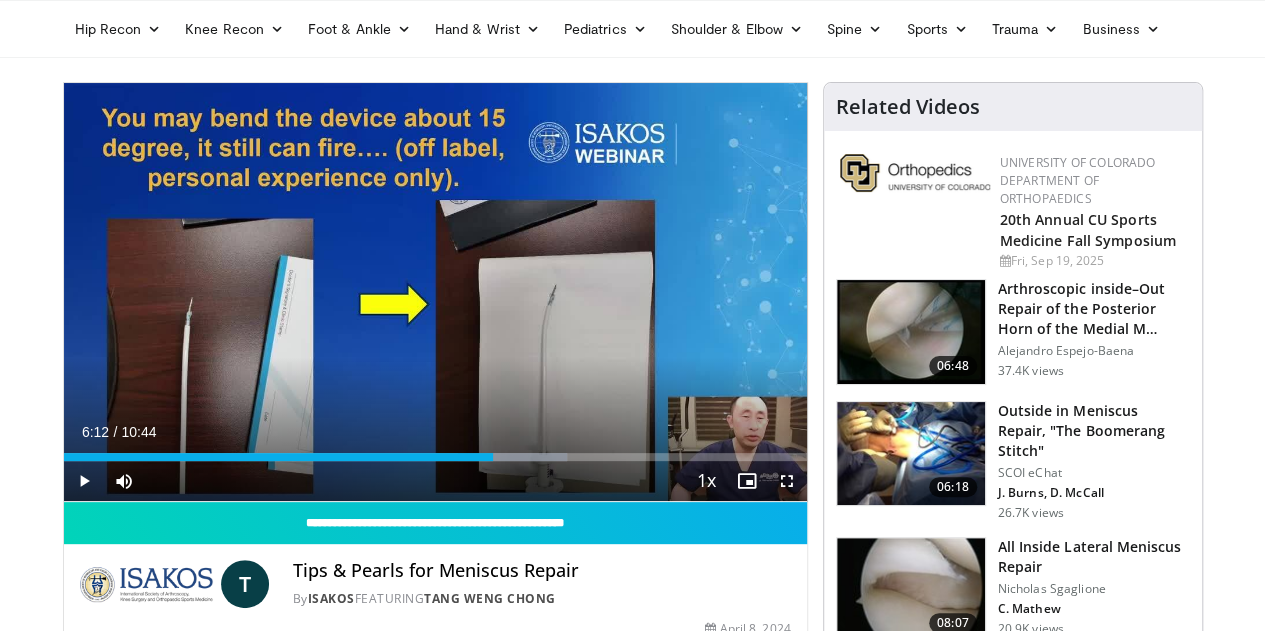 type 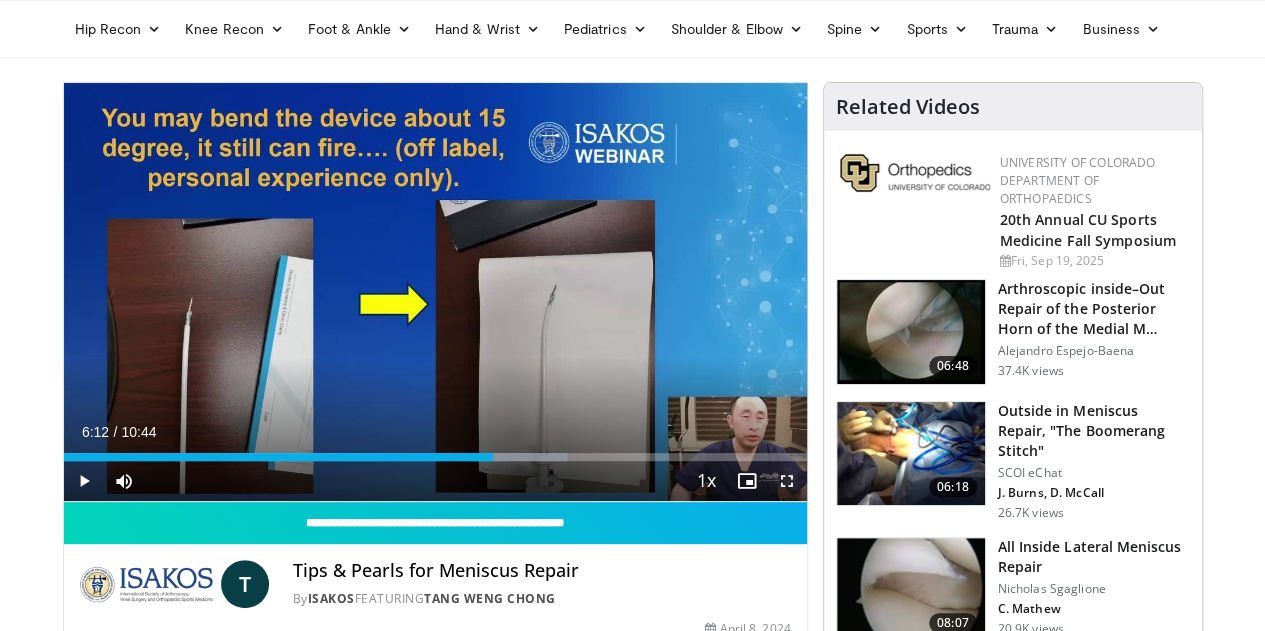 click at bounding box center [787, 481] 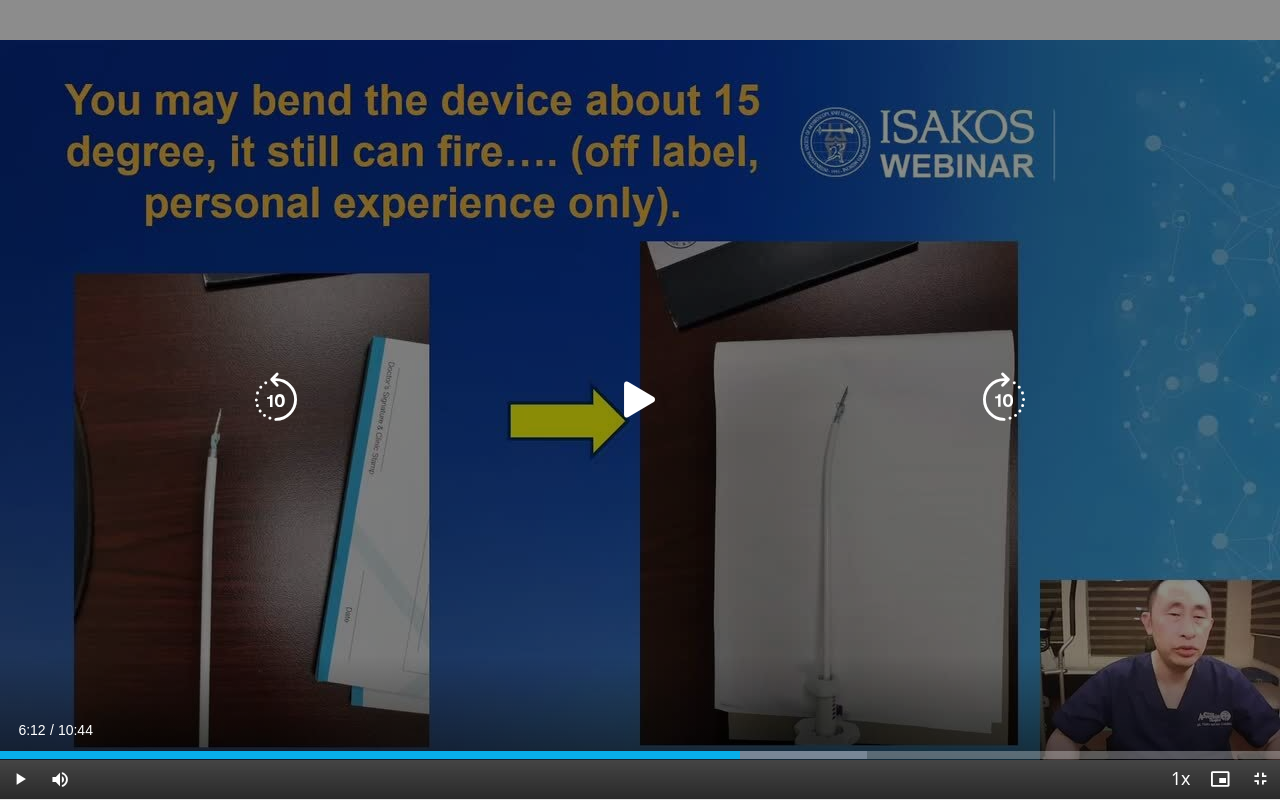 click at bounding box center (640, 400) 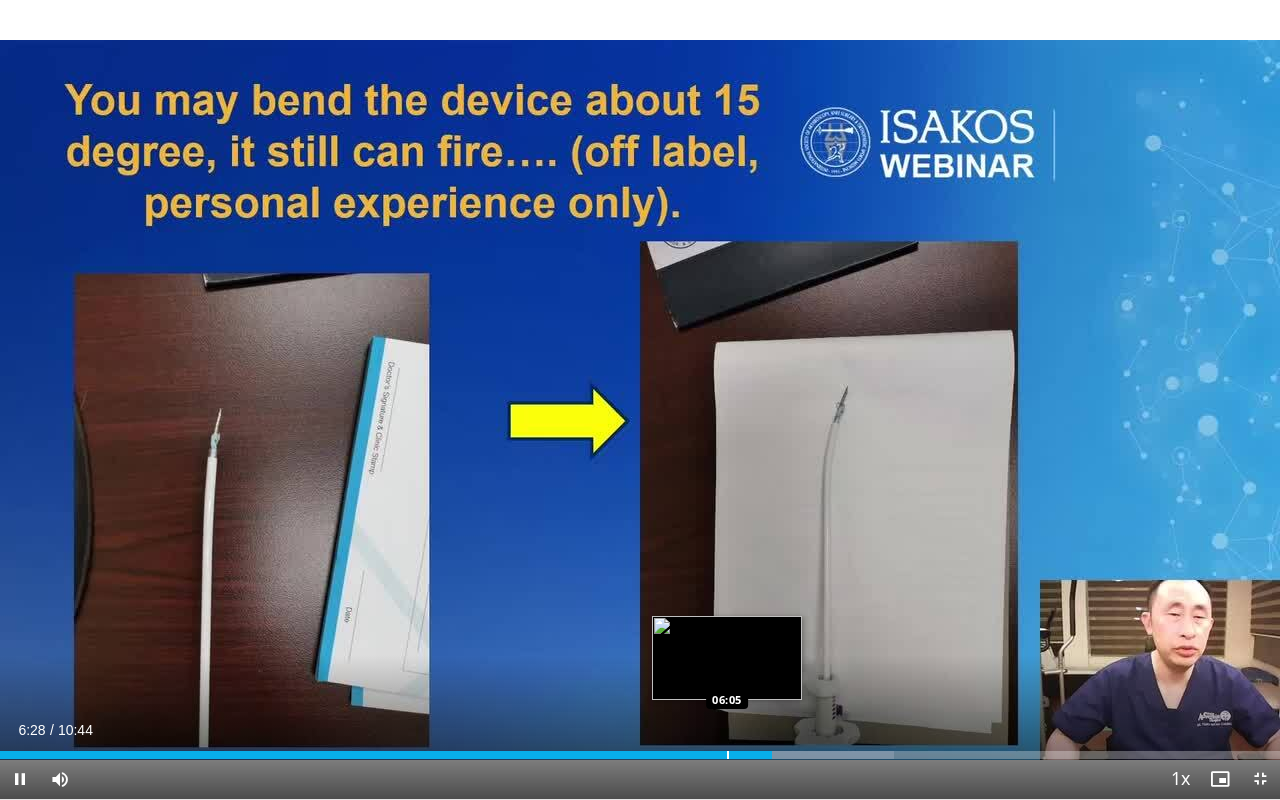click at bounding box center (728, 755) 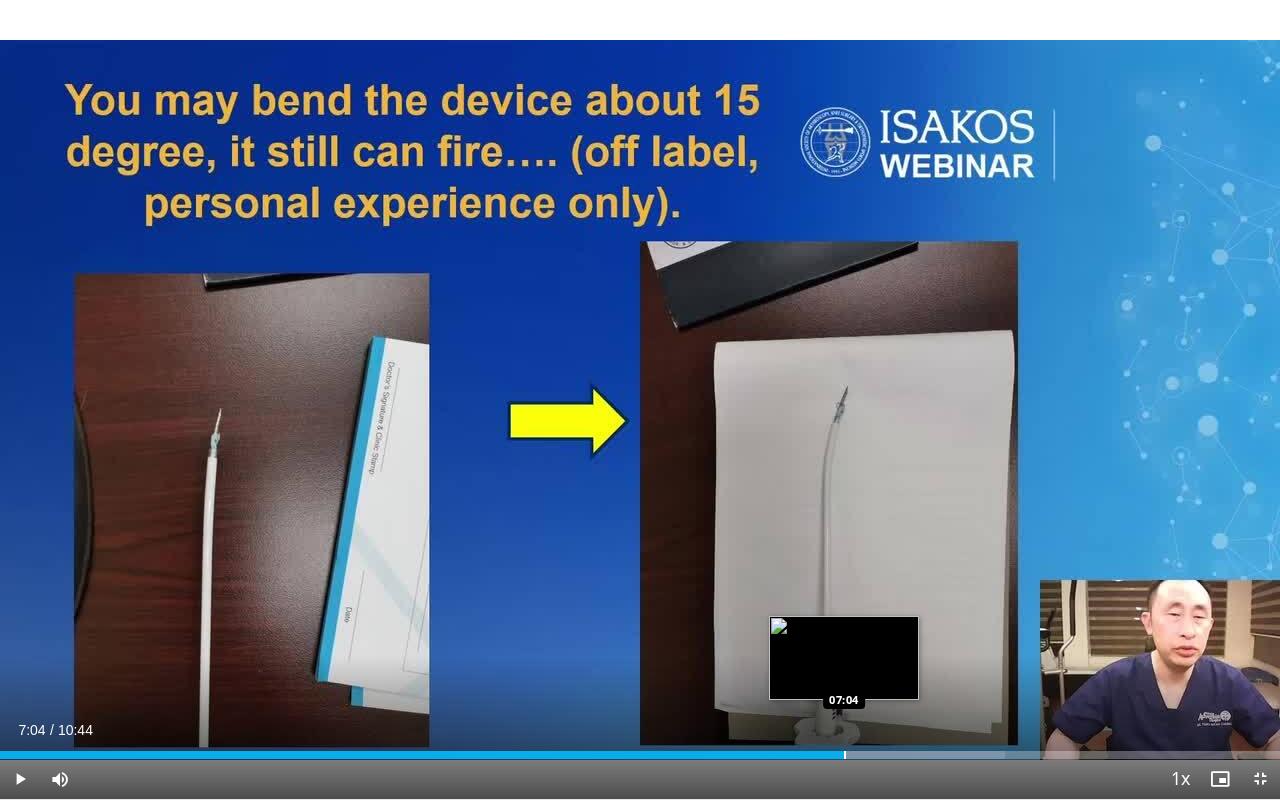 click at bounding box center (845, 755) 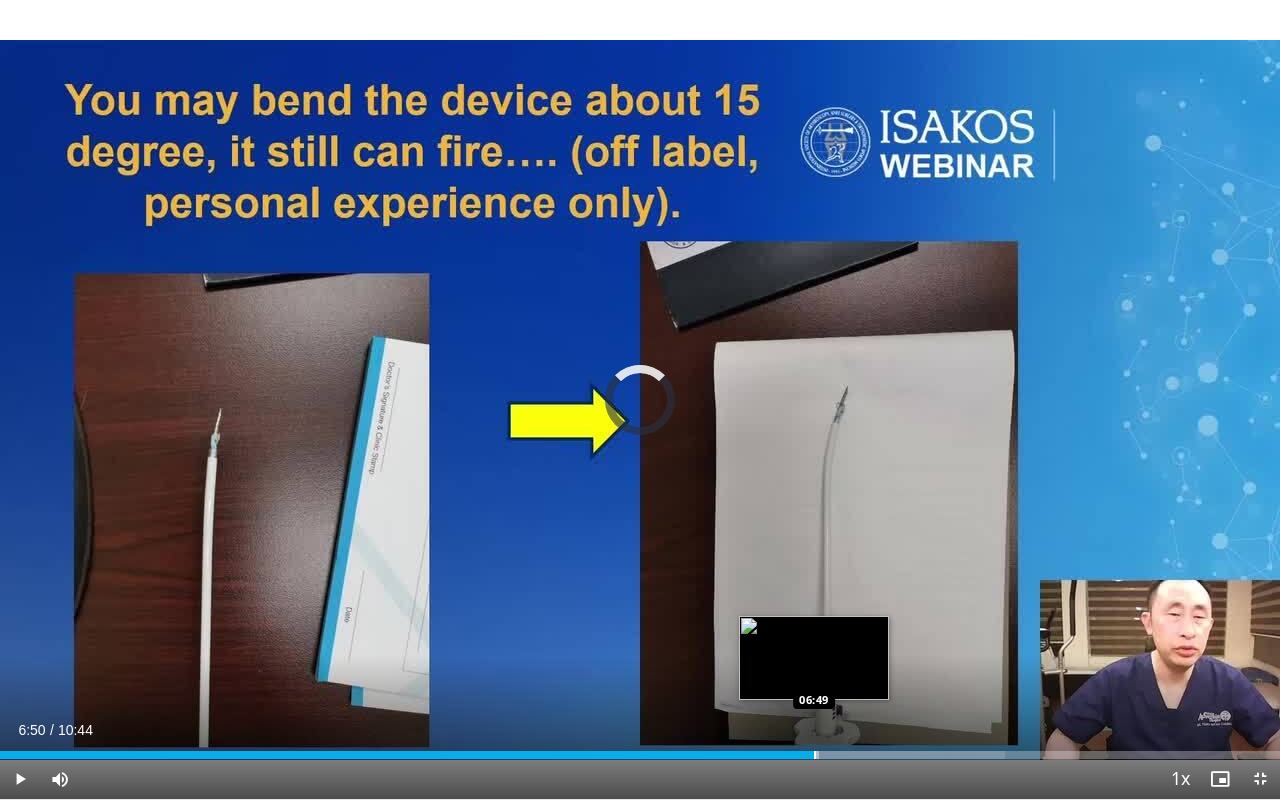 click at bounding box center [815, 755] 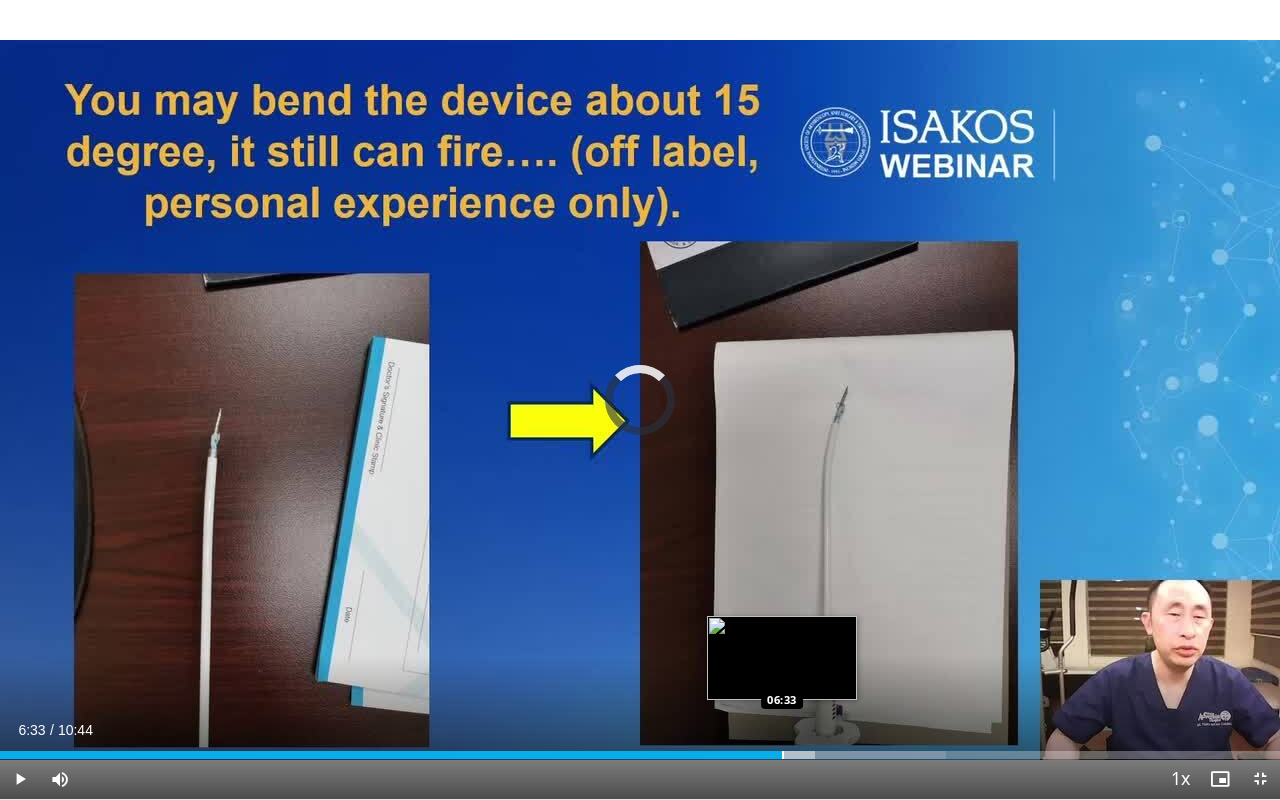 click on "Loaded :  73.92% 06:33 06:33" at bounding box center (640, 749) 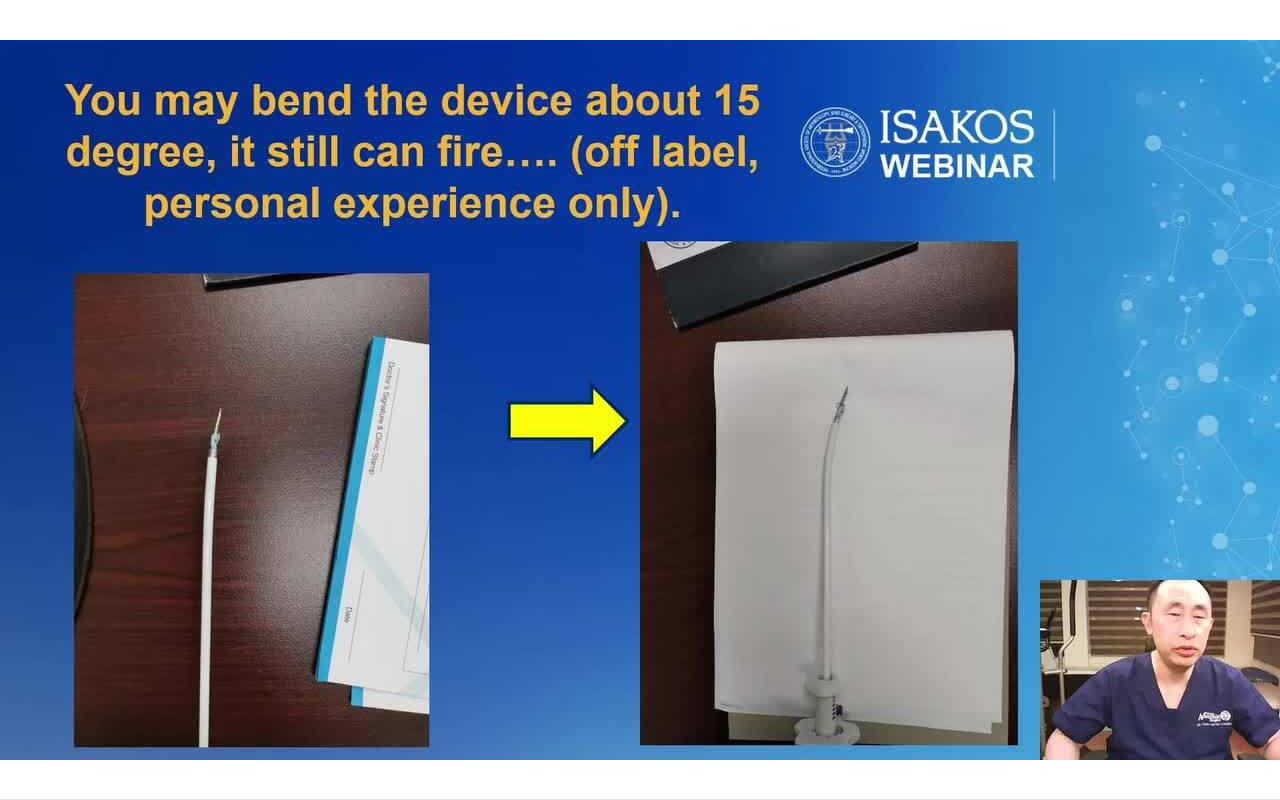 click on "10 seconds
Tap to unmute" at bounding box center [640, 399] 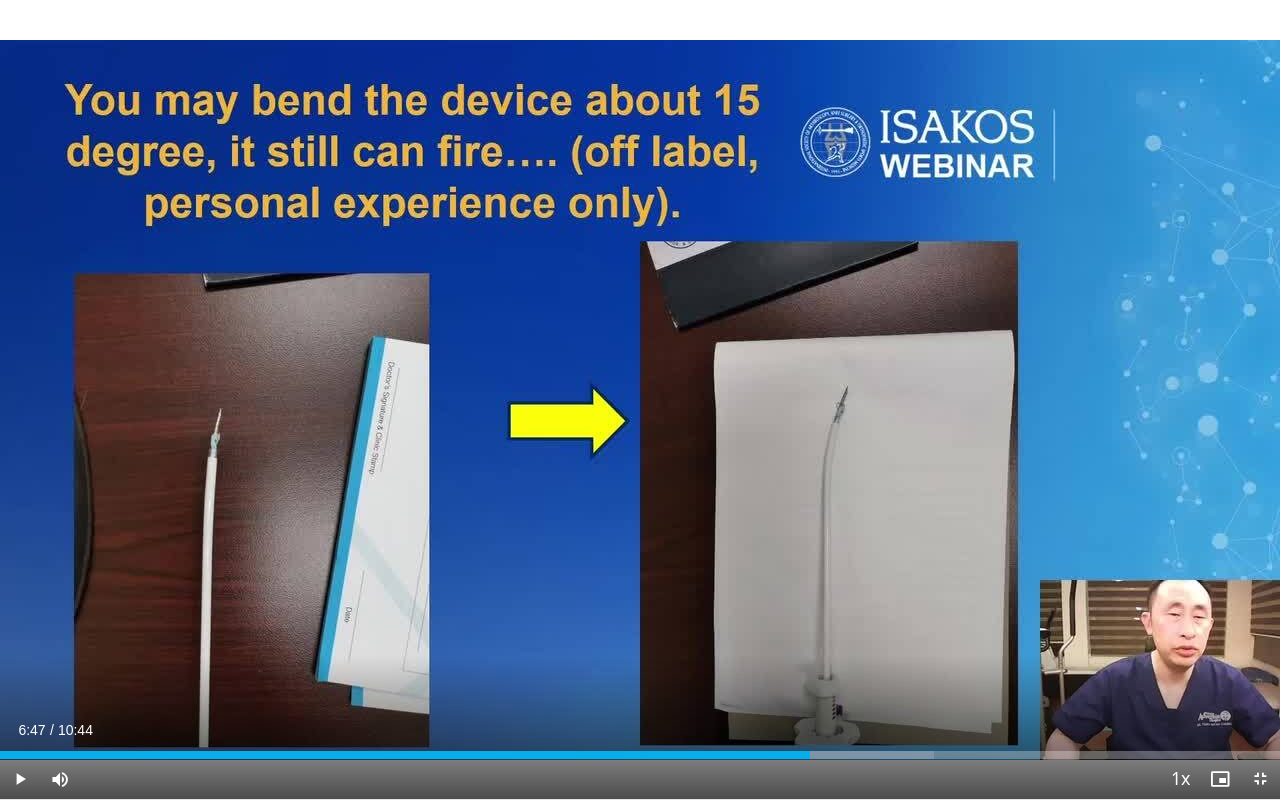 click on "10 seconds
Tap to unmute" at bounding box center (640, 399) 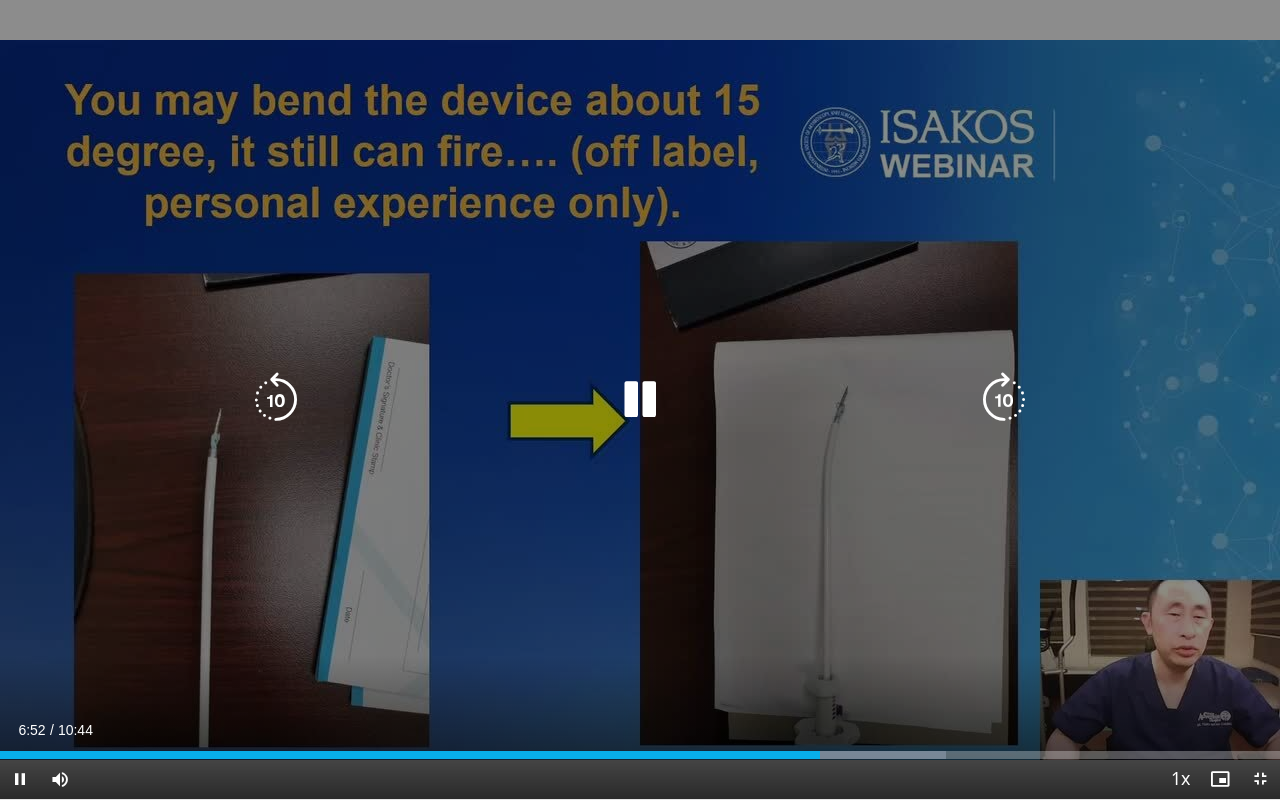 click at bounding box center (640, 400) 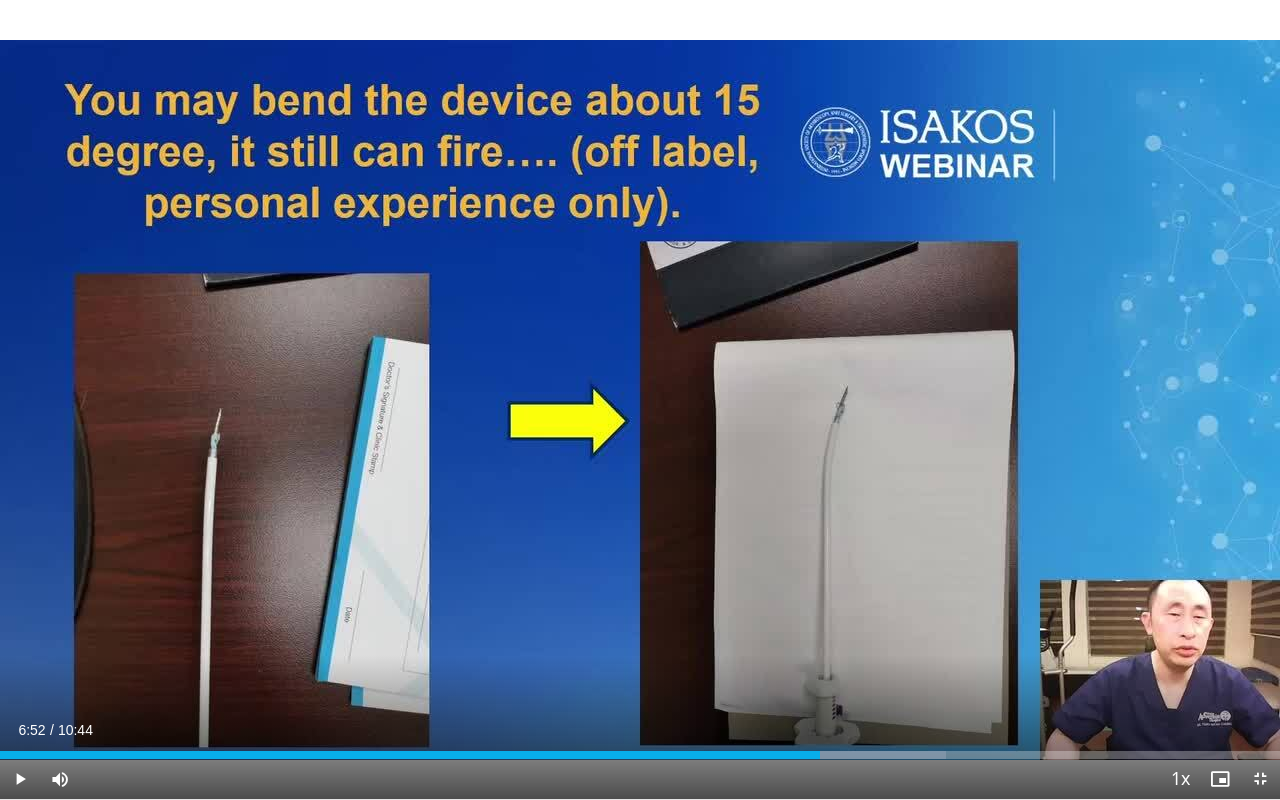 click on "10 seconds
Tap to unmute" at bounding box center [640, 399] 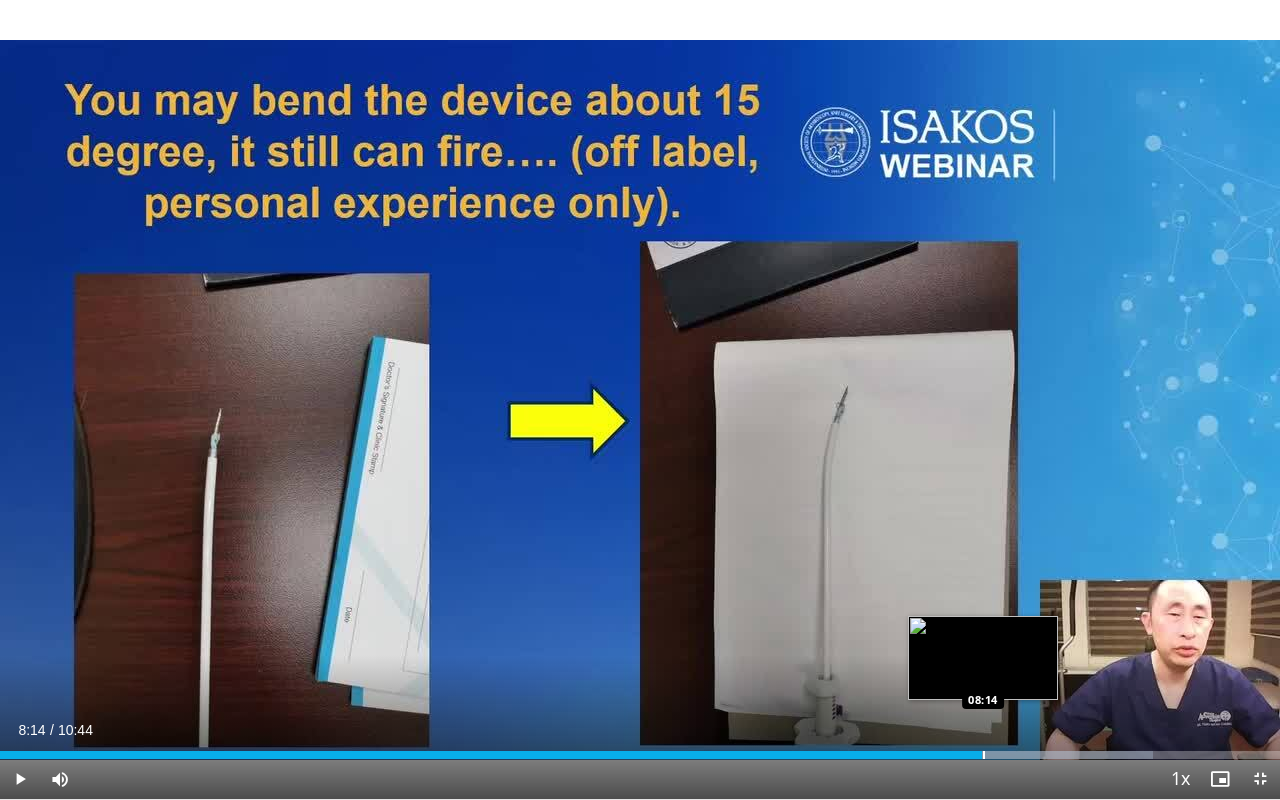 click on "08:40" at bounding box center (491, 755) 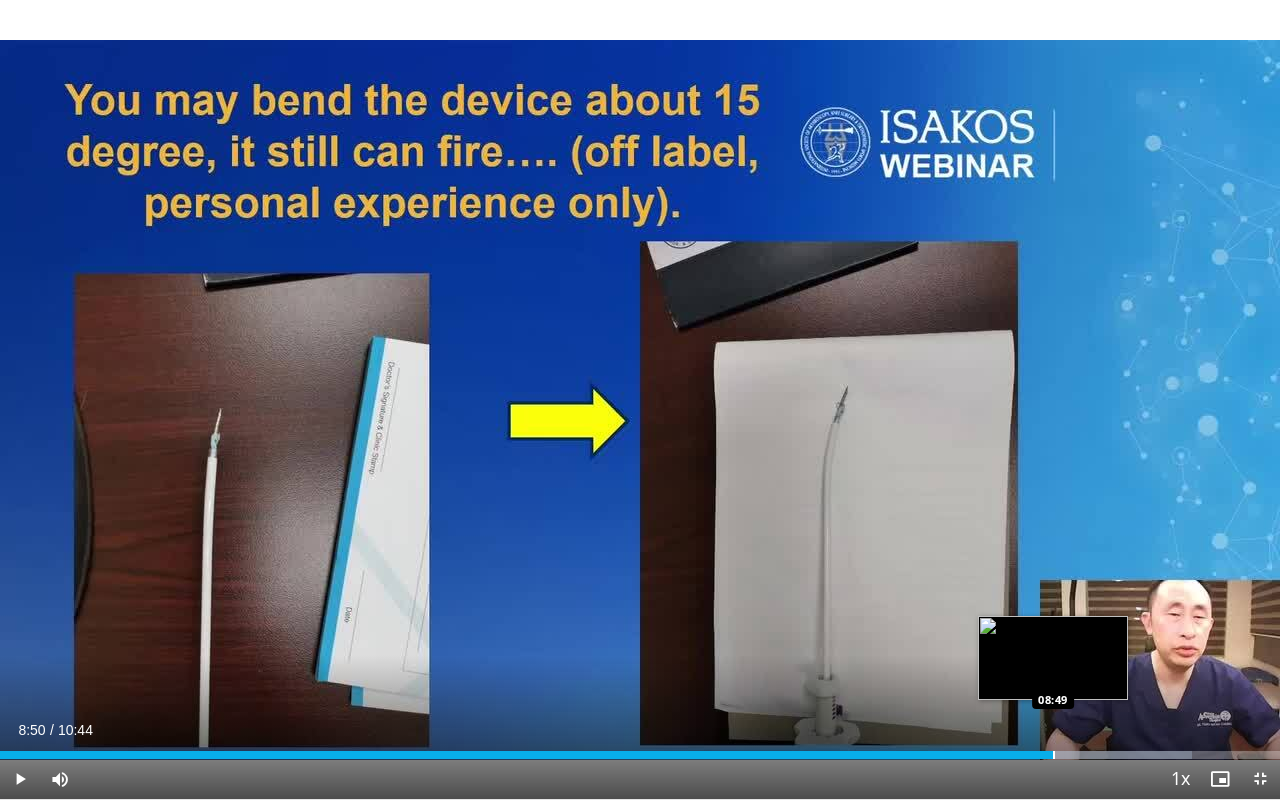 click at bounding box center (1054, 755) 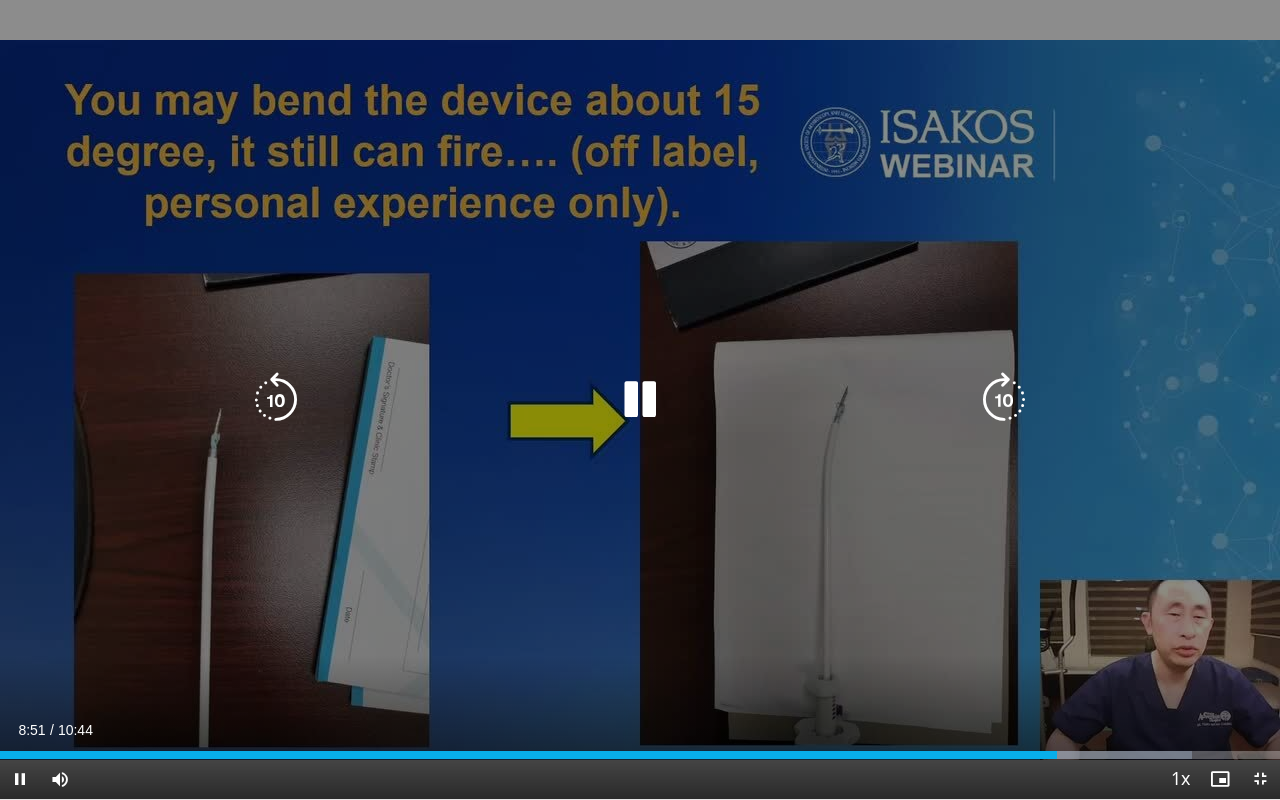 click on "10 seconds
Tap to unmute" at bounding box center [640, 399] 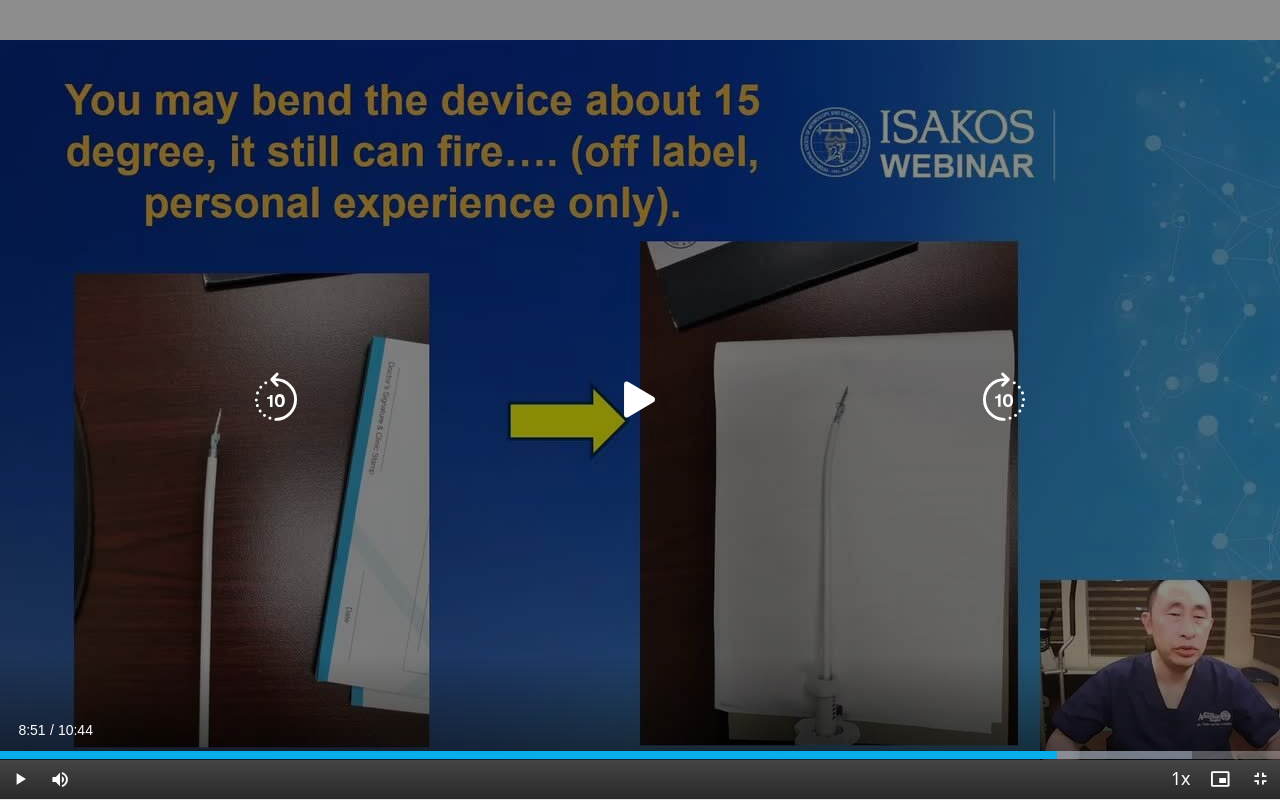click at bounding box center (640, 400) 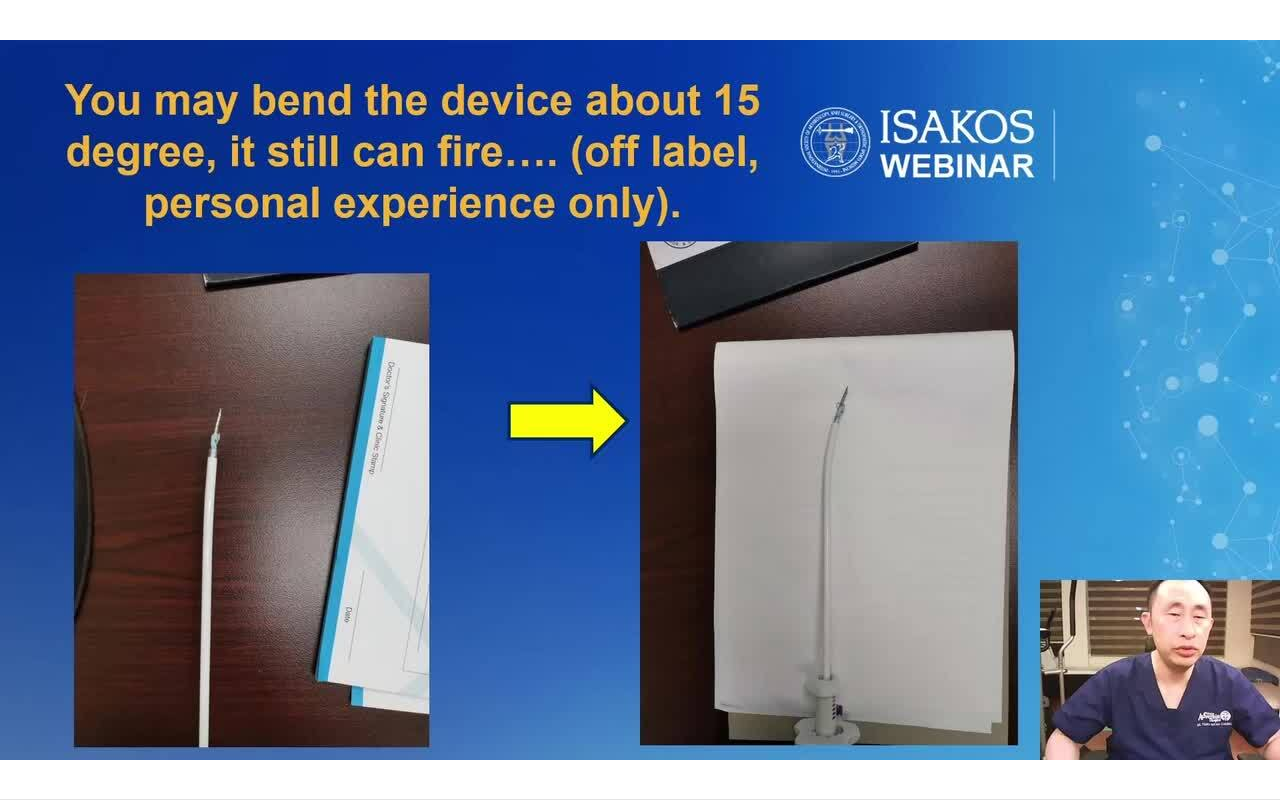 click on "10 seconds
Tap to unmute" at bounding box center (640, 399) 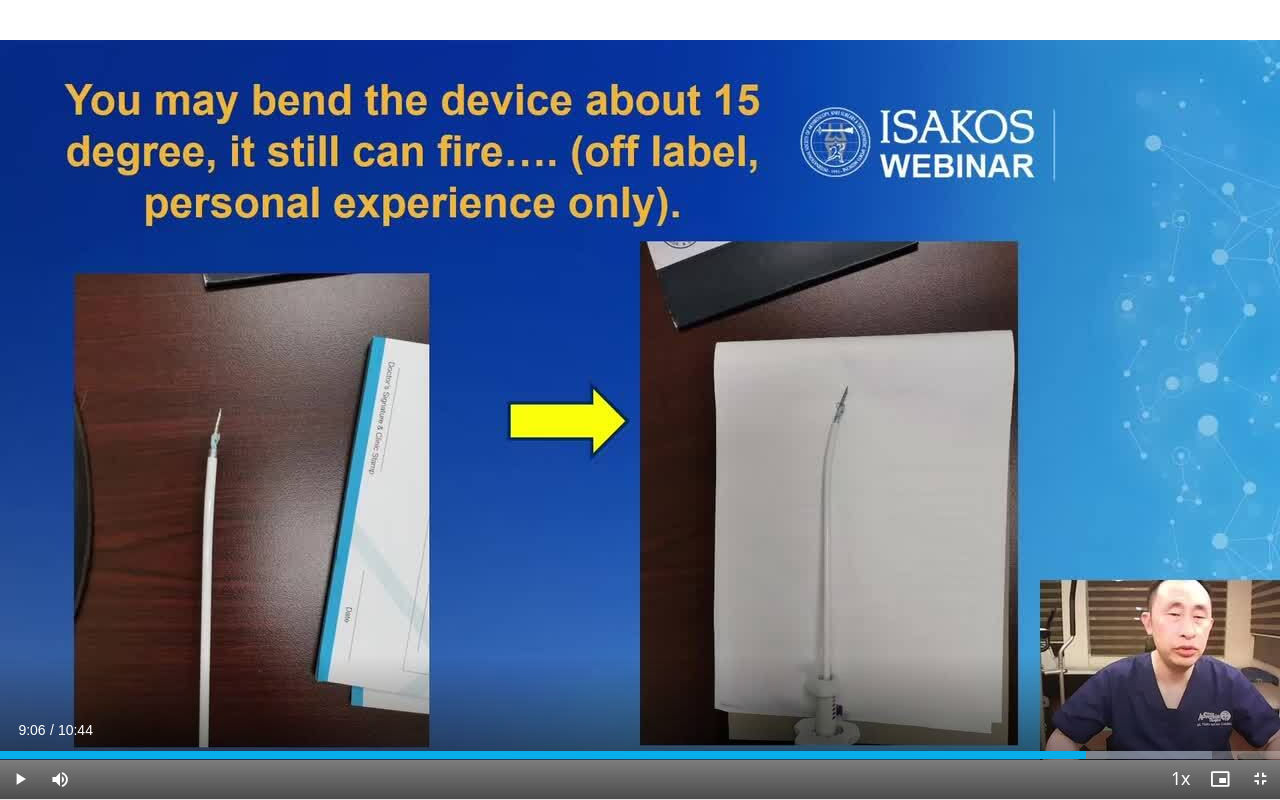 click on "10 seconds
Tap to unmute" at bounding box center (640, 399) 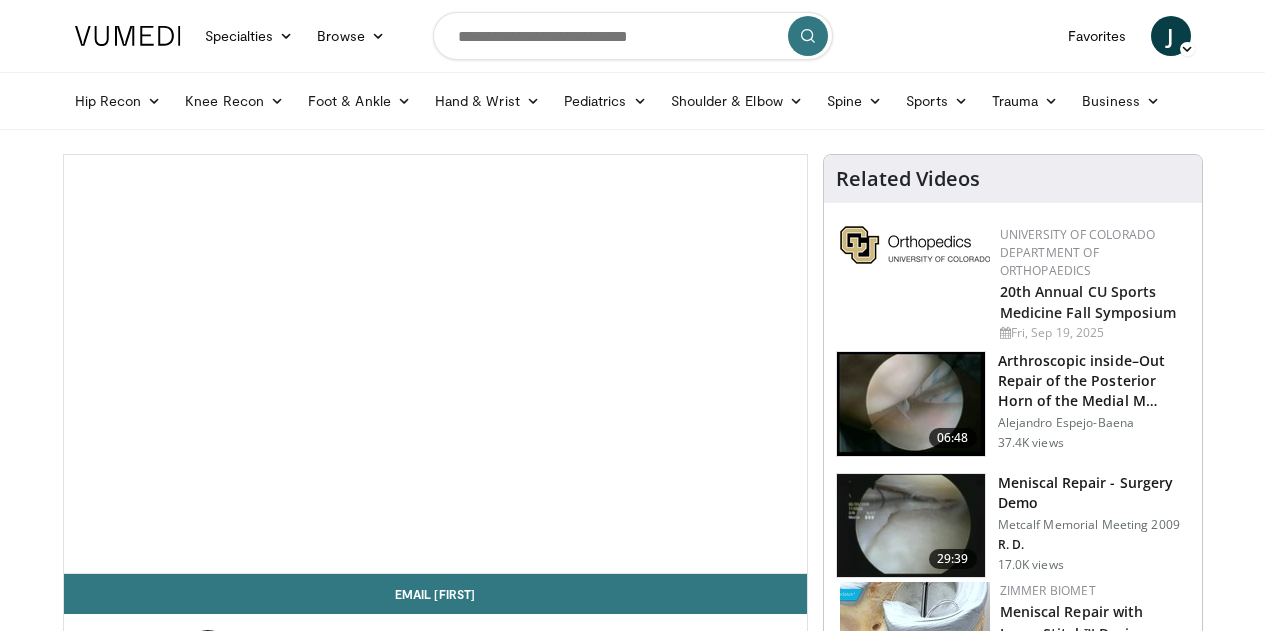 scroll, scrollTop: 0, scrollLeft: 0, axis: both 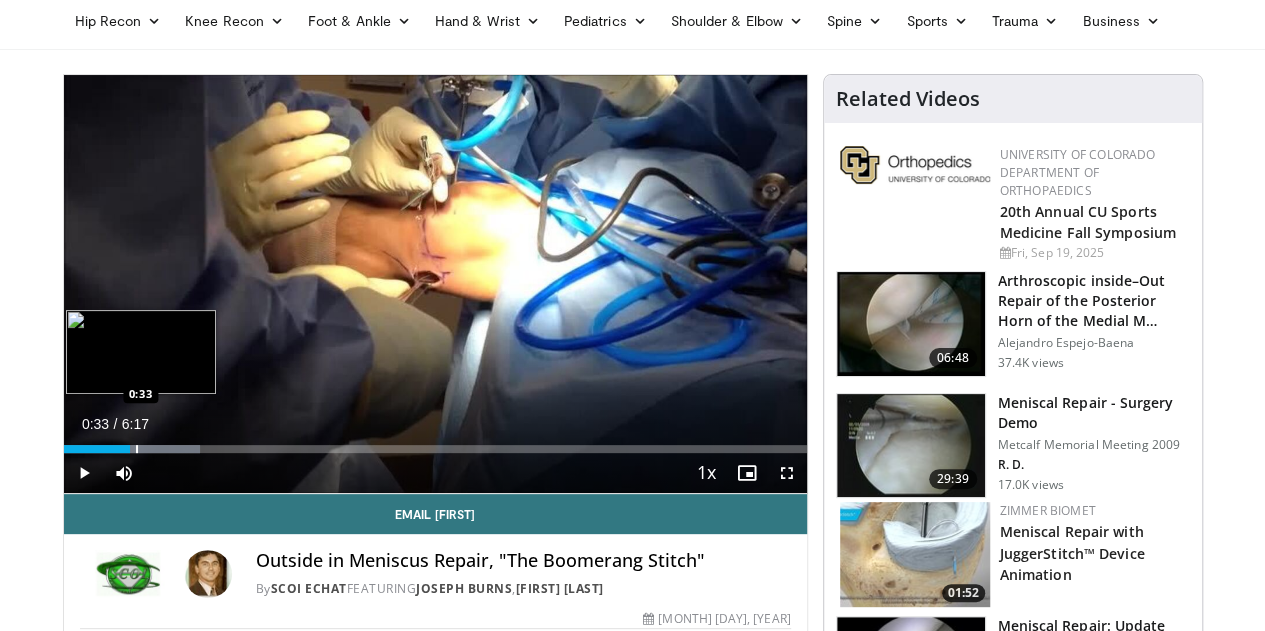 click at bounding box center (137, 449) 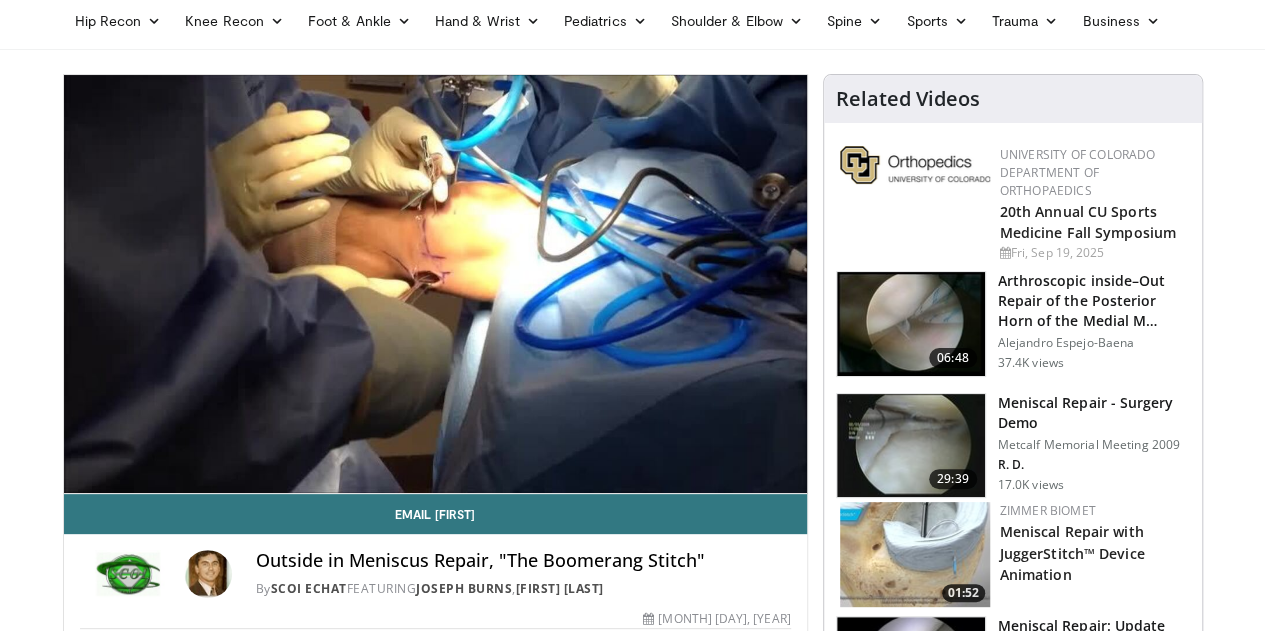 click on "**********" at bounding box center [435, 284] 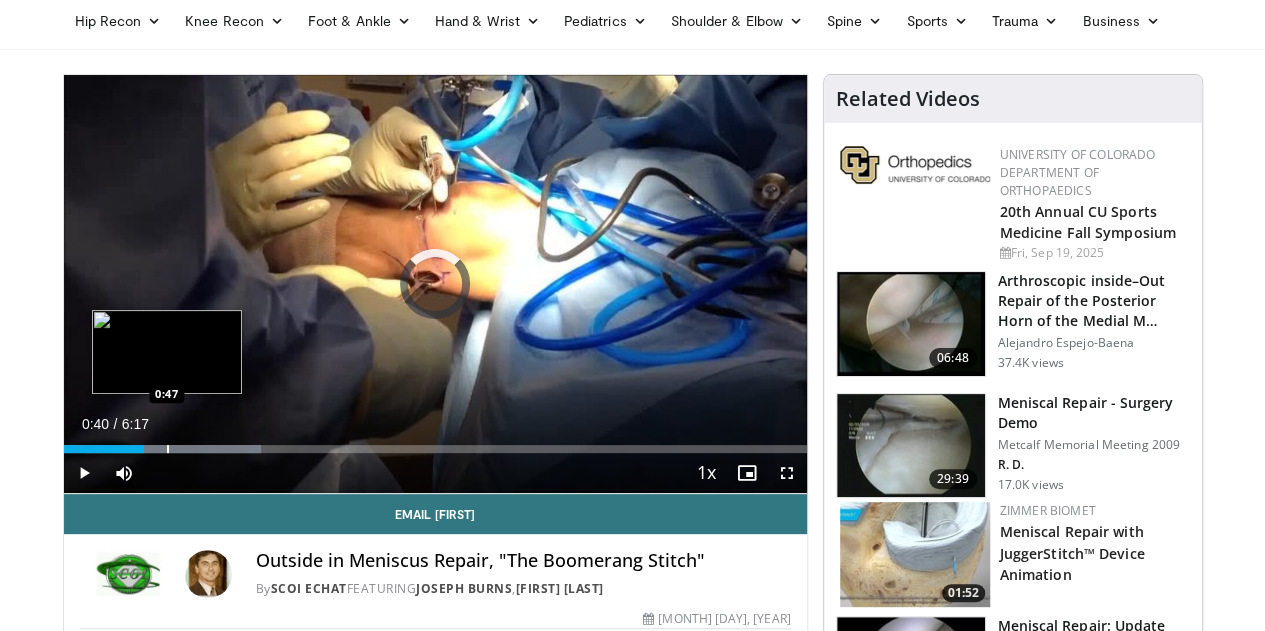 click at bounding box center [168, 449] 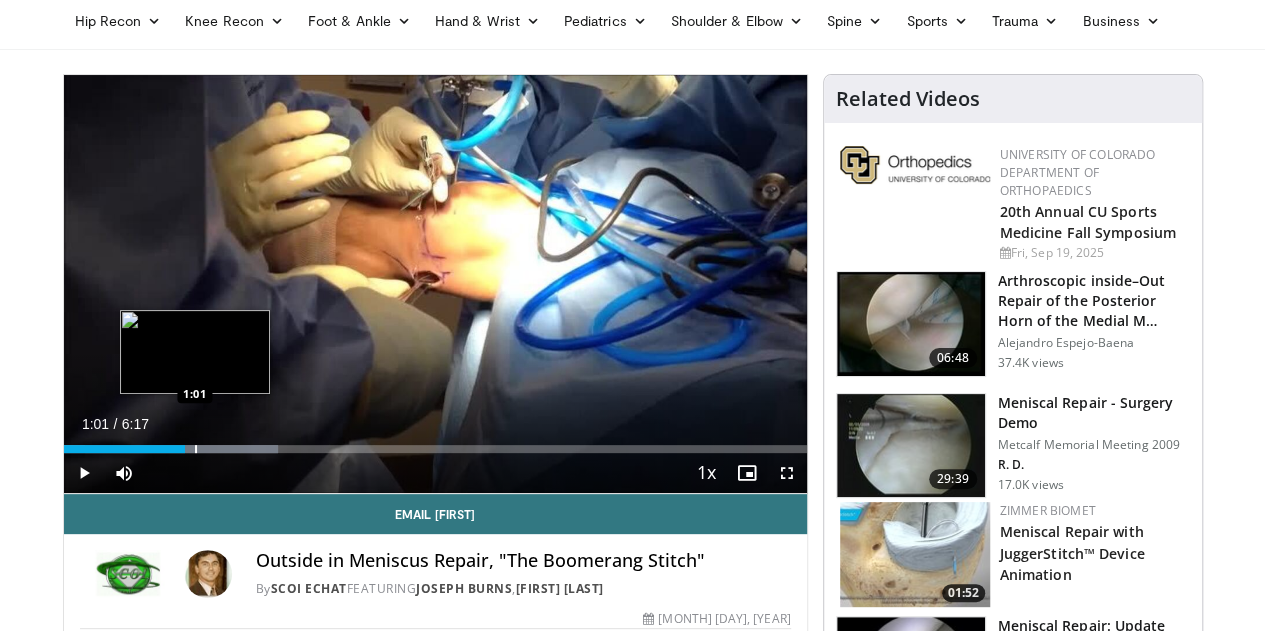 click at bounding box center [196, 449] 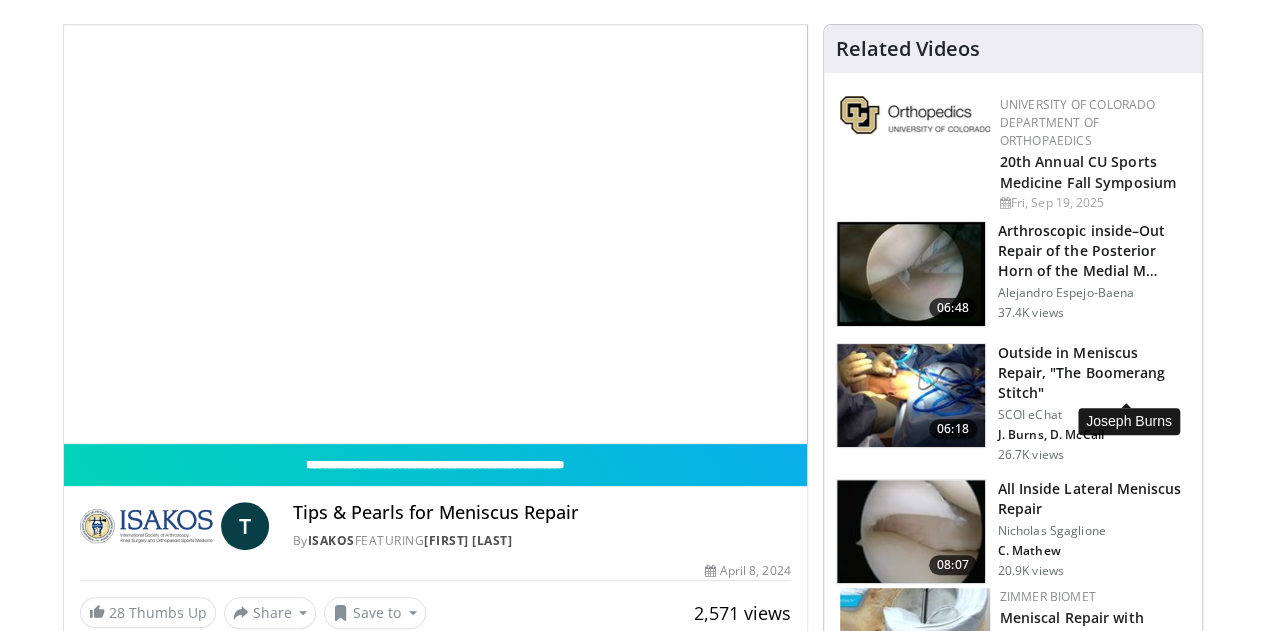 scroll, scrollTop: 0, scrollLeft: 0, axis: both 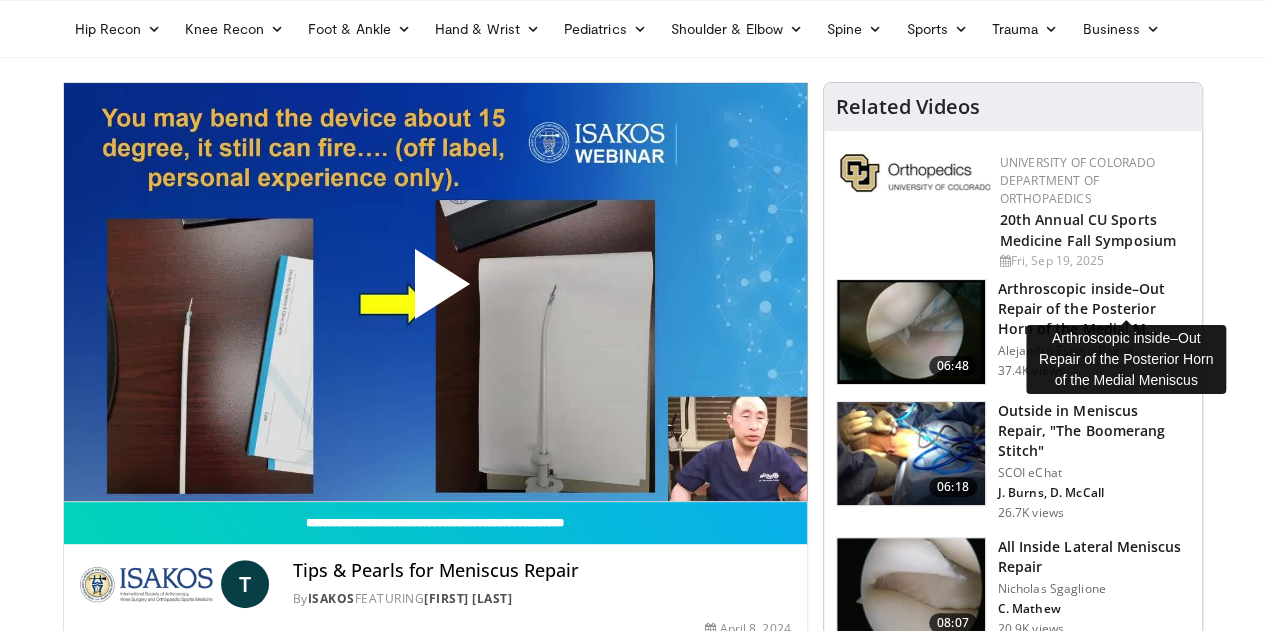 click on "Arthroscopic inside–Out Repair of the Posterior Horn of the Medial M…" at bounding box center [1094, 309] 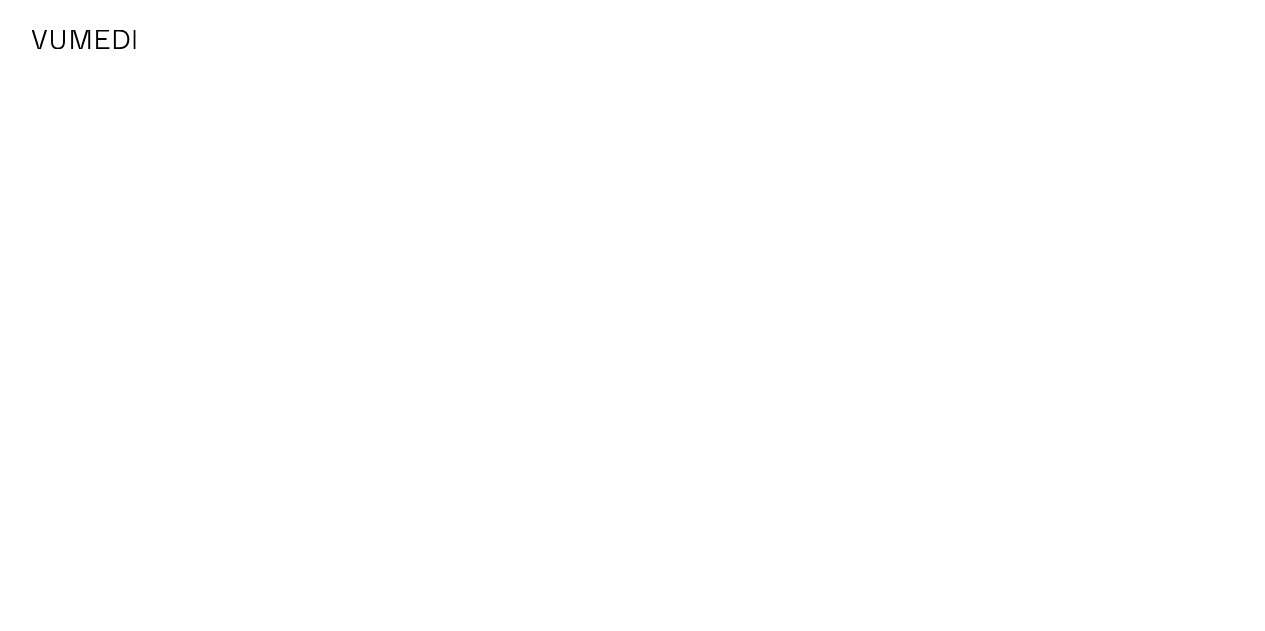 scroll, scrollTop: 0, scrollLeft: 0, axis: both 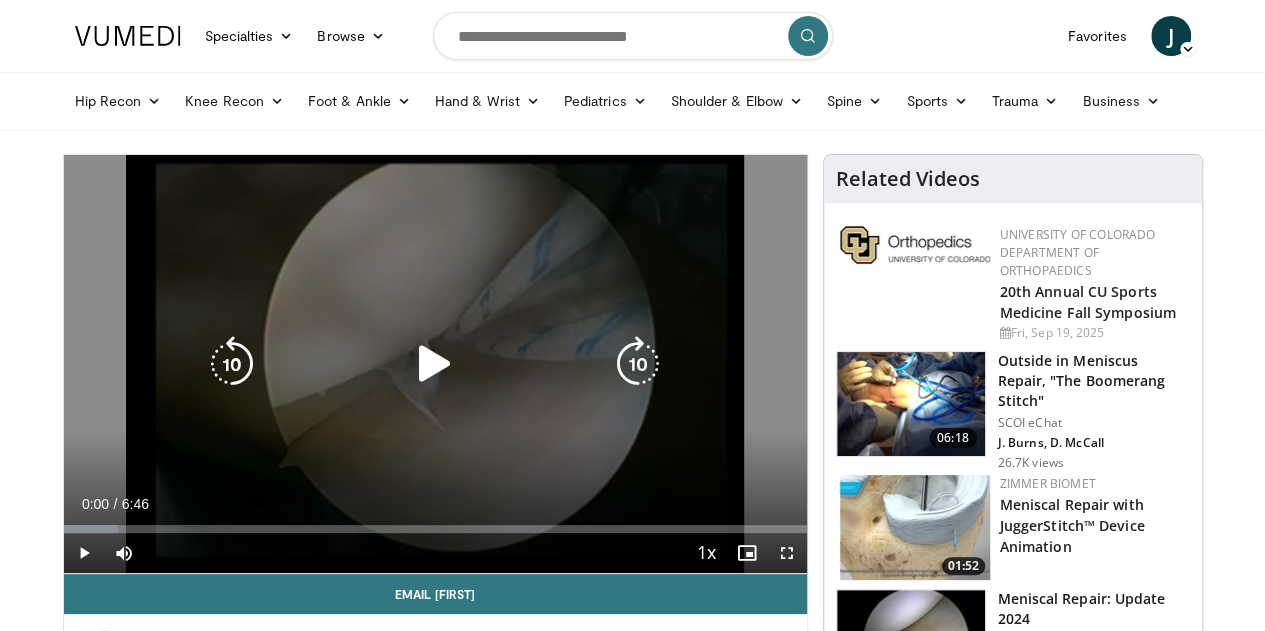 click at bounding box center (435, 364) 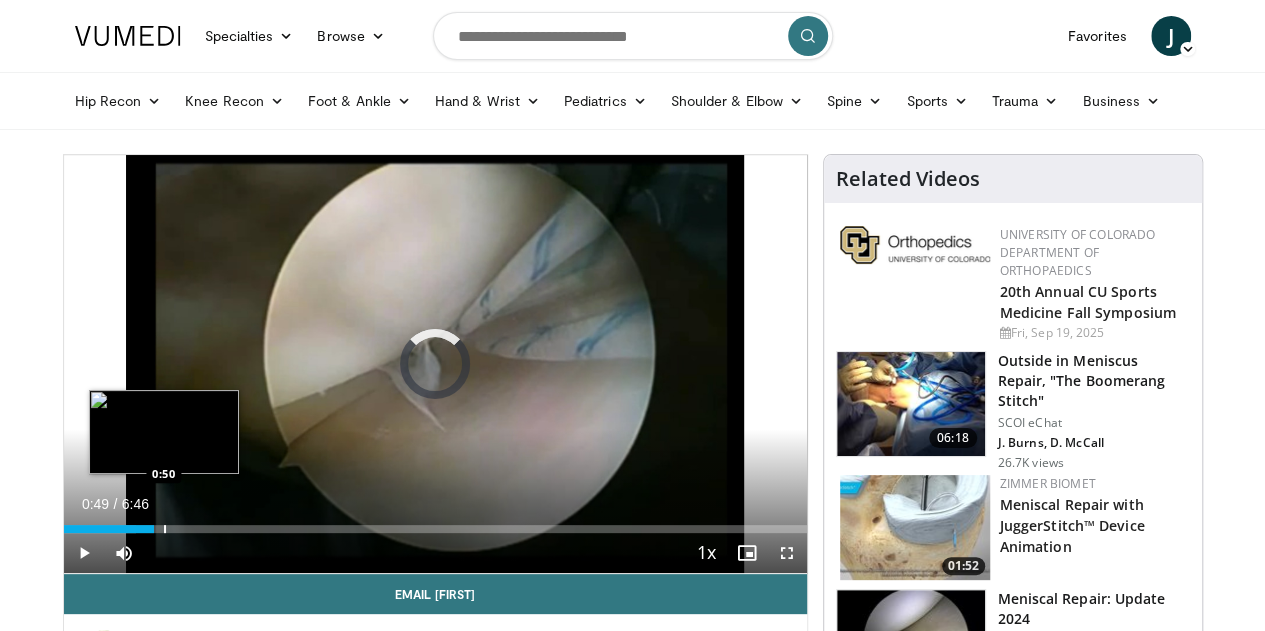 click on "Loaded :  9.80% 0:03 0:50" at bounding box center (435, 523) 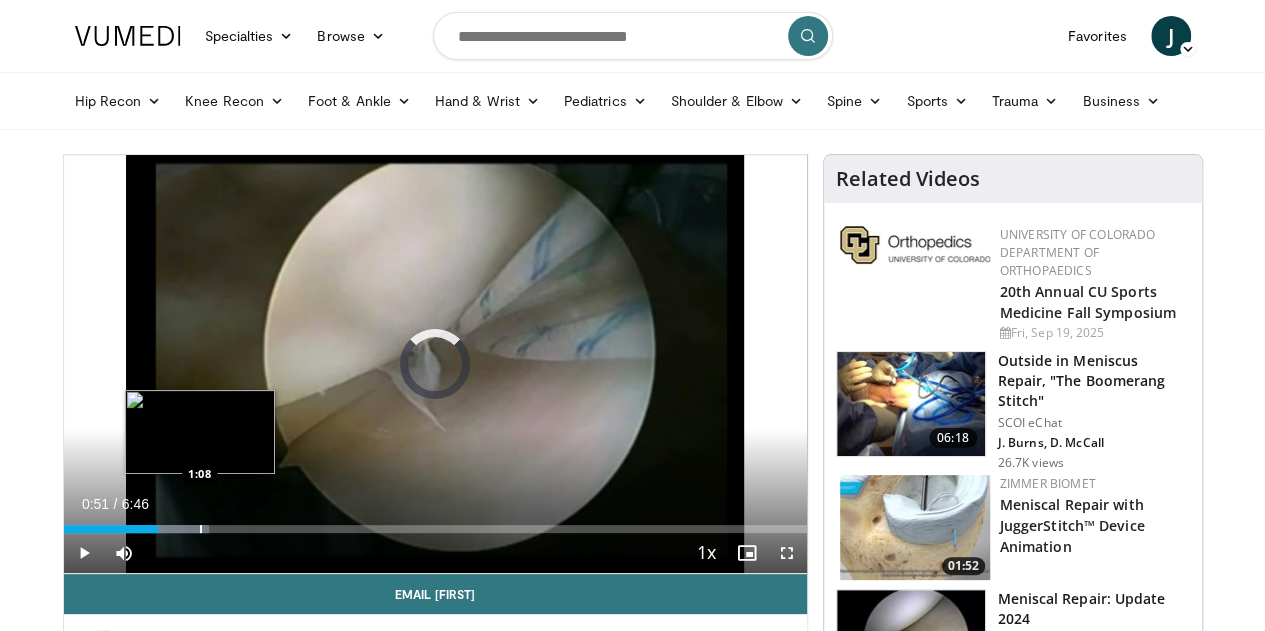 click on "Loaded :  19.61% 0:51 1:08" at bounding box center (435, 523) 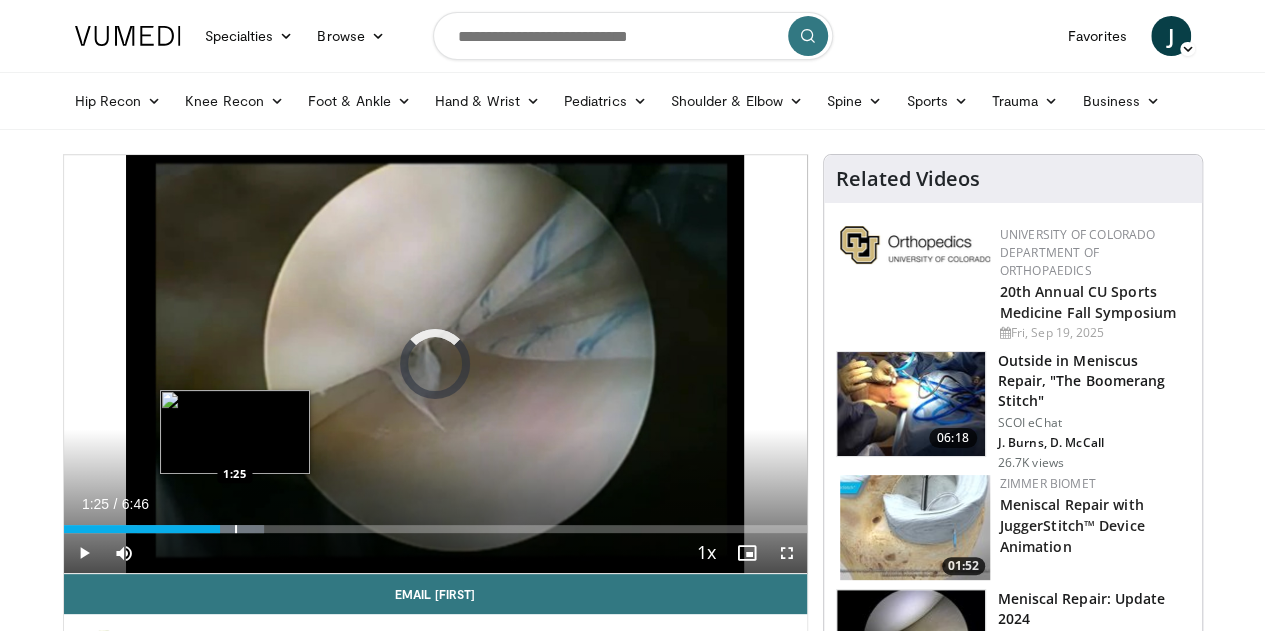 click on "Loaded :  26.97% 1:25 1:25" at bounding box center (435, 523) 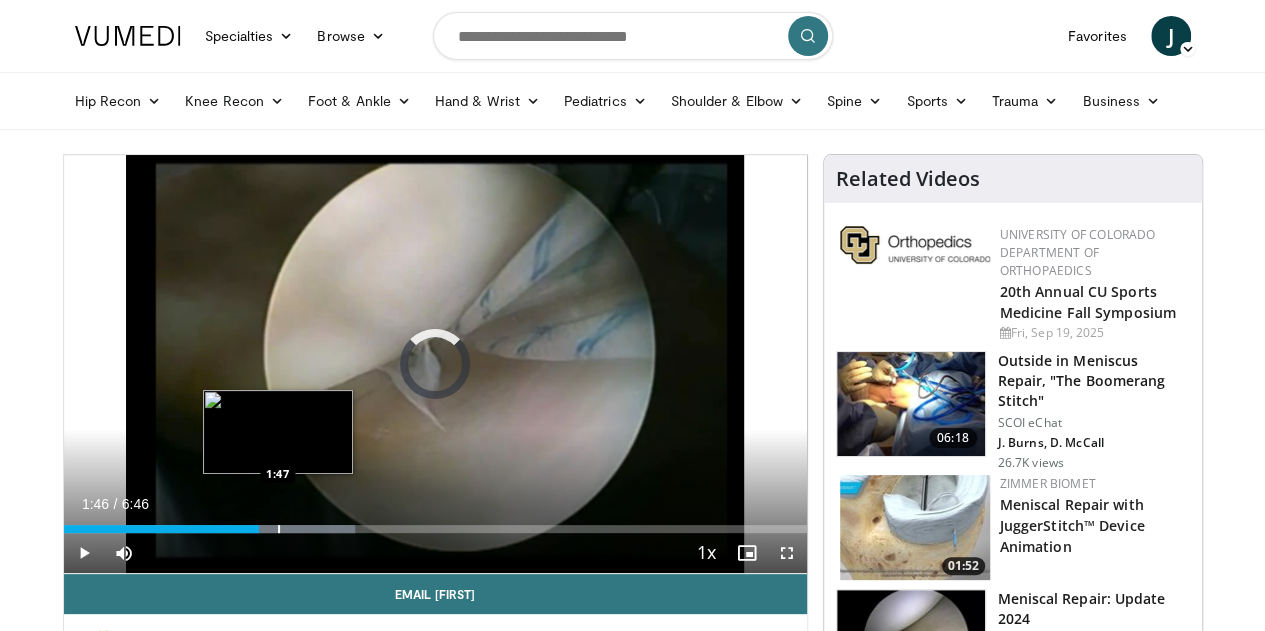 click on "Loaded :  39.24% 1:46 1:47" at bounding box center (435, 523) 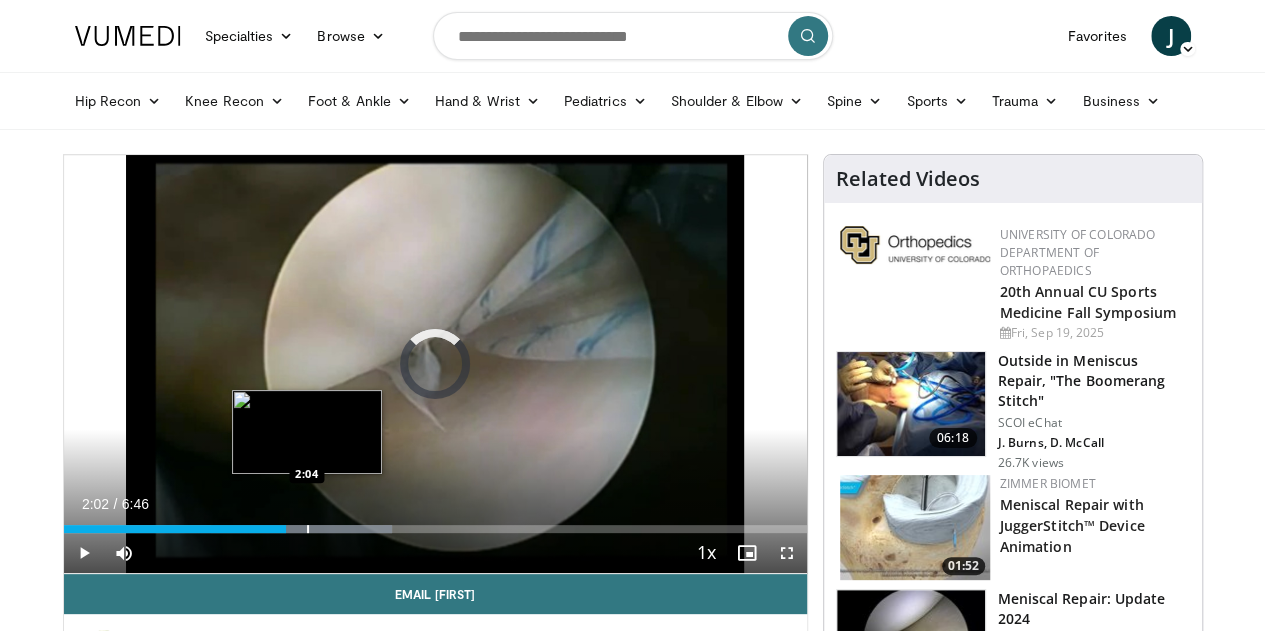 click at bounding box center [308, 529] 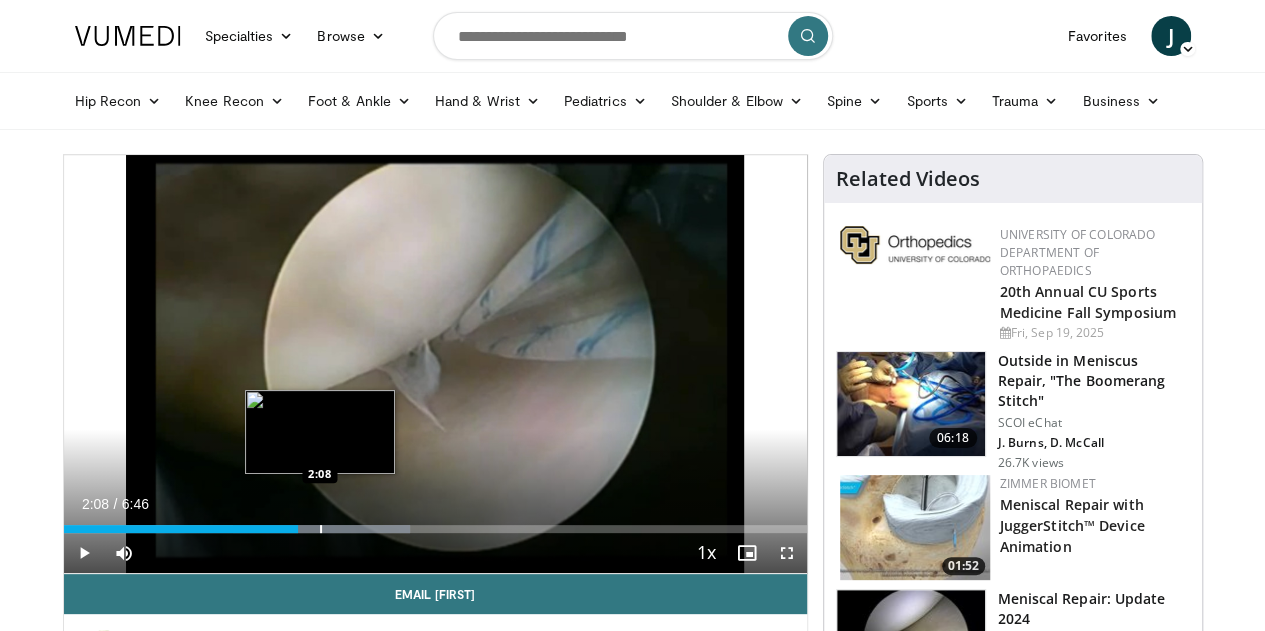 click at bounding box center (321, 529) 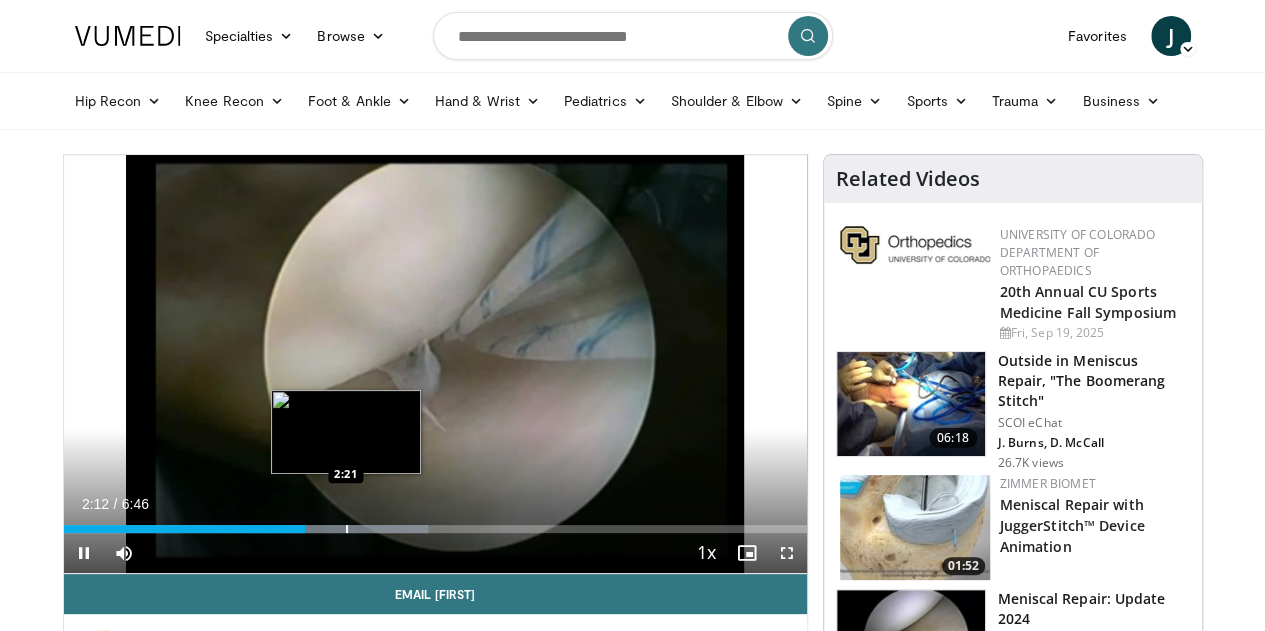 click at bounding box center (347, 529) 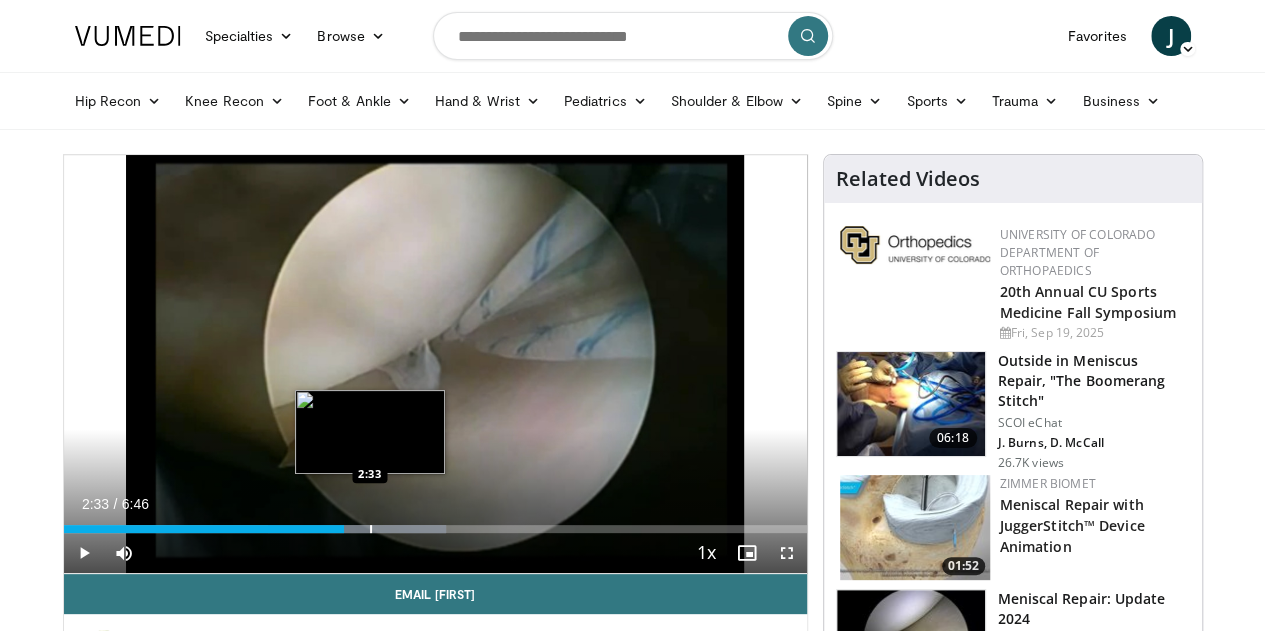 click at bounding box center [371, 529] 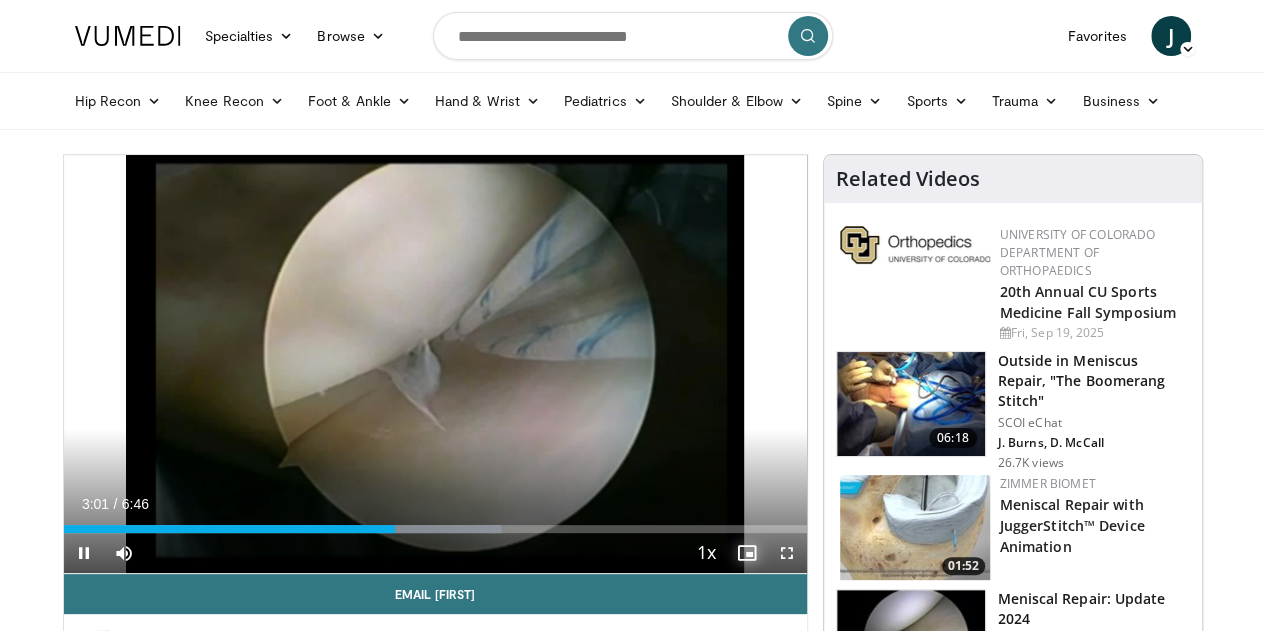 click at bounding box center (747, 553) 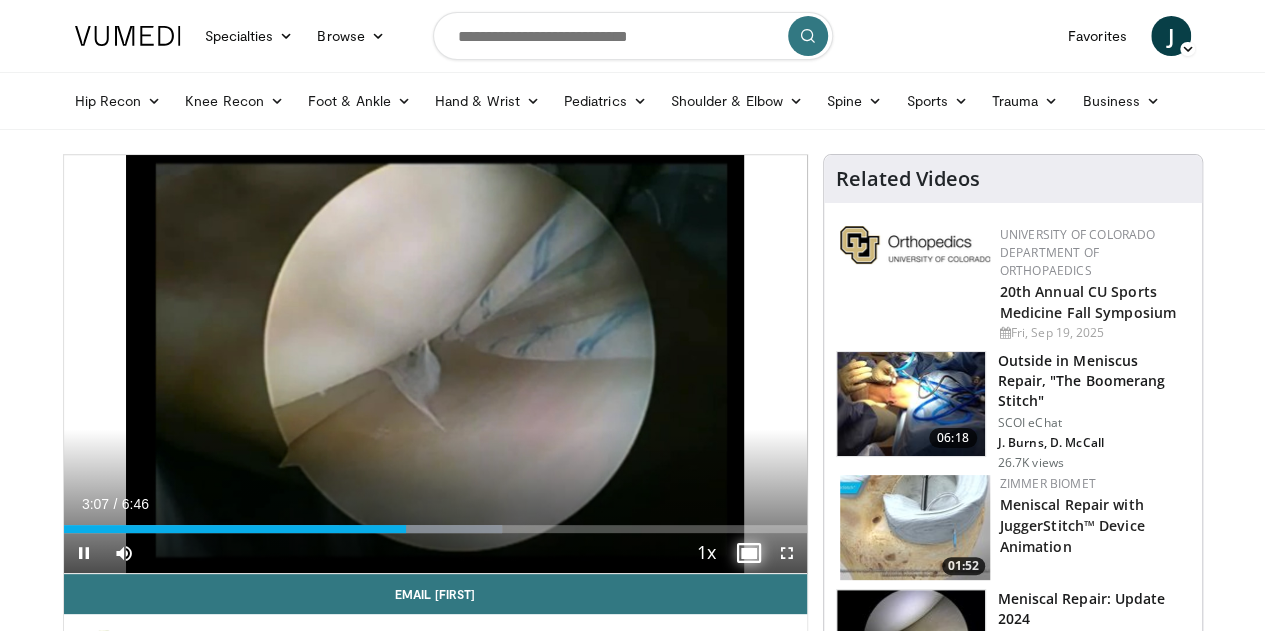 click at bounding box center [747, 553] 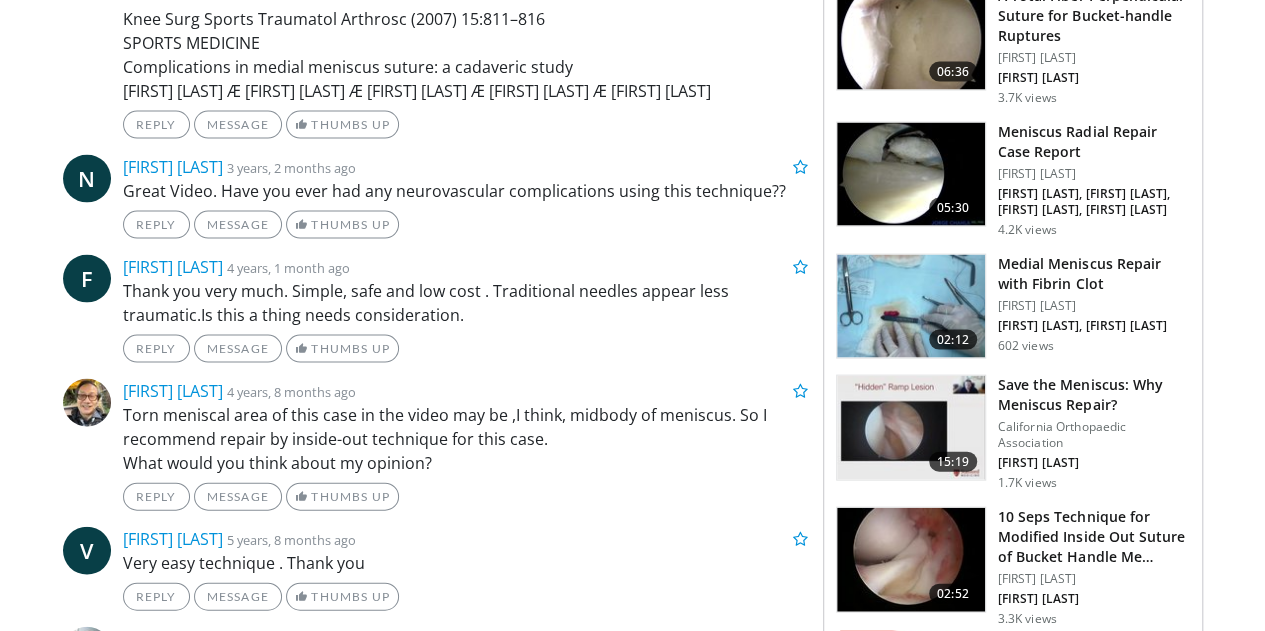 scroll, scrollTop: 0, scrollLeft: 0, axis: both 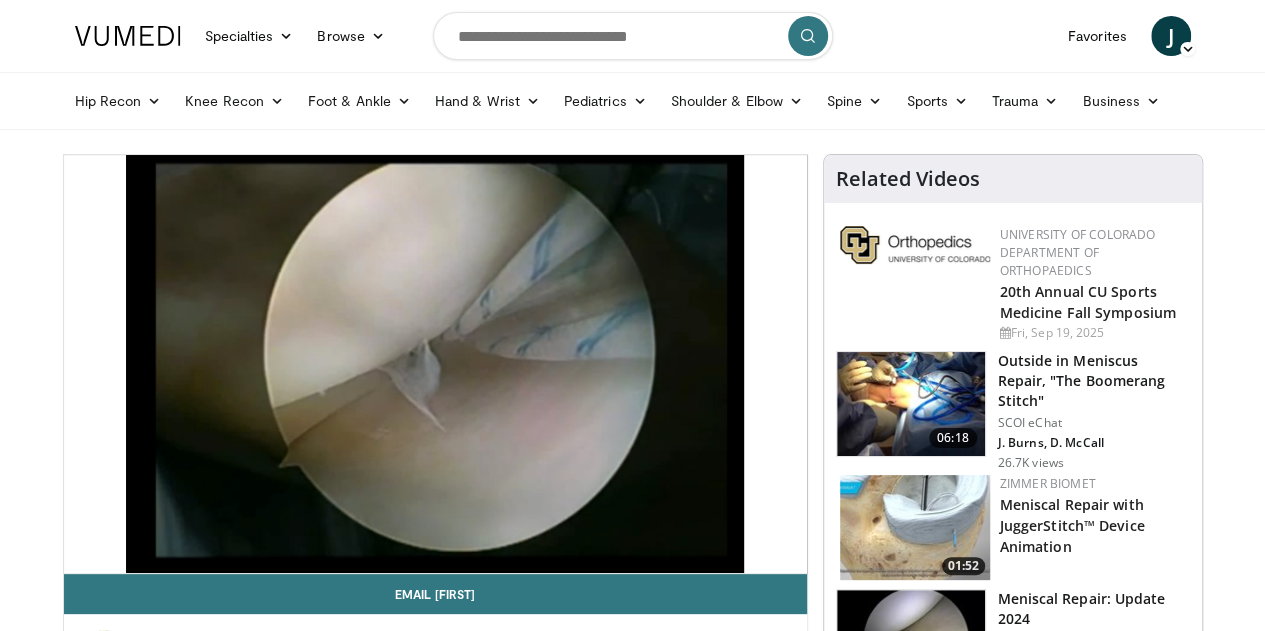 click on "Specialties
Adult & Family Medicine
Allergy, Asthma, Immunology
Anesthesiology
Cardiology
Dental
Dermatology
Endocrinology
Gastroenterology & Hepatology
General Surgery
Hematology & Oncology
Infectious Disease
Nephrology
Neurology
Neurosurgery
Obstetrics & Gynecology
Ophthalmology
Oral Maxillofacial
Orthopaedics
Otolaryngology
Pediatrics
Plastic Surgery
Podiatry
Psychiatry
Pulmonology
Radiation Oncology
Radiology
Rheumatology
Urology
Browse
J" at bounding box center (632, 65) 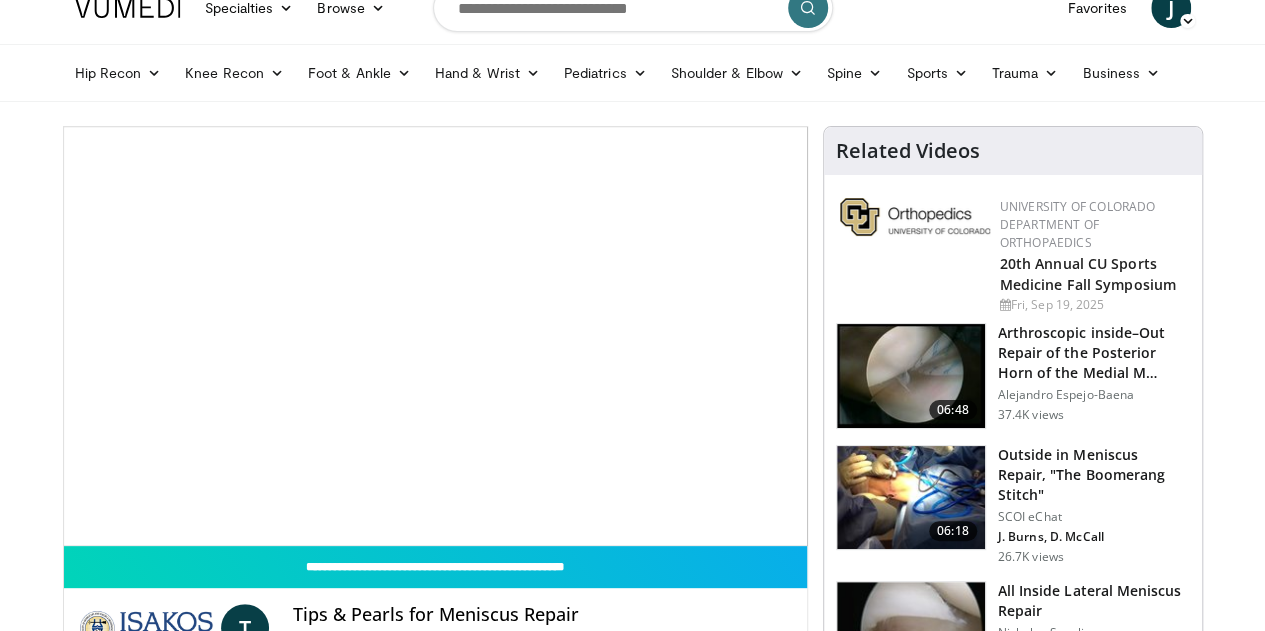 scroll, scrollTop: 28, scrollLeft: 0, axis: vertical 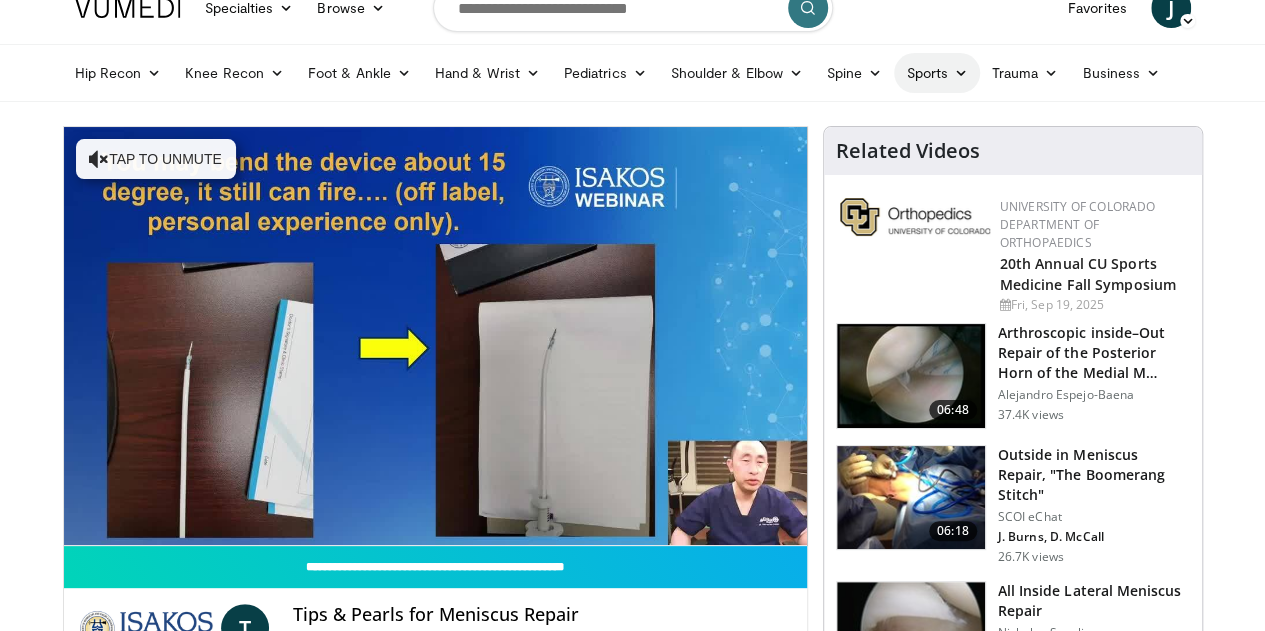 click on "Sports" at bounding box center (937, 73) 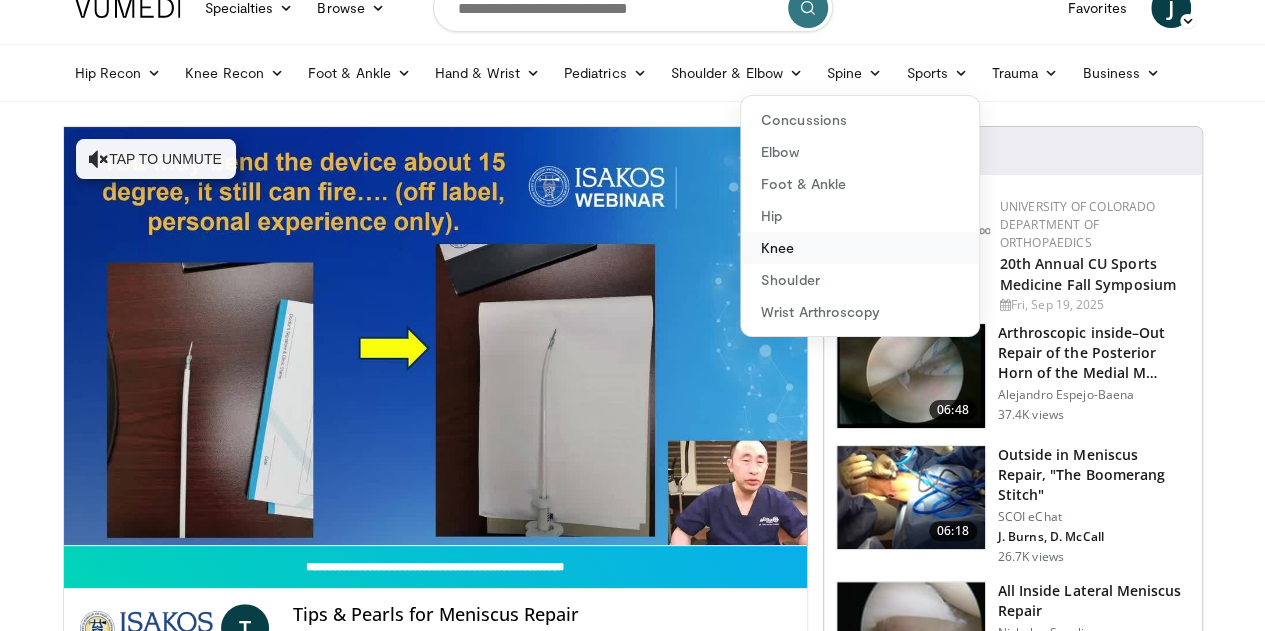 click on "Knee" at bounding box center [860, 248] 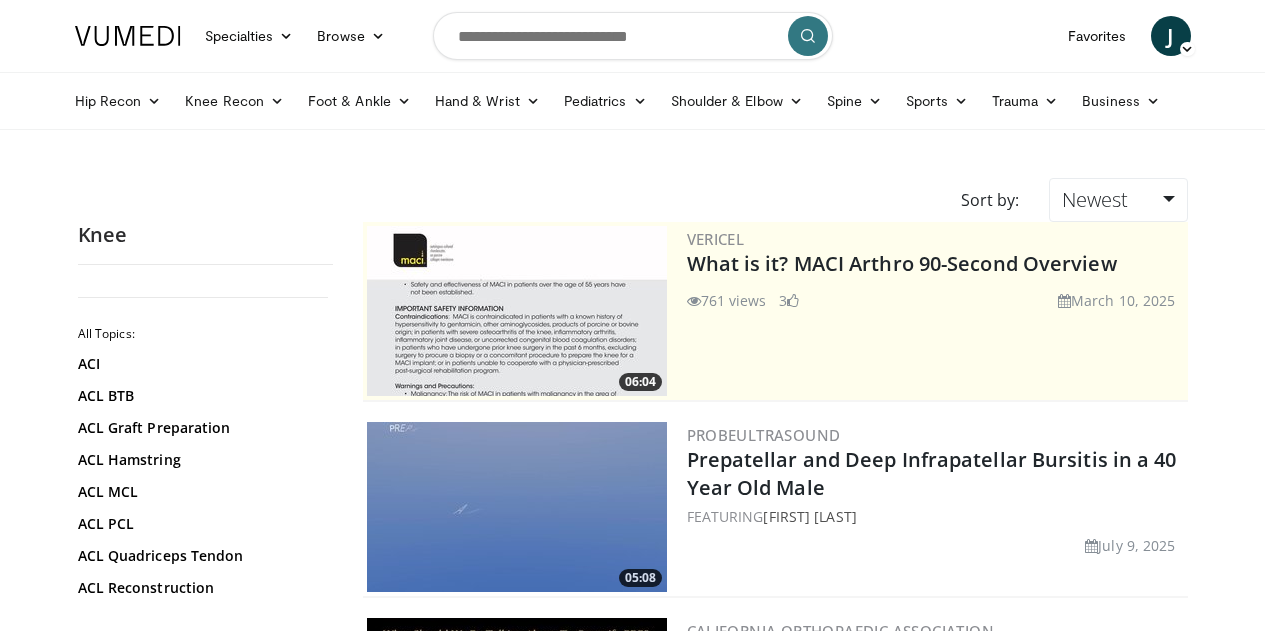 scroll, scrollTop: 0, scrollLeft: 0, axis: both 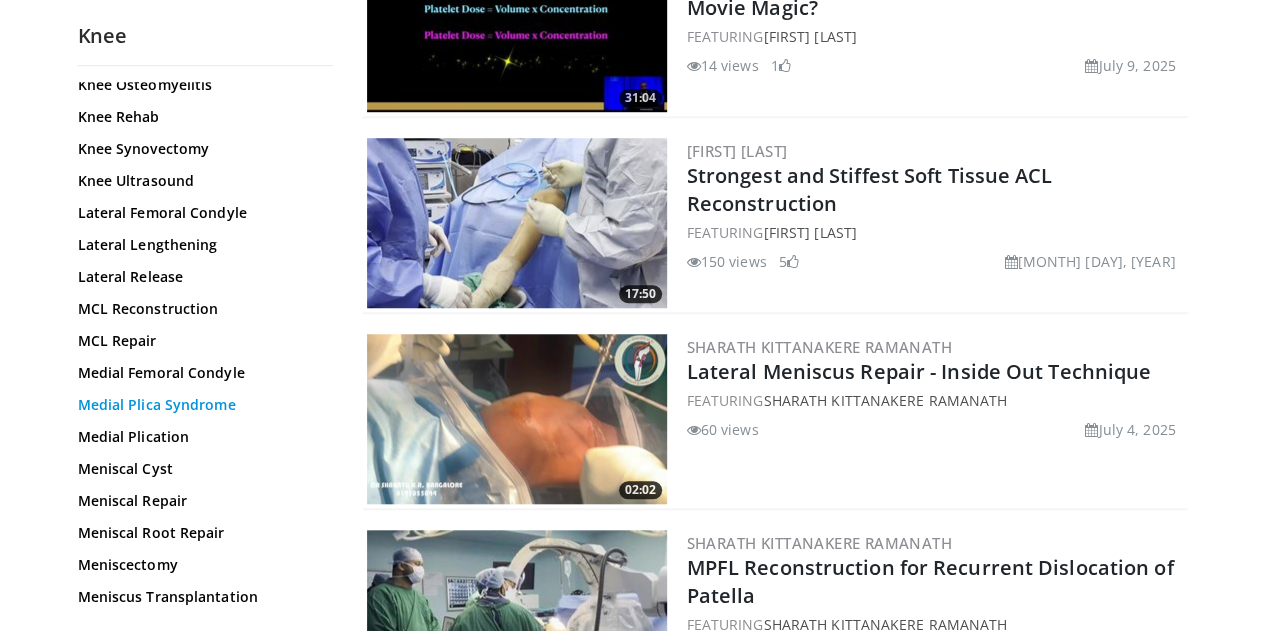 click on "Medial Plica Syndrome" at bounding box center [200, 405] 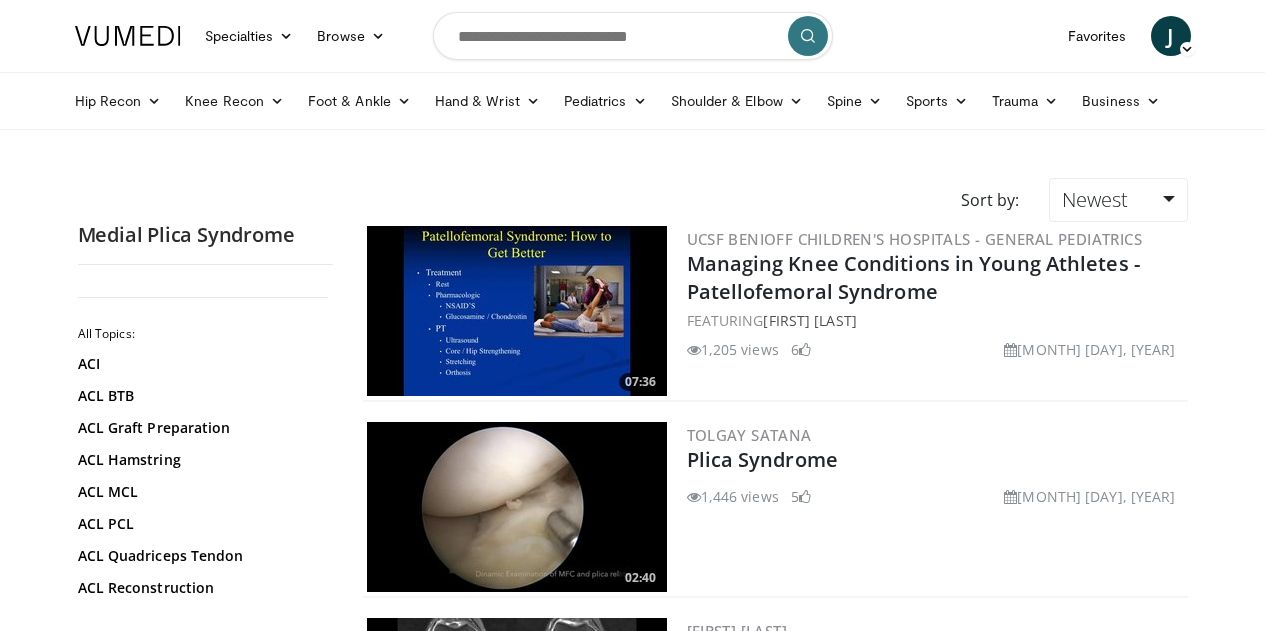 scroll, scrollTop: 0, scrollLeft: 0, axis: both 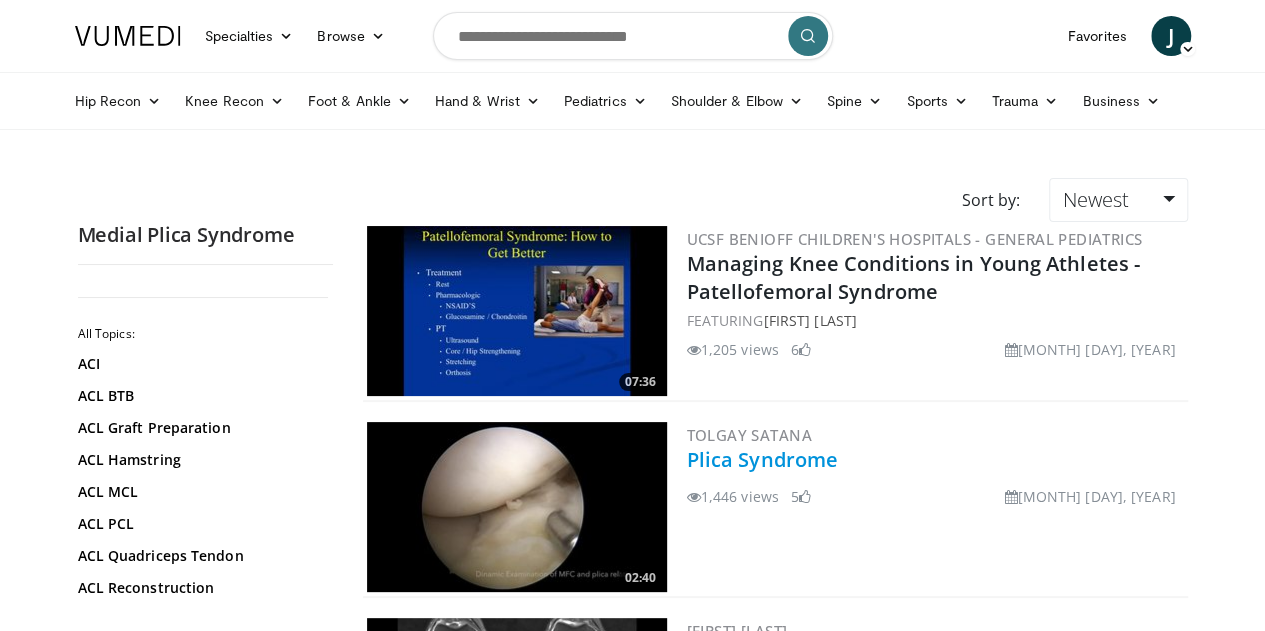 click on "Plica Syndrome" at bounding box center [762, 459] 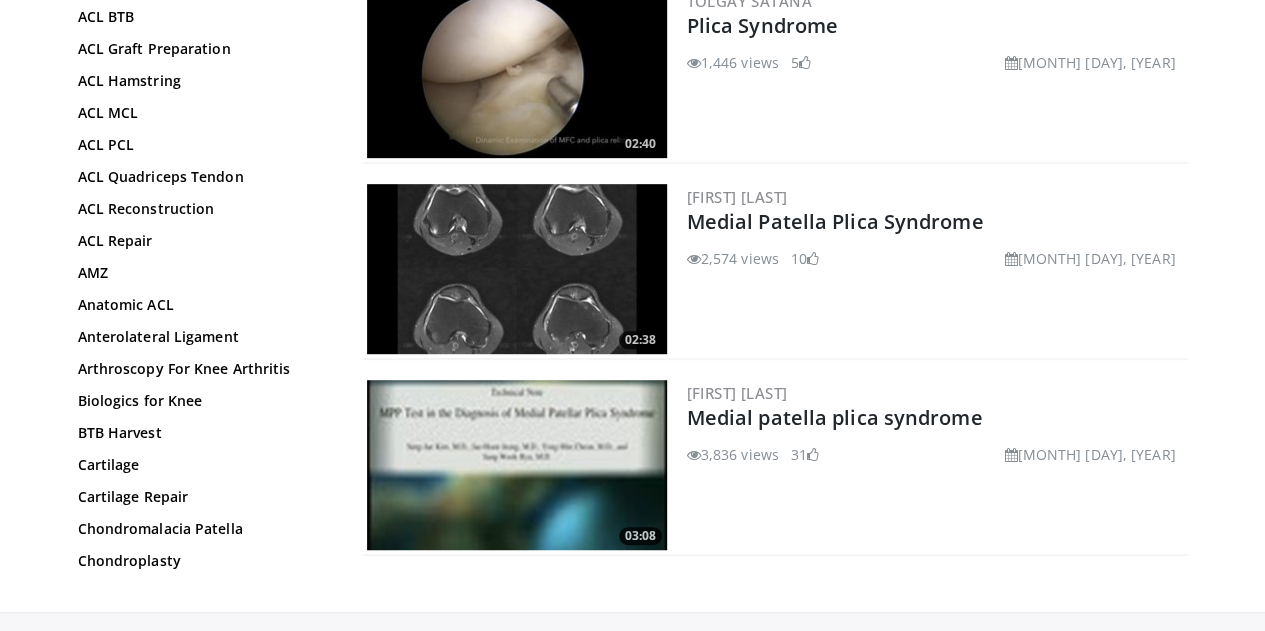 scroll, scrollTop: 448, scrollLeft: 0, axis: vertical 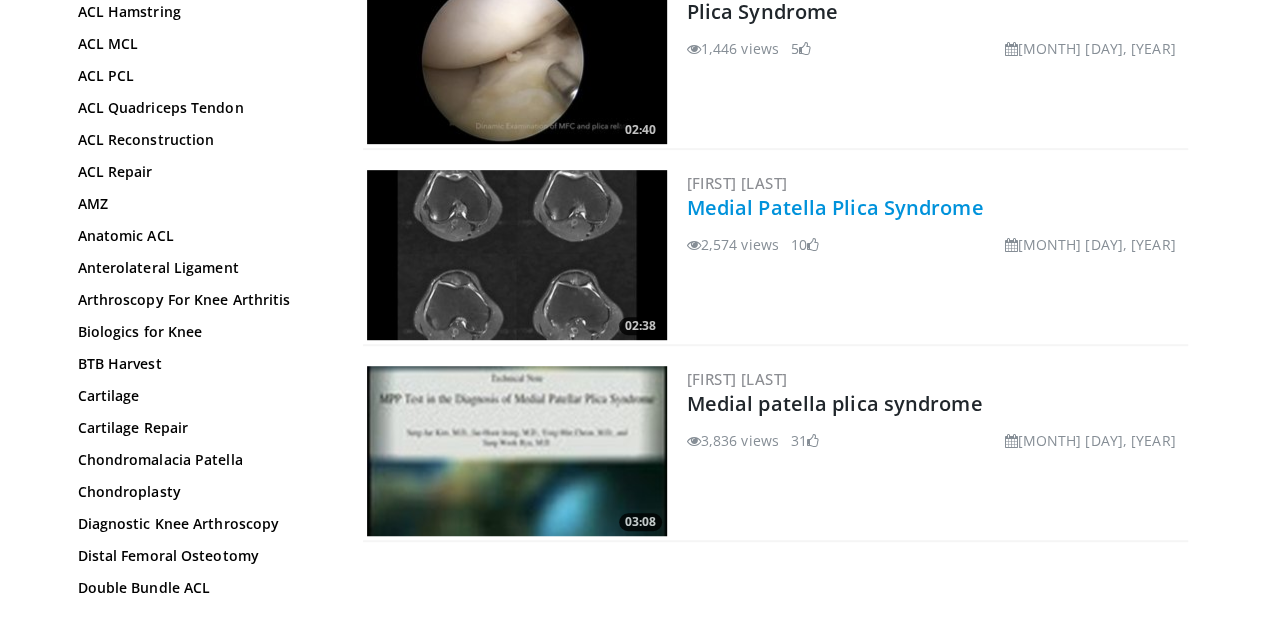 click on "Medial Patella Plica Syndrome" at bounding box center [835, 207] 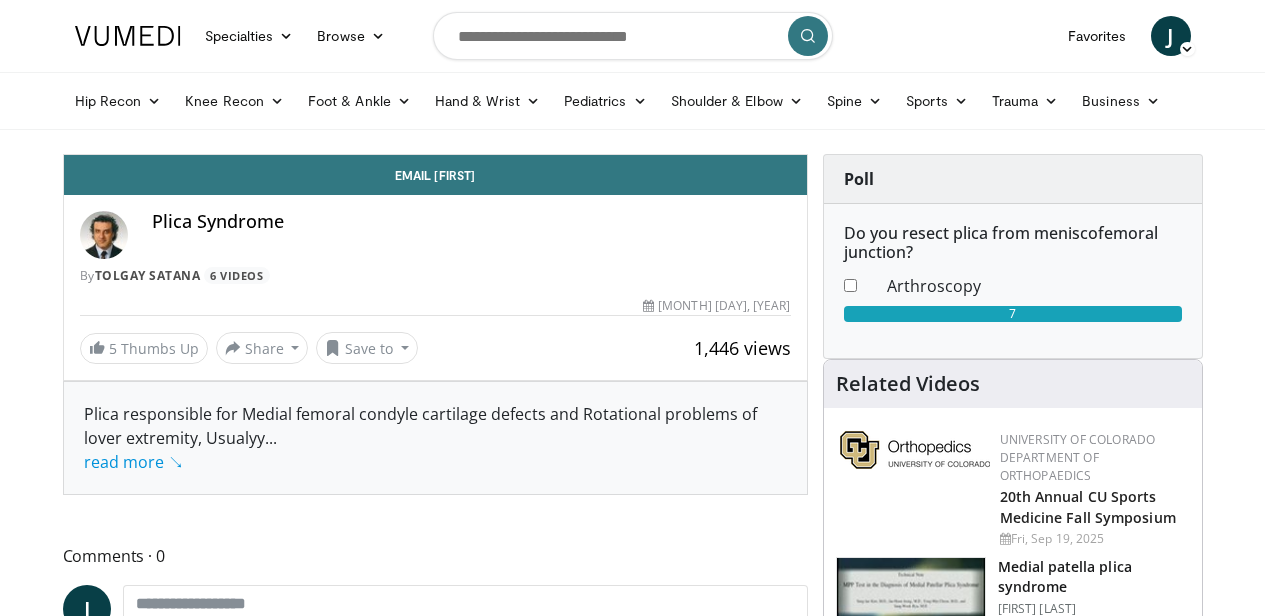 scroll, scrollTop: 0, scrollLeft: 0, axis: both 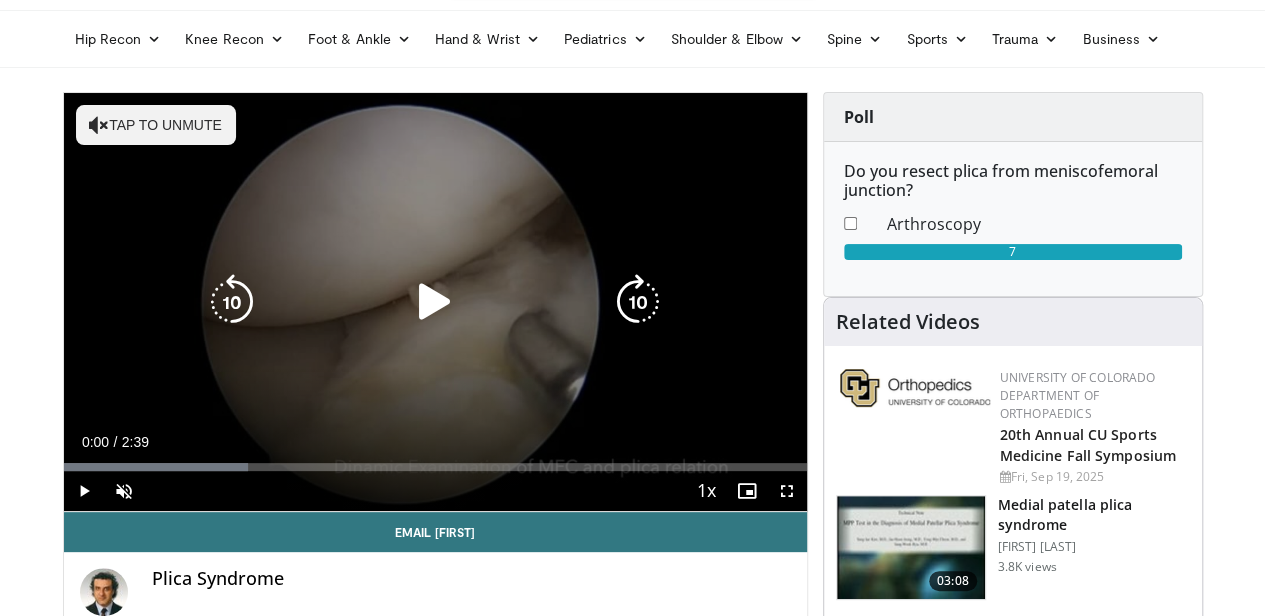 click at bounding box center [435, 302] 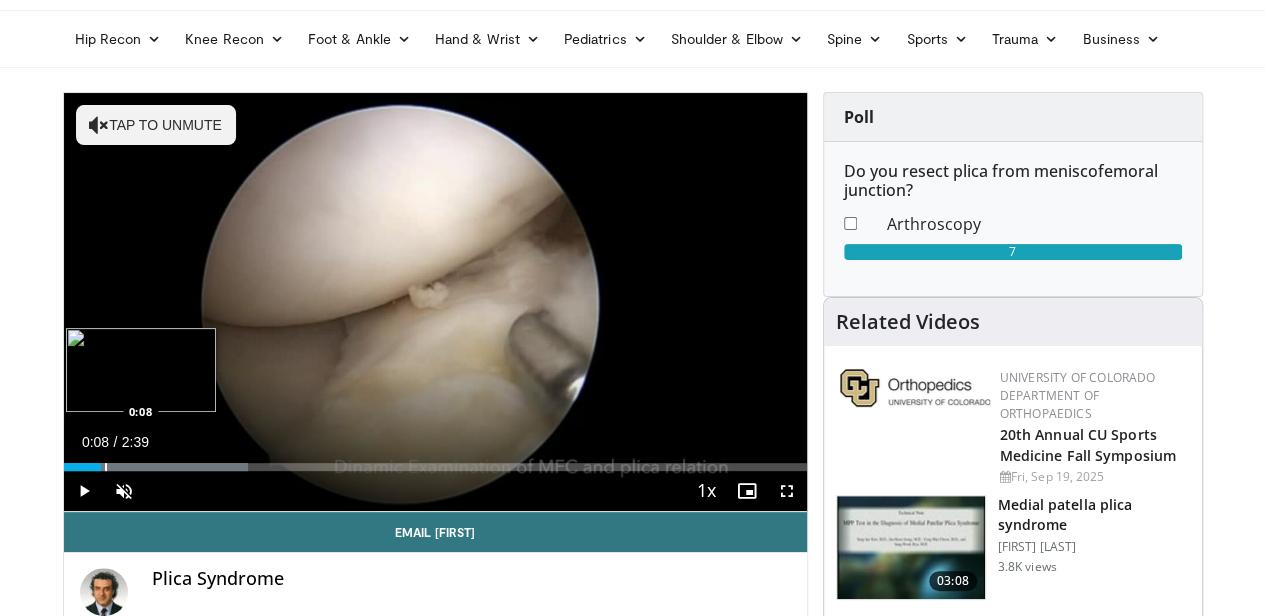 click at bounding box center [106, 467] 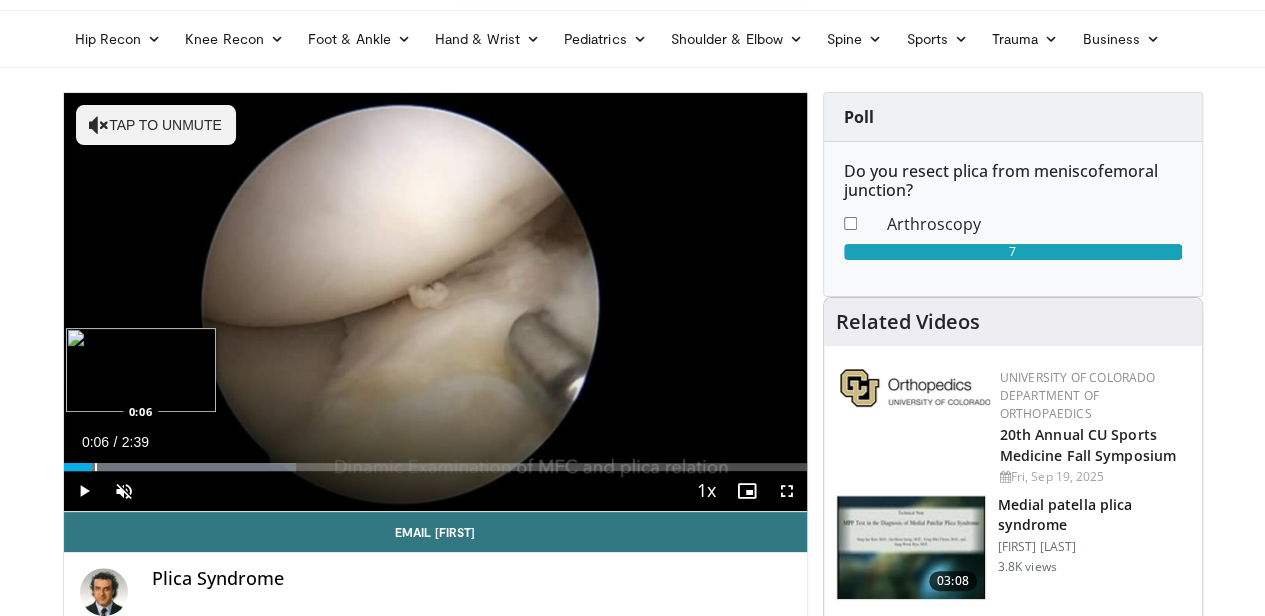 click at bounding box center (96, 467) 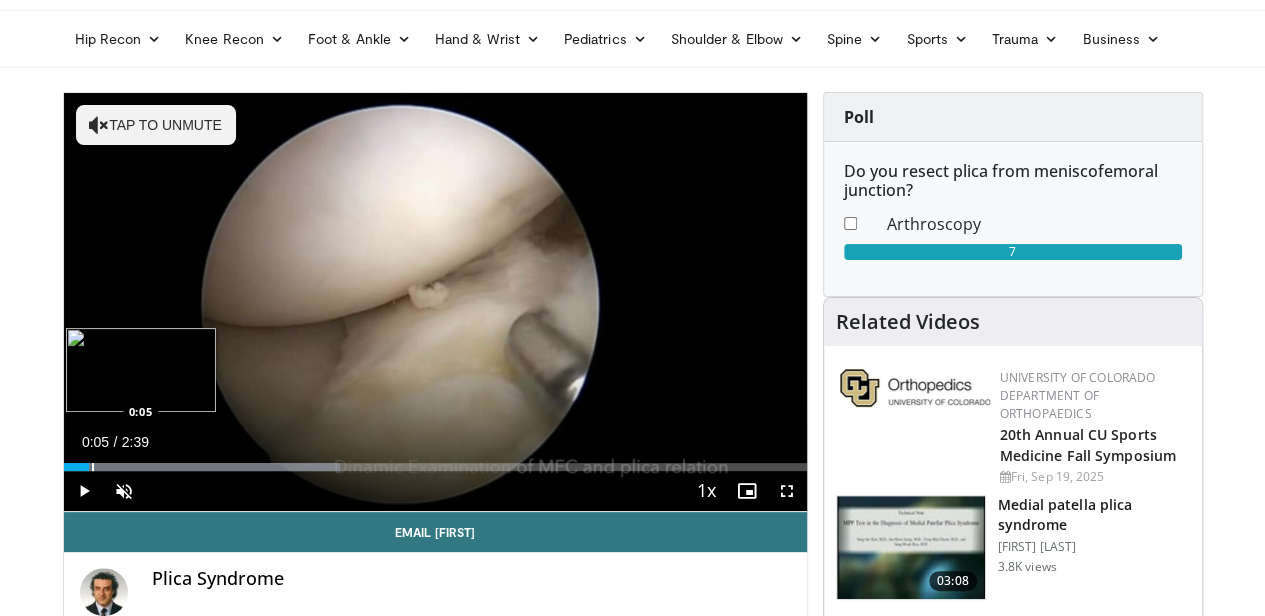 click at bounding box center (93, 467) 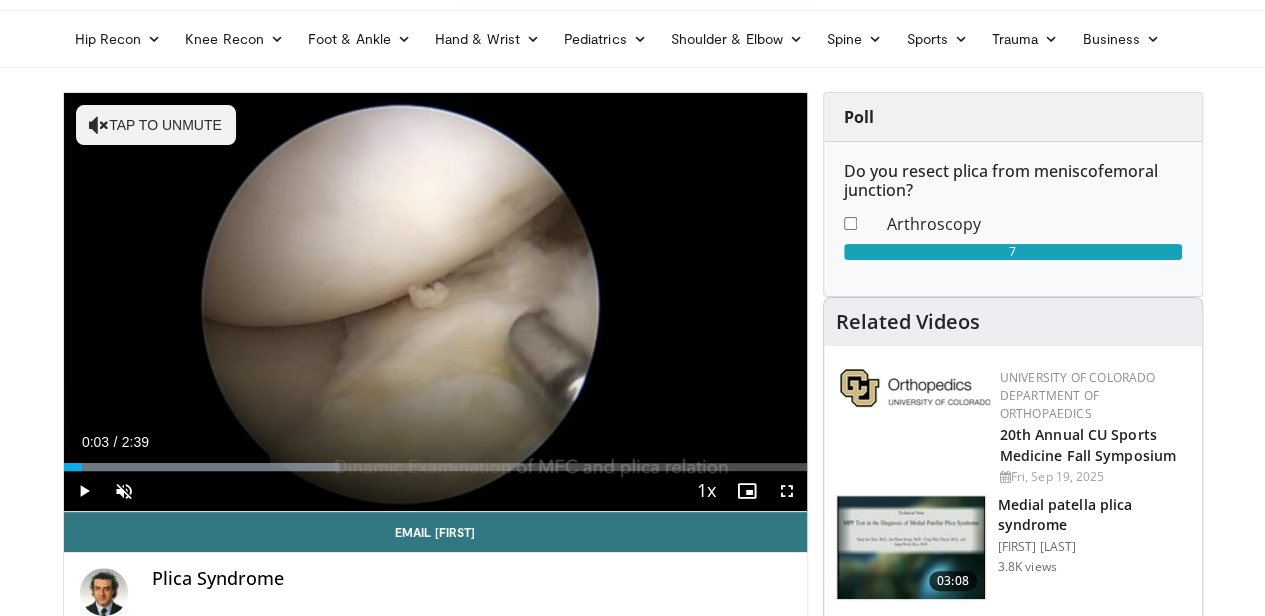 click at bounding box center (85, 467) 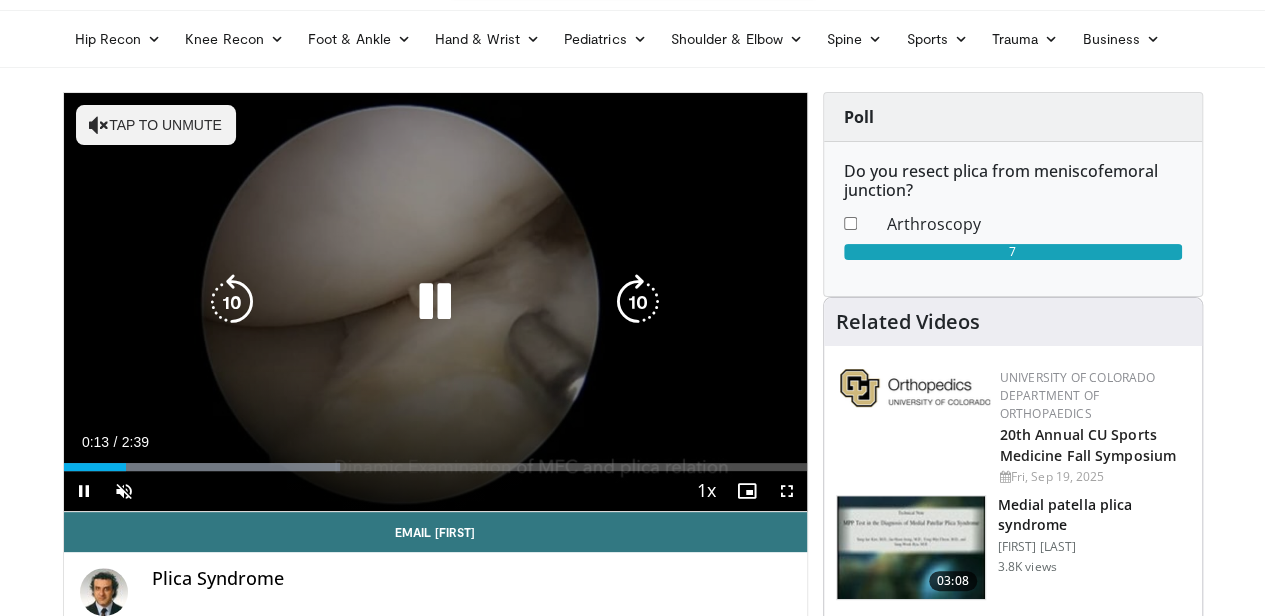 click on "Tap to unmute" at bounding box center (156, 125) 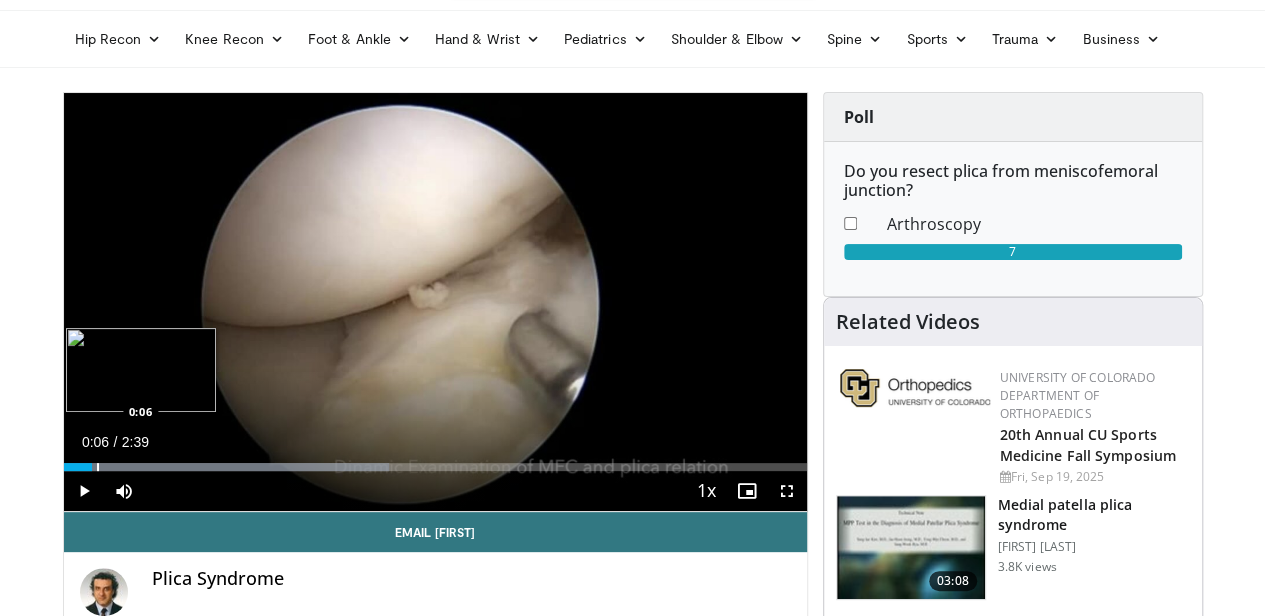 click on "0:06" at bounding box center (78, 467) 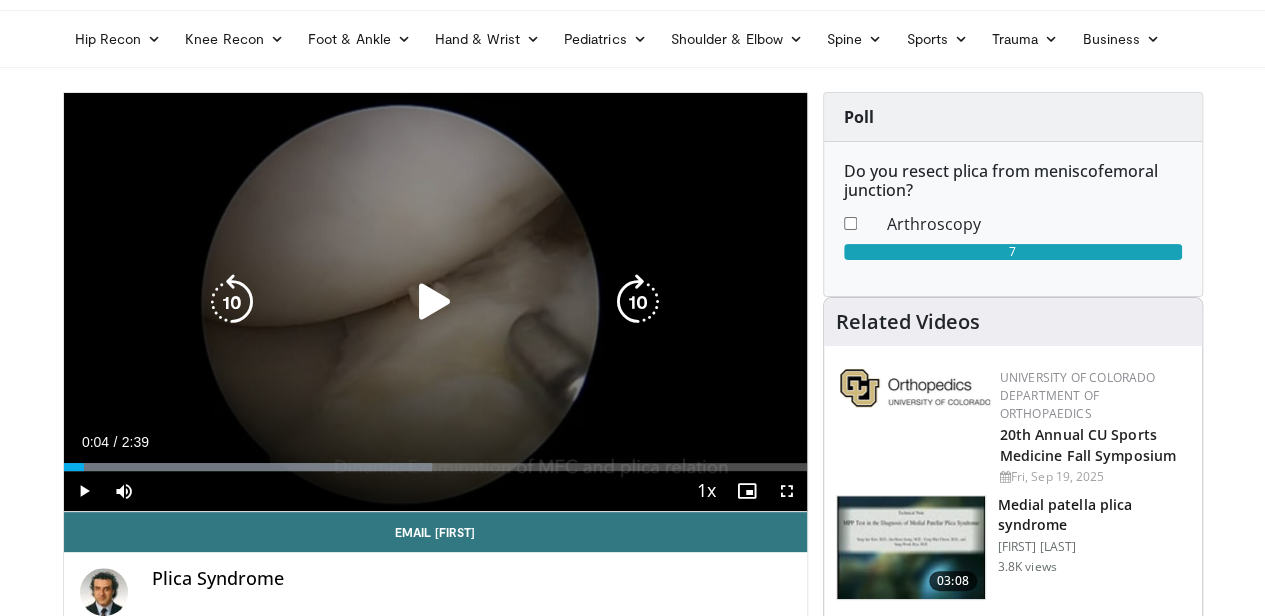 click on "Loaded :  49.65% 0:04 0:04" at bounding box center (435, 467) 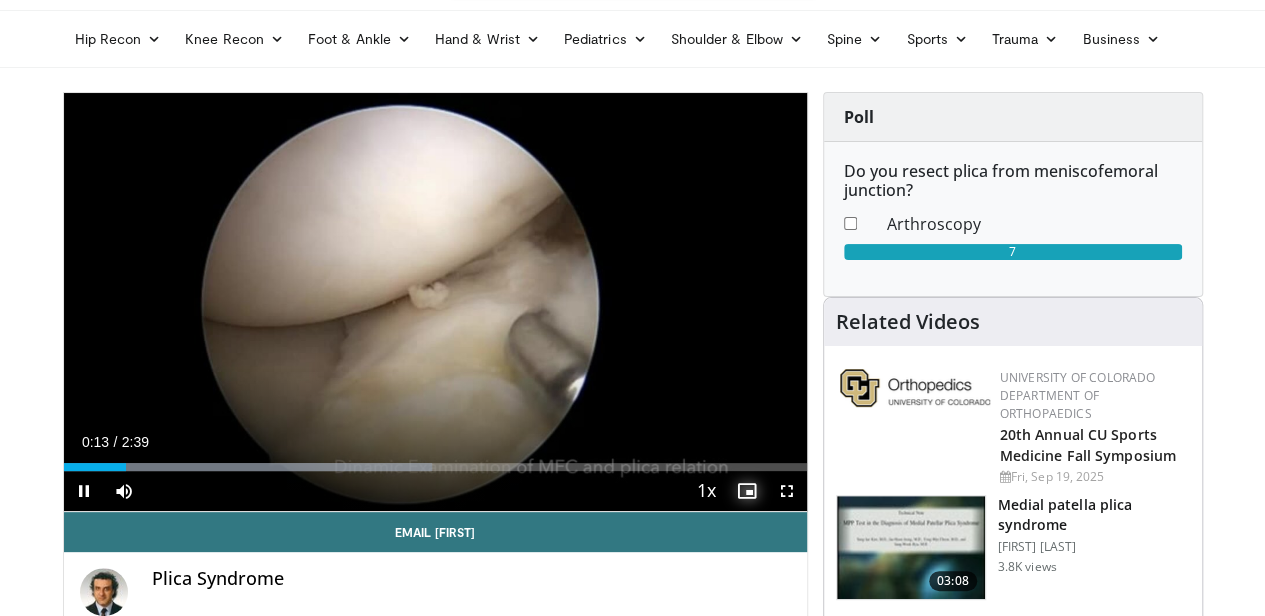 click at bounding box center [747, 491] 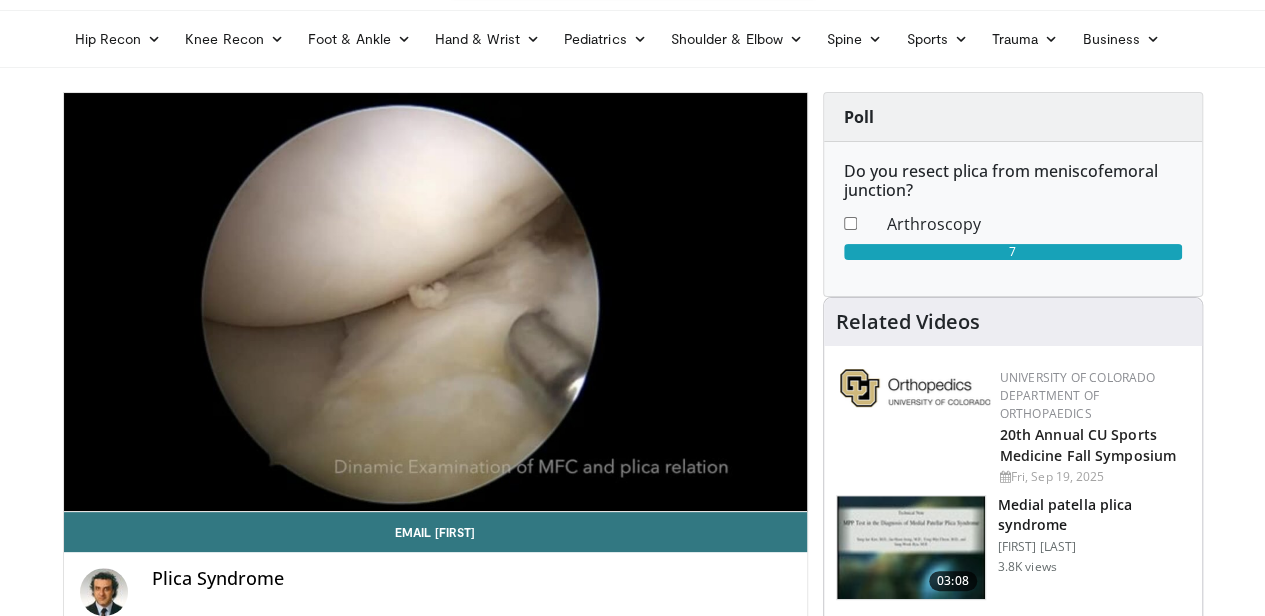 click on "**********" at bounding box center [435, 302] 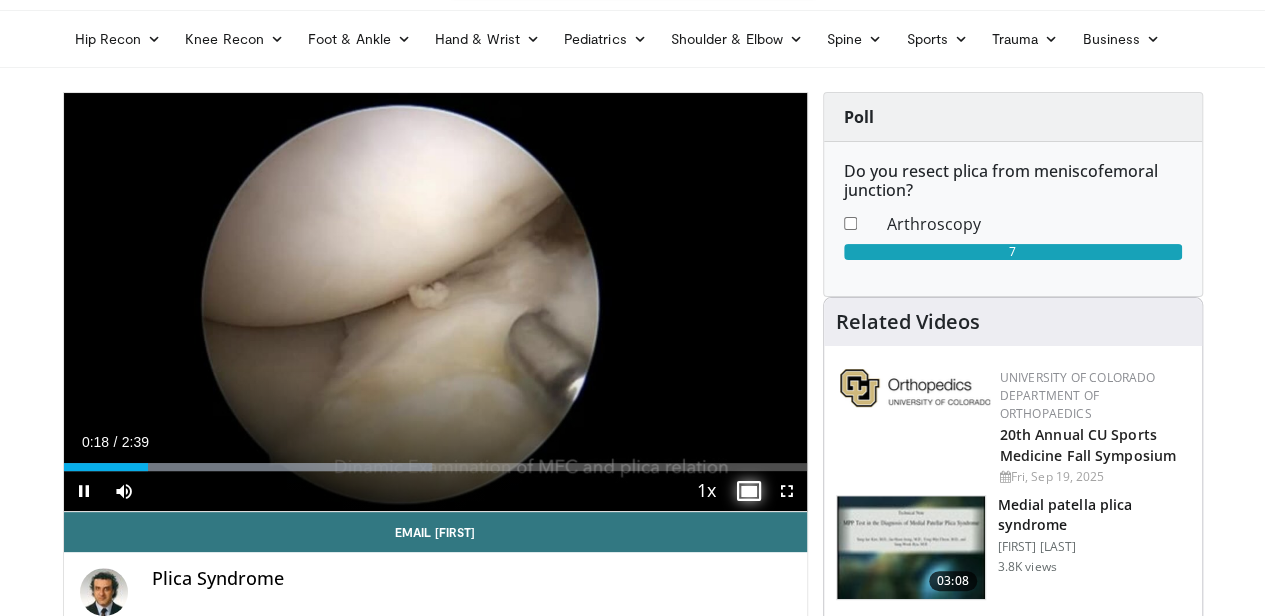 click at bounding box center [747, 491] 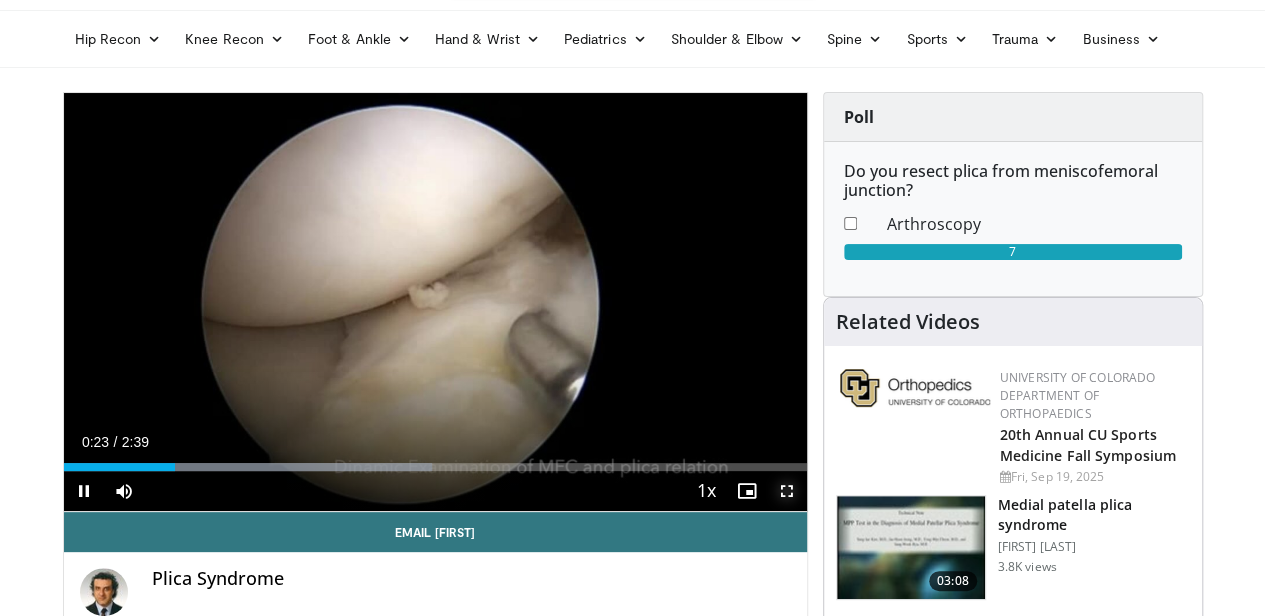 click at bounding box center (787, 491) 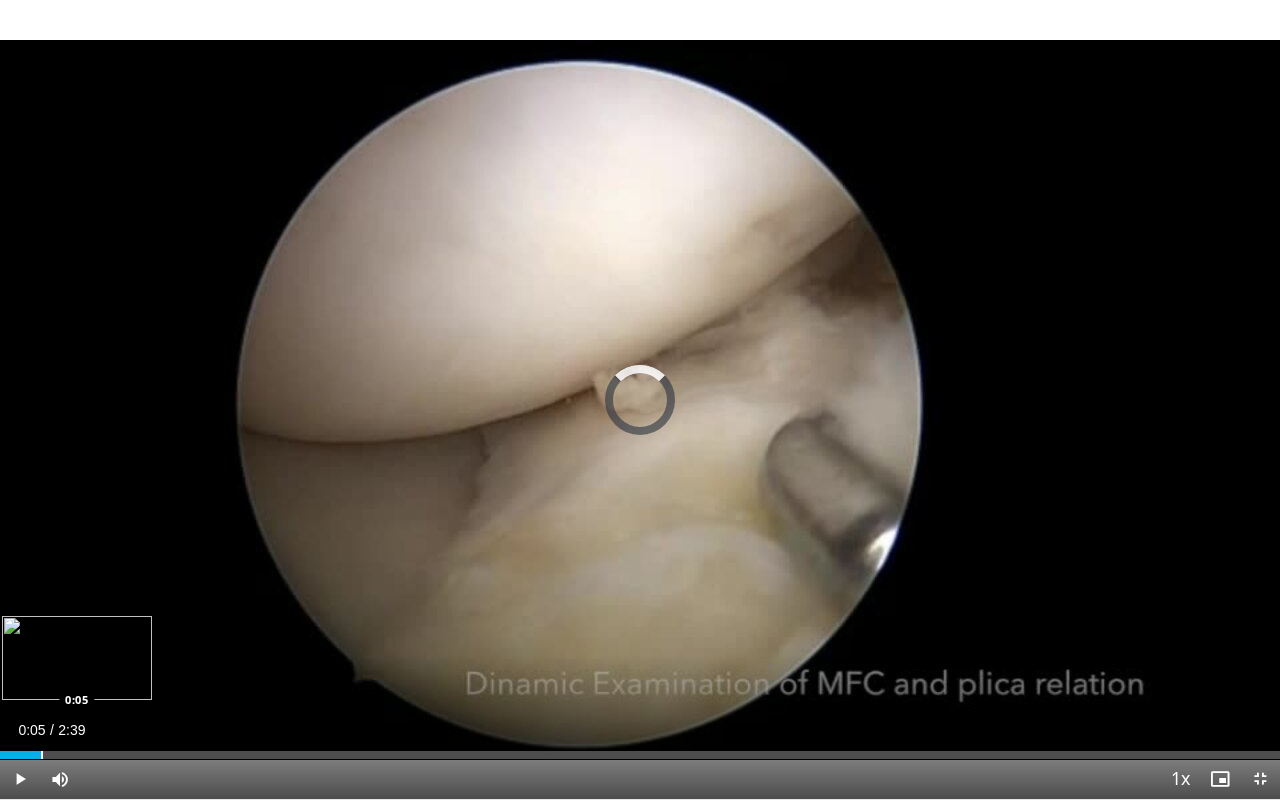 click at bounding box center (42, 755) 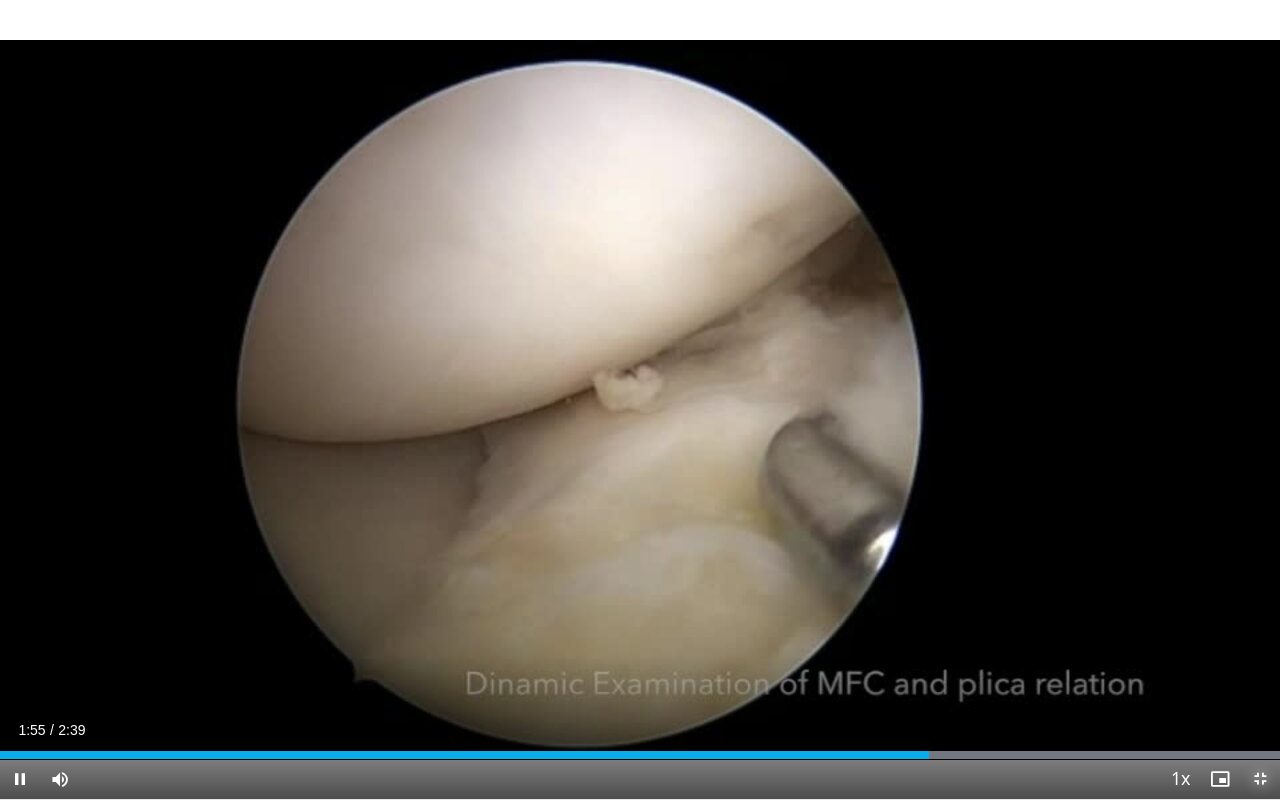 click at bounding box center [1260, 779] 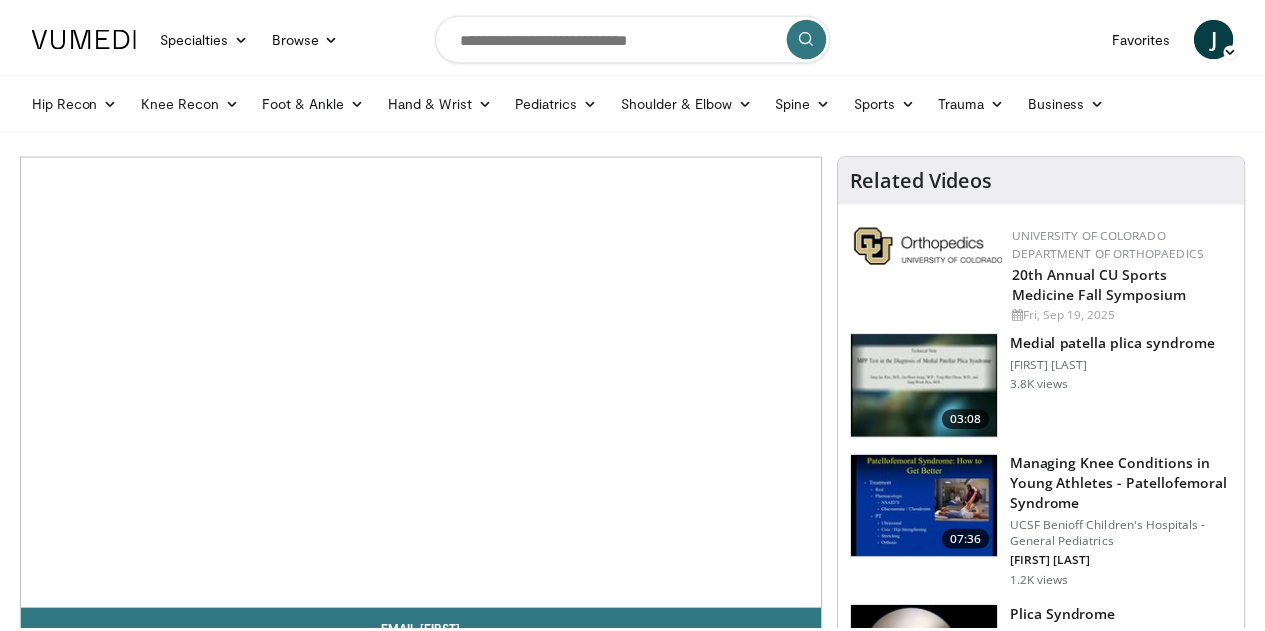 scroll, scrollTop: 0, scrollLeft: 0, axis: both 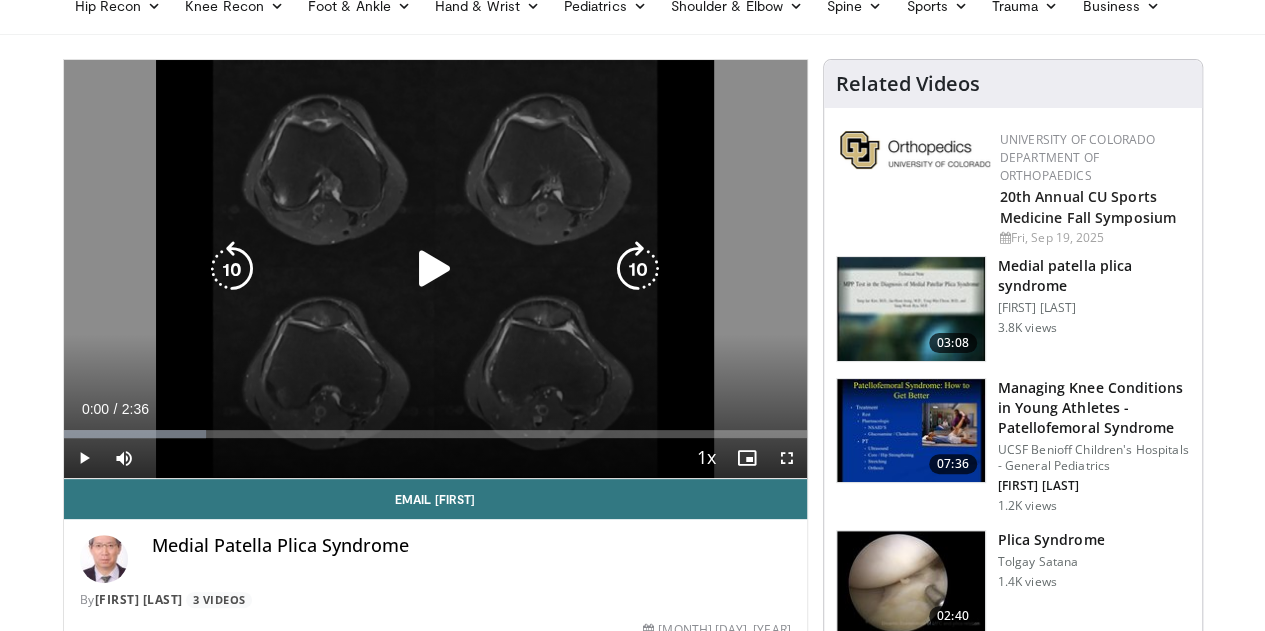 click at bounding box center [435, 269] 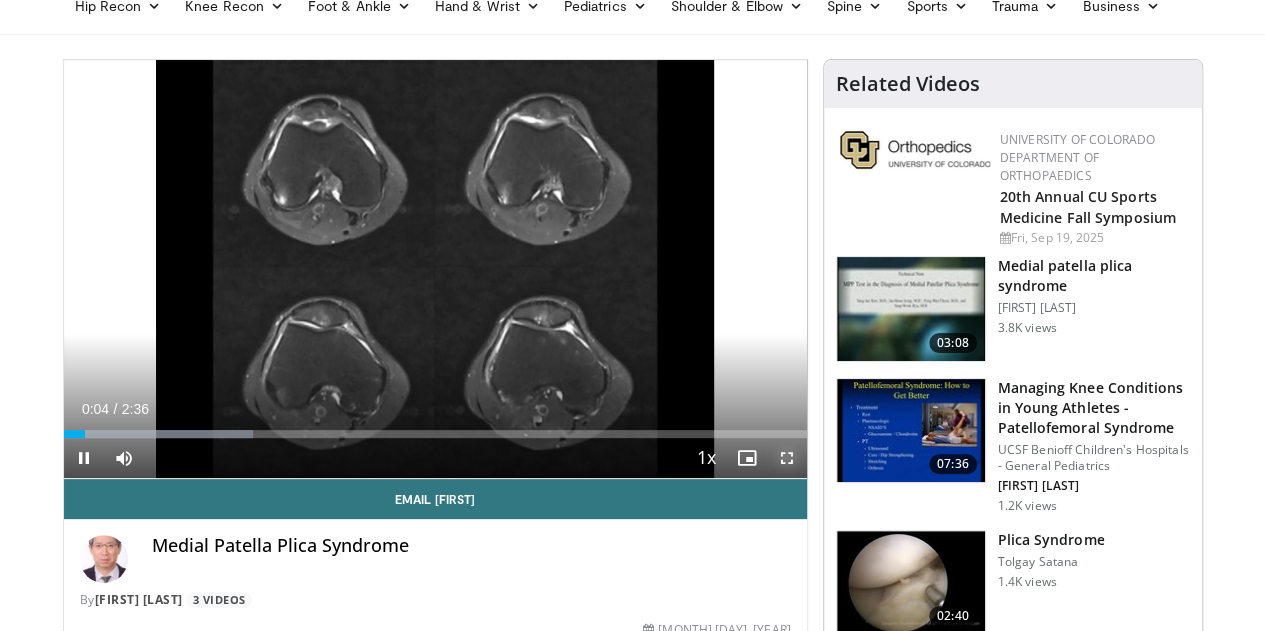 click at bounding box center (787, 458) 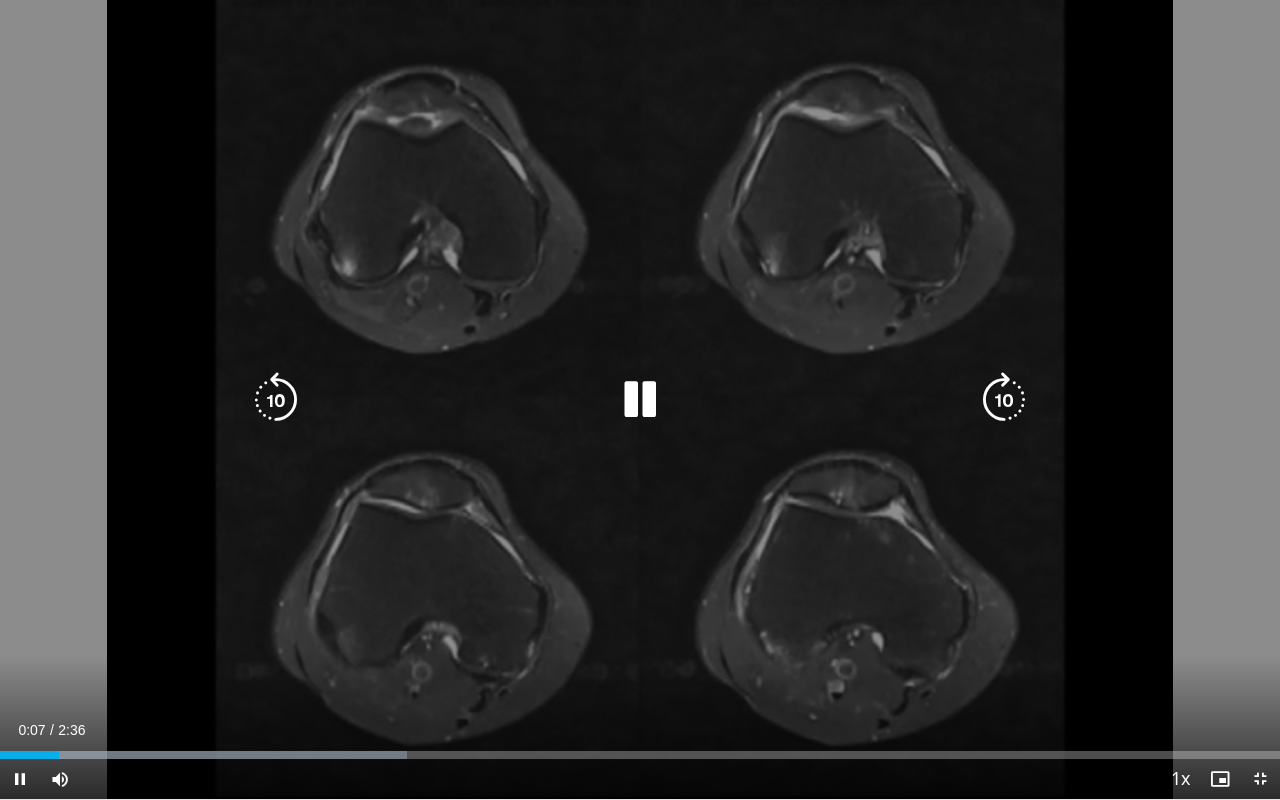 click at bounding box center [1004, 400] 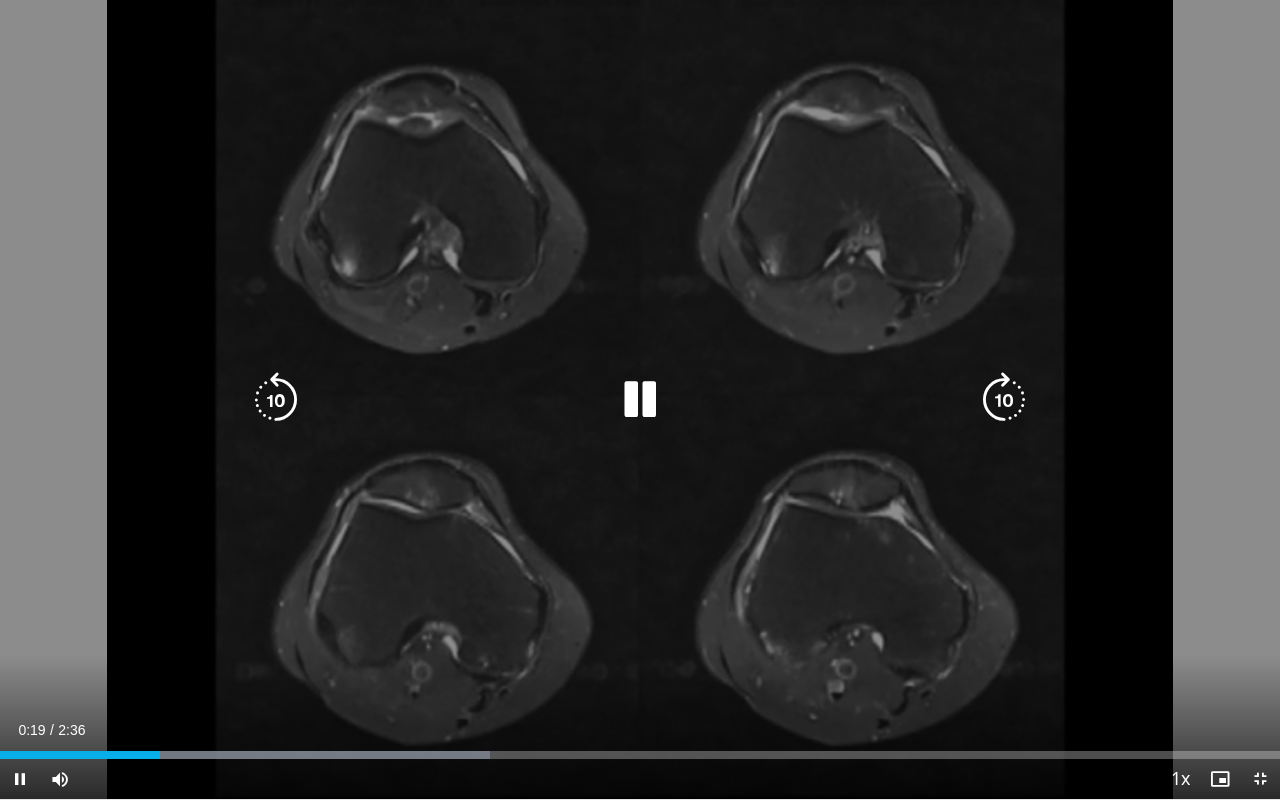 click at bounding box center [1004, 400] 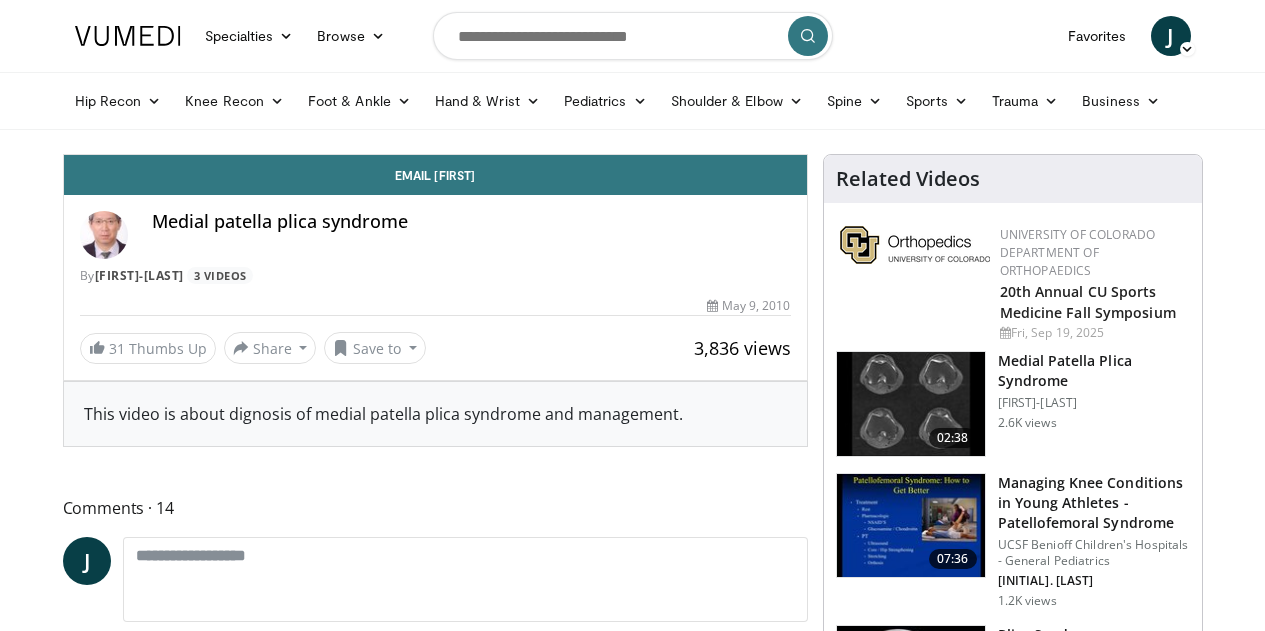 scroll, scrollTop: 0, scrollLeft: 0, axis: both 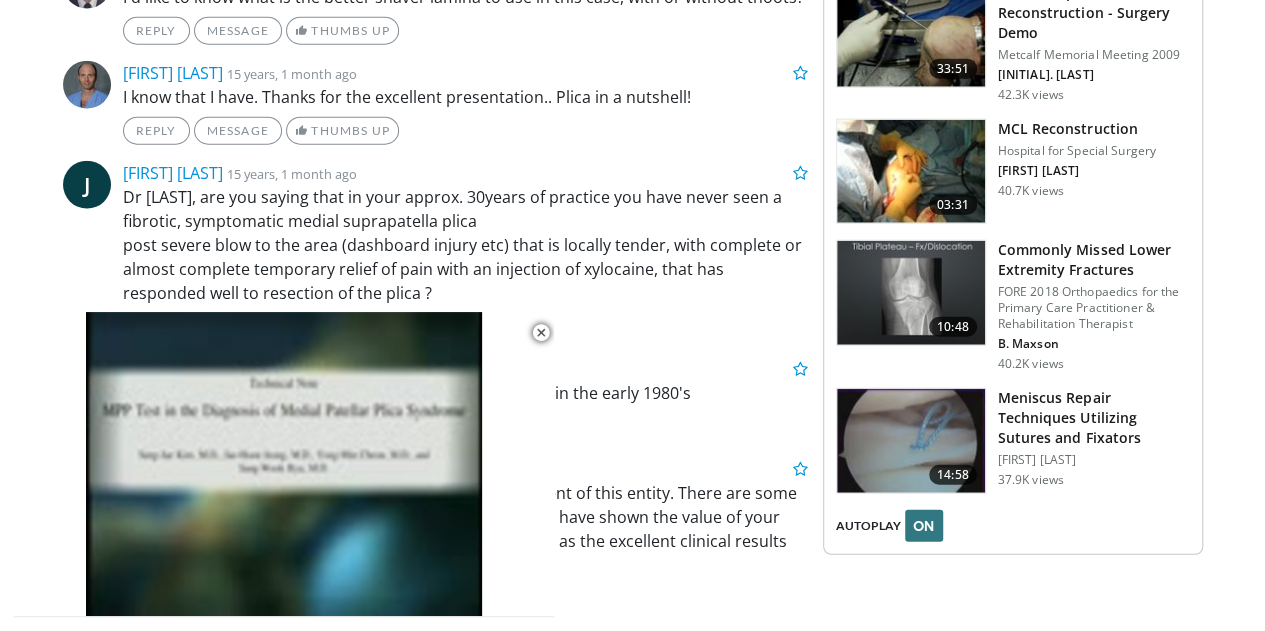 click on "Meniscus Repair Techniques Utilizing Sutures and Fixators" at bounding box center (1094, 418) 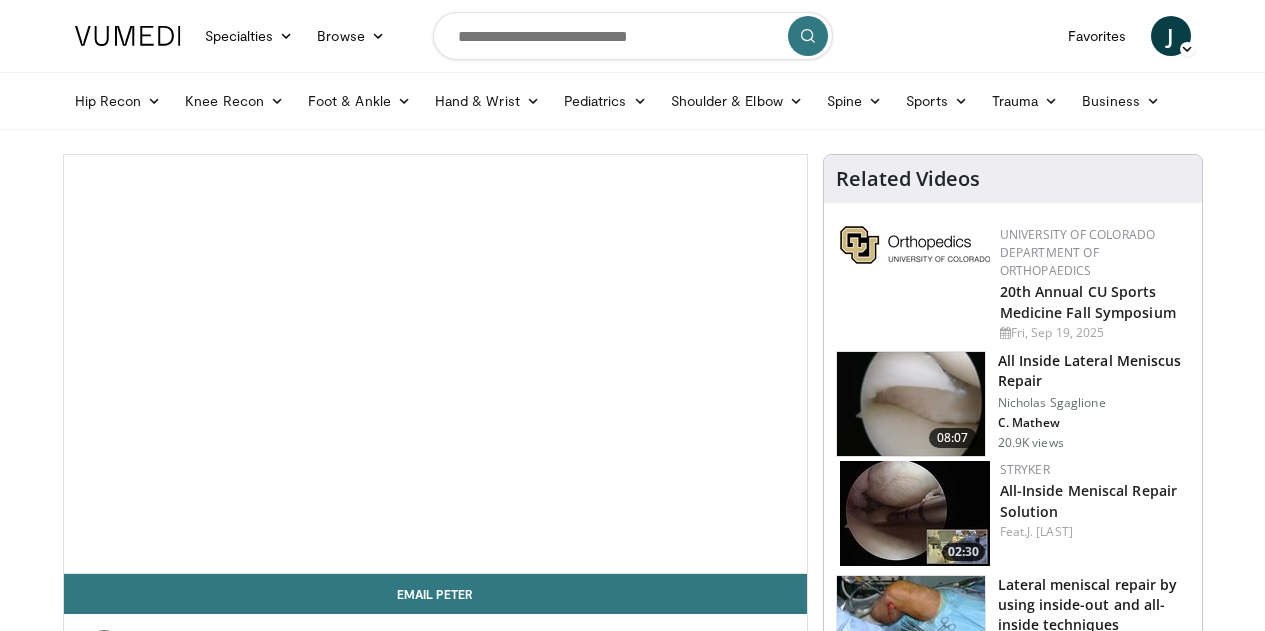 scroll, scrollTop: 0, scrollLeft: 0, axis: both 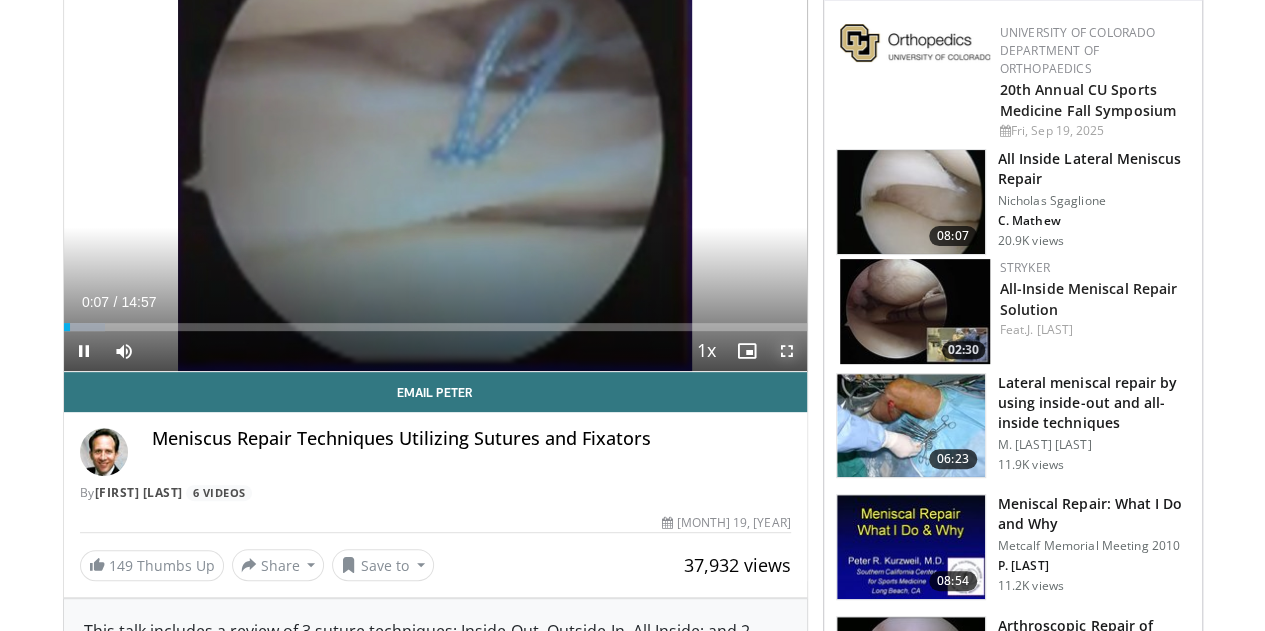 click at bounding box center (787, 351) 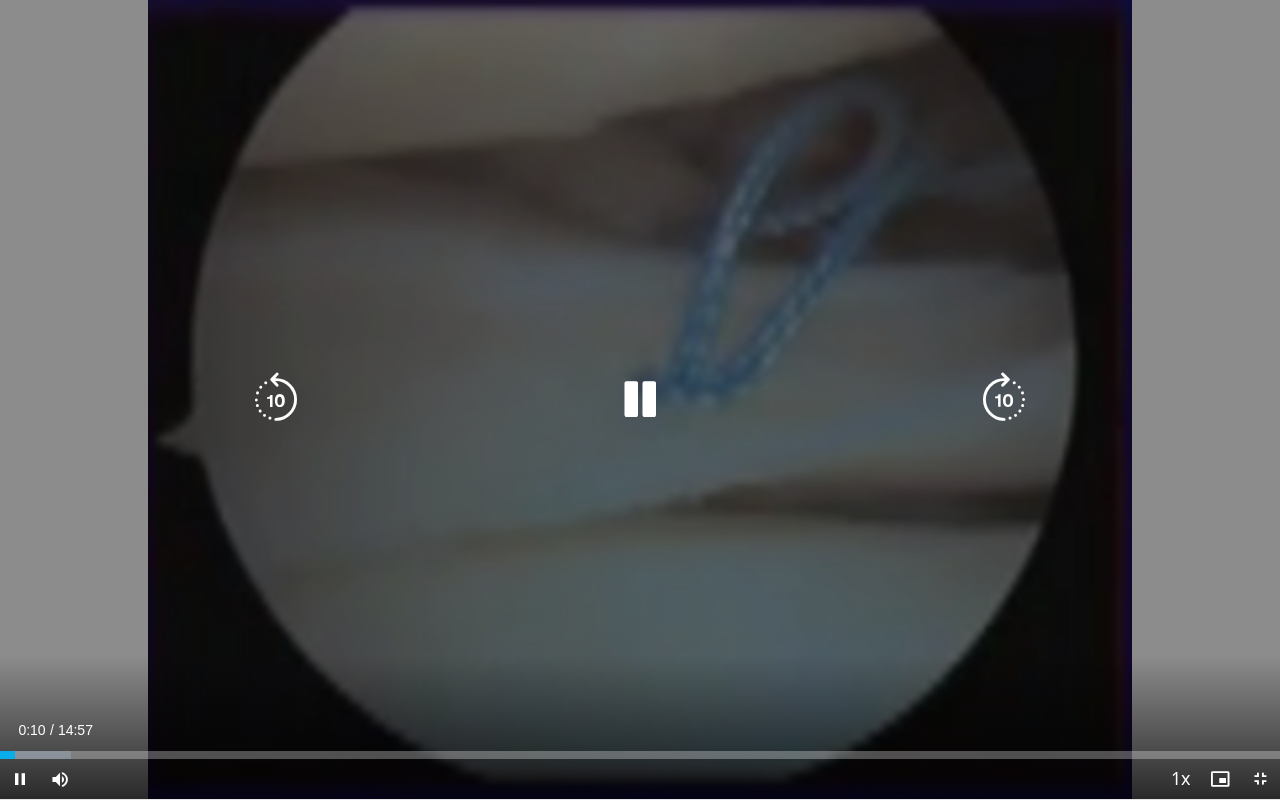 click at bounding box center (1004, 400) 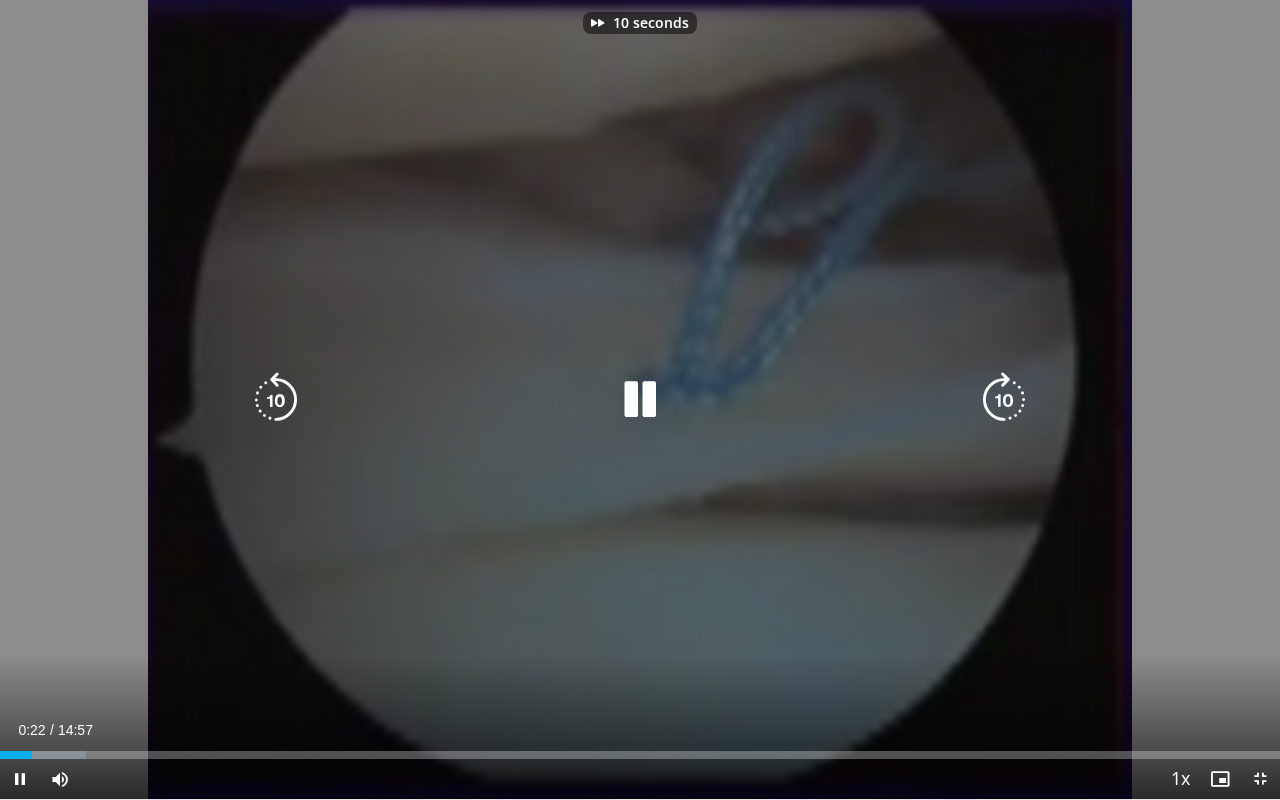 click at bounding box center [1004, 400] 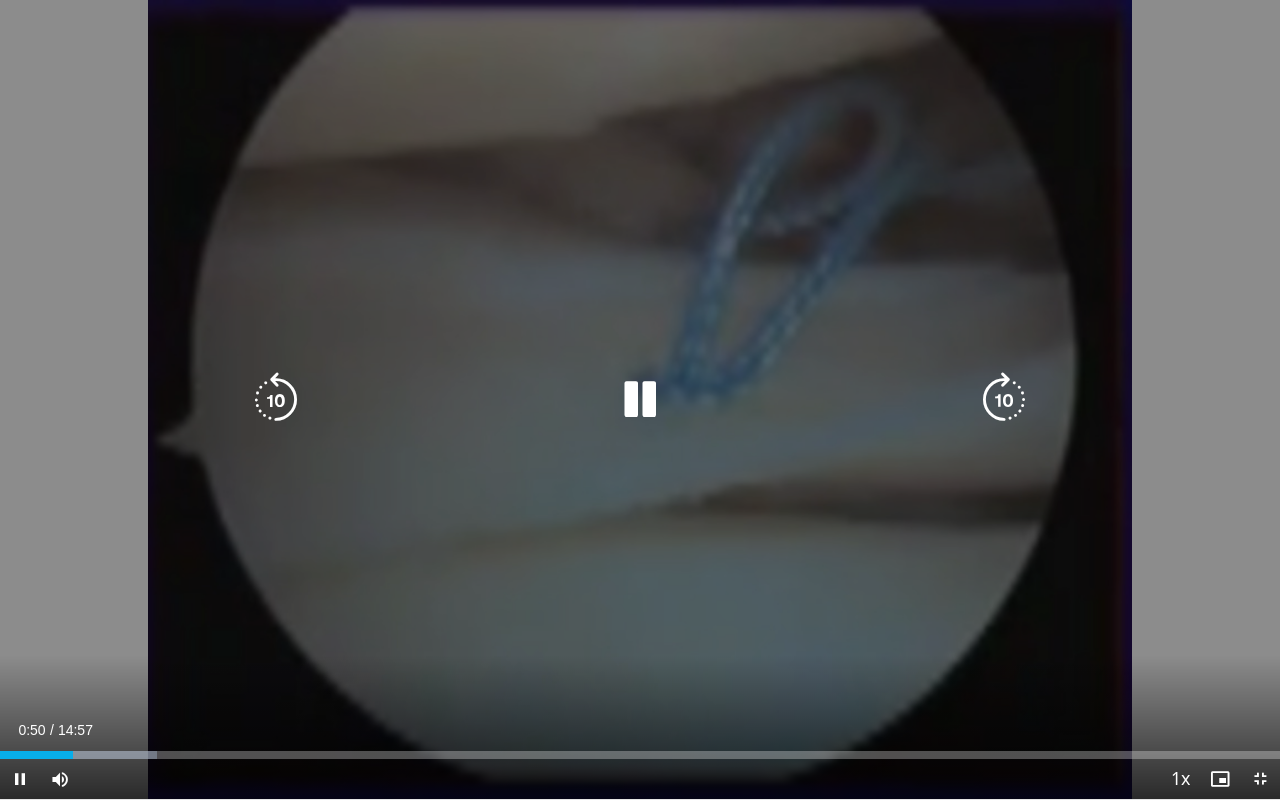 click at bounding box center (1004, 400) 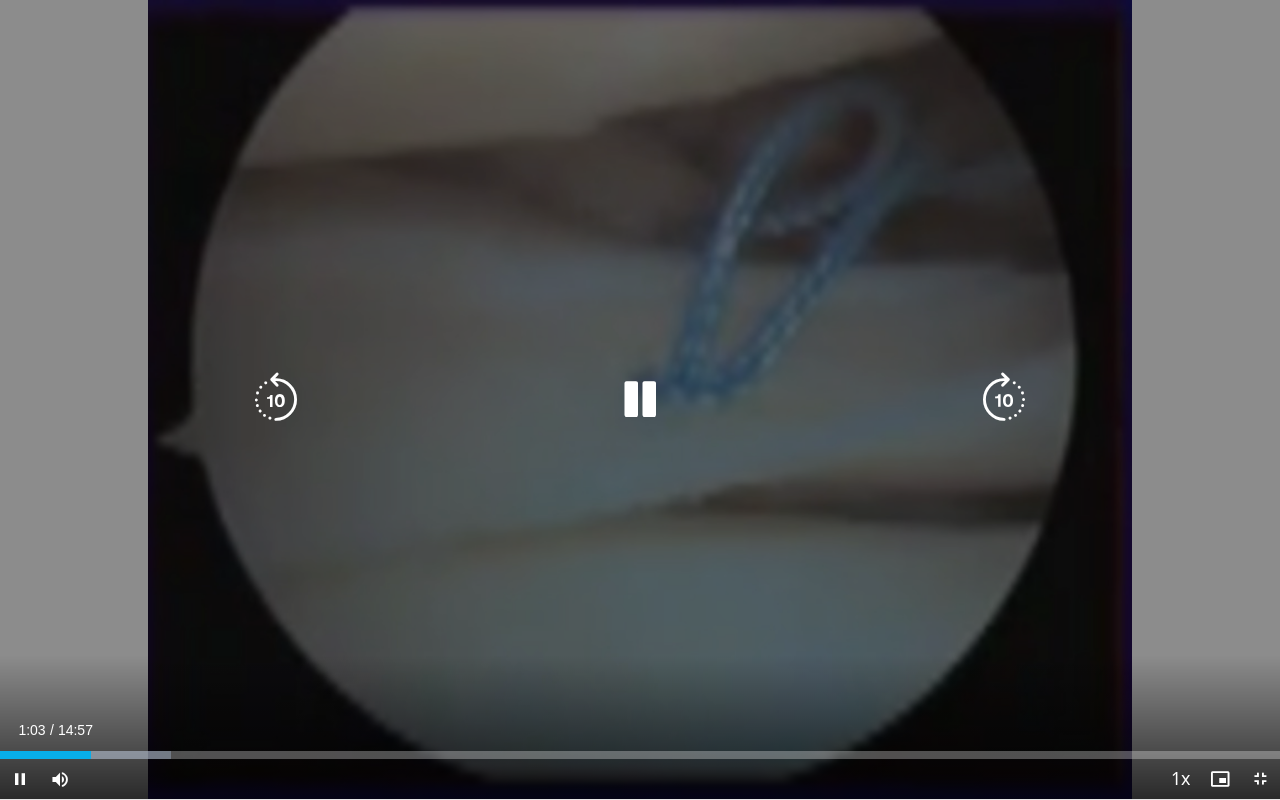 click on "10 seconds
Tap to unmute" at bounding box center (640, 399) 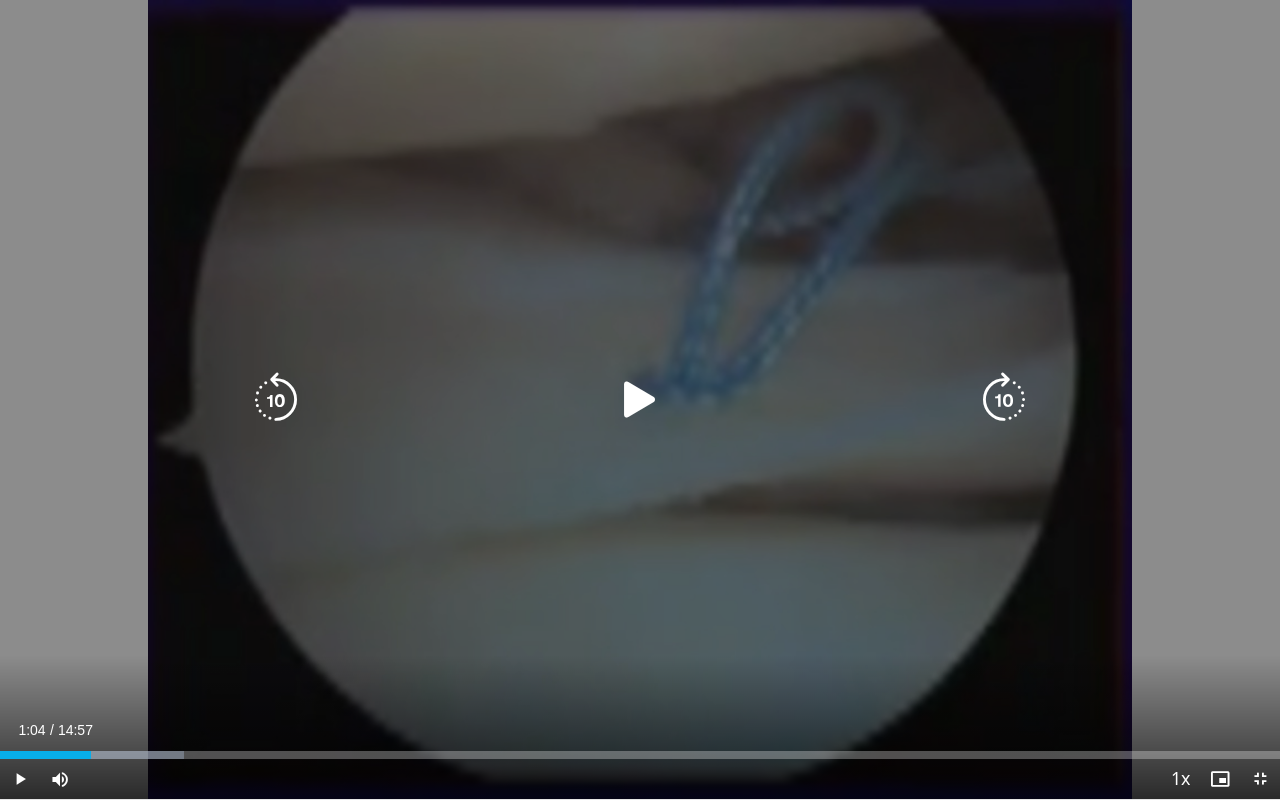 click at bounding box center (1004, 400) 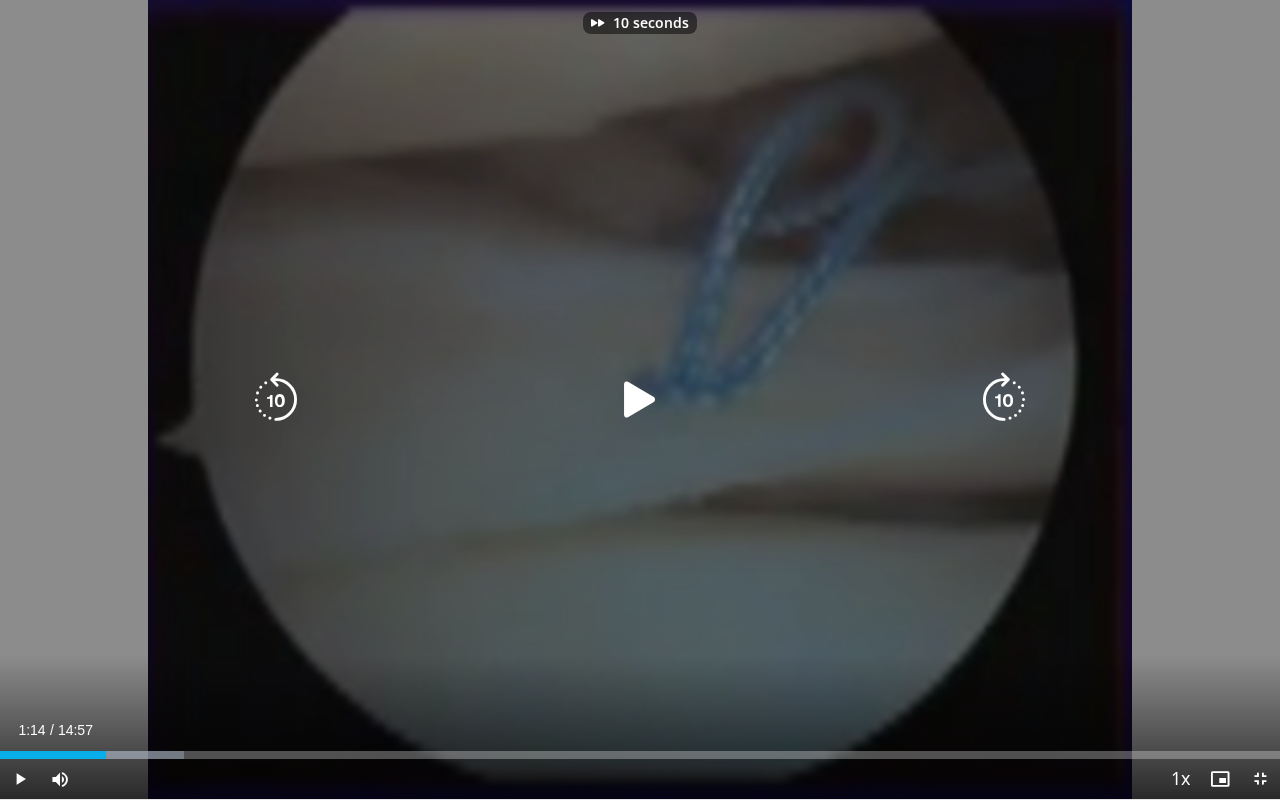 click at bounding box center (640, 400) 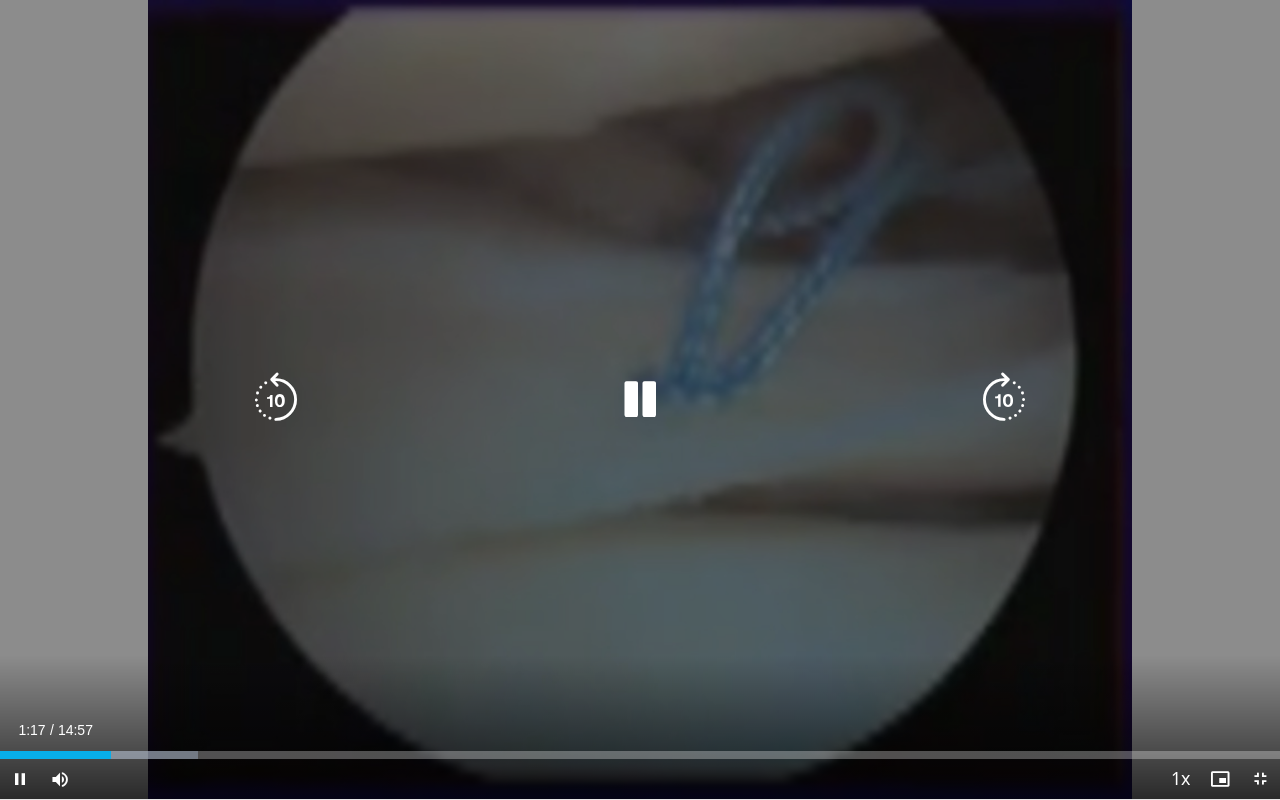 click at bounding box center [1004, 400] 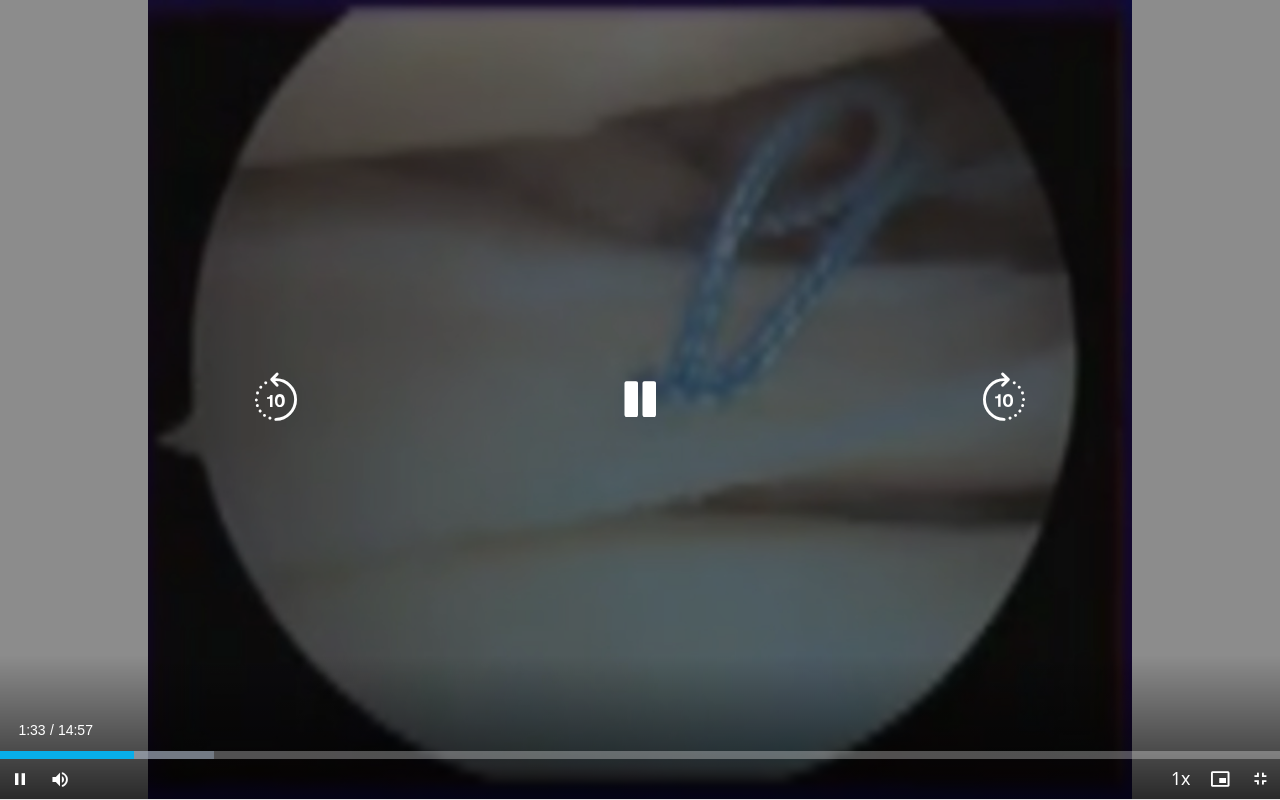 click at bounding box center (1004, 400) 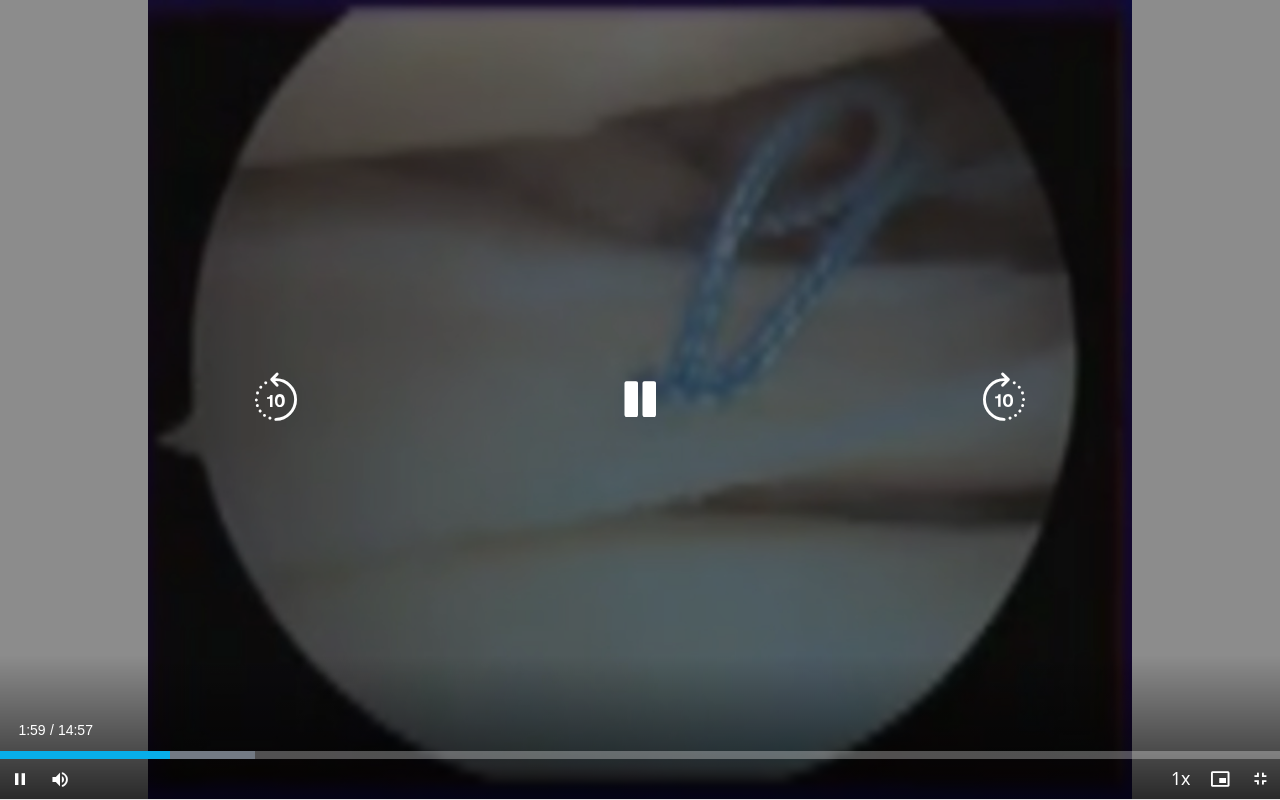 click at bounding box center [1004, 400] 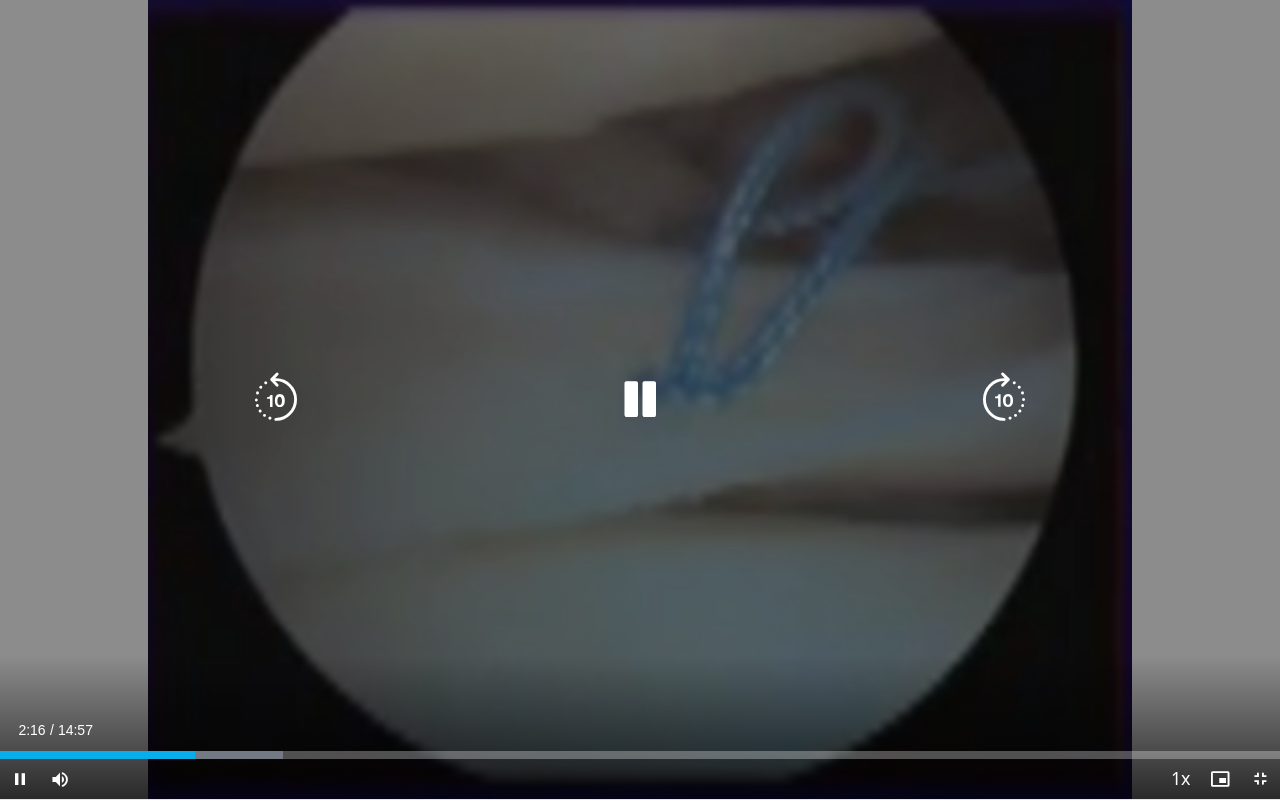 click at bounding box center (1004, 400) 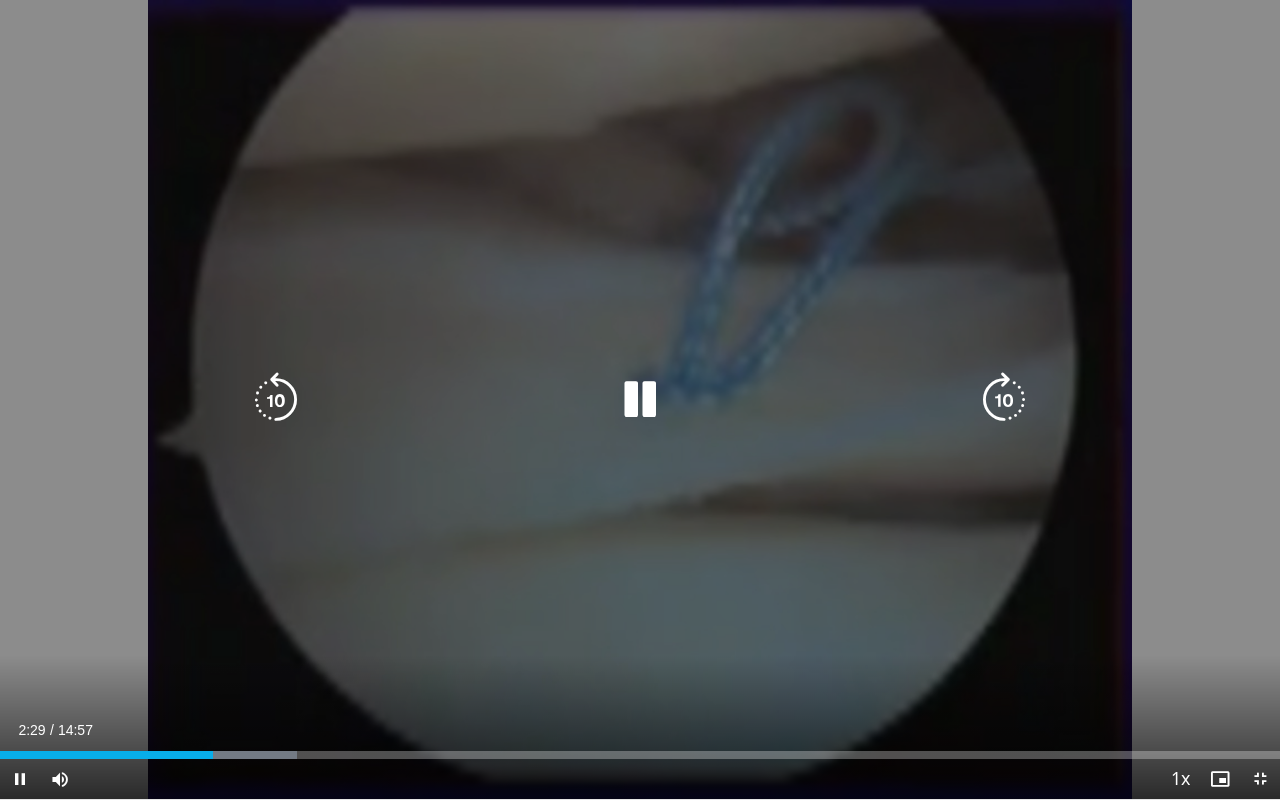 click at bounding box center (1004, 400) 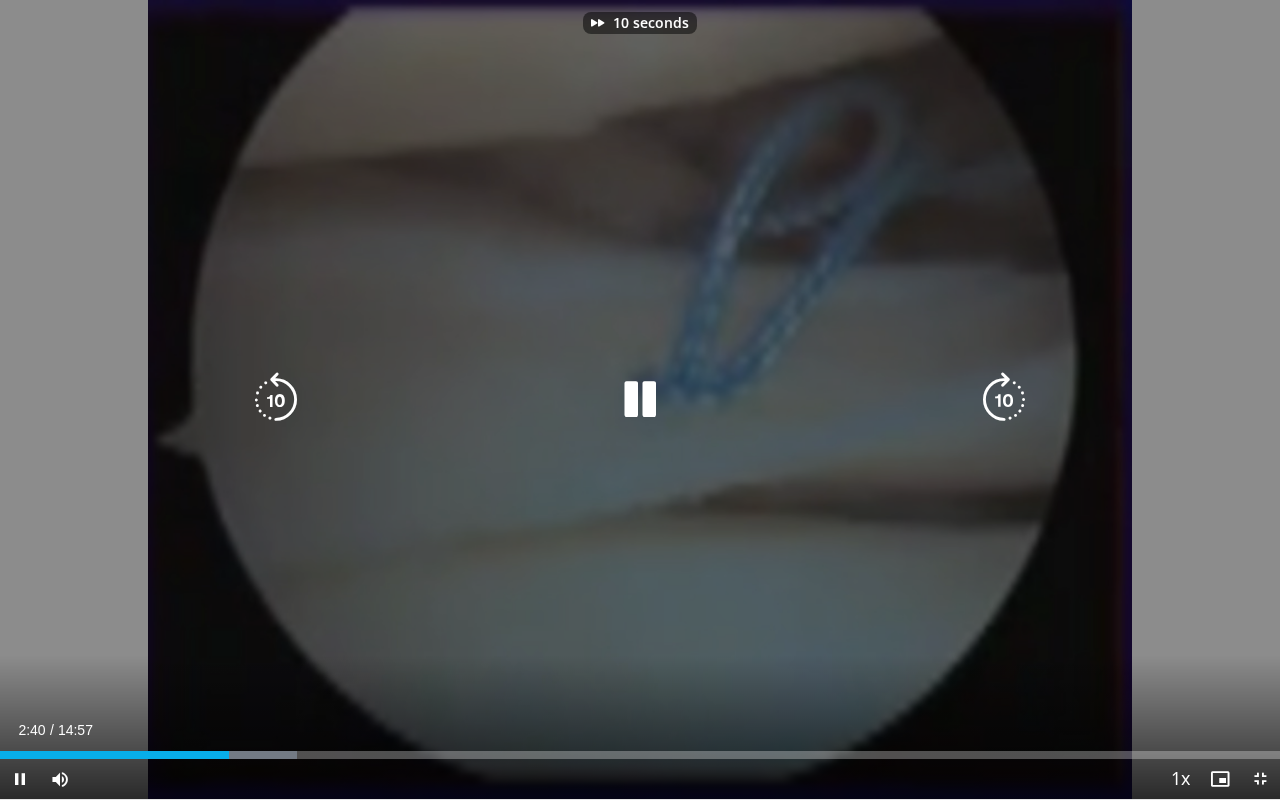 click at bounding box center [1004, 400] 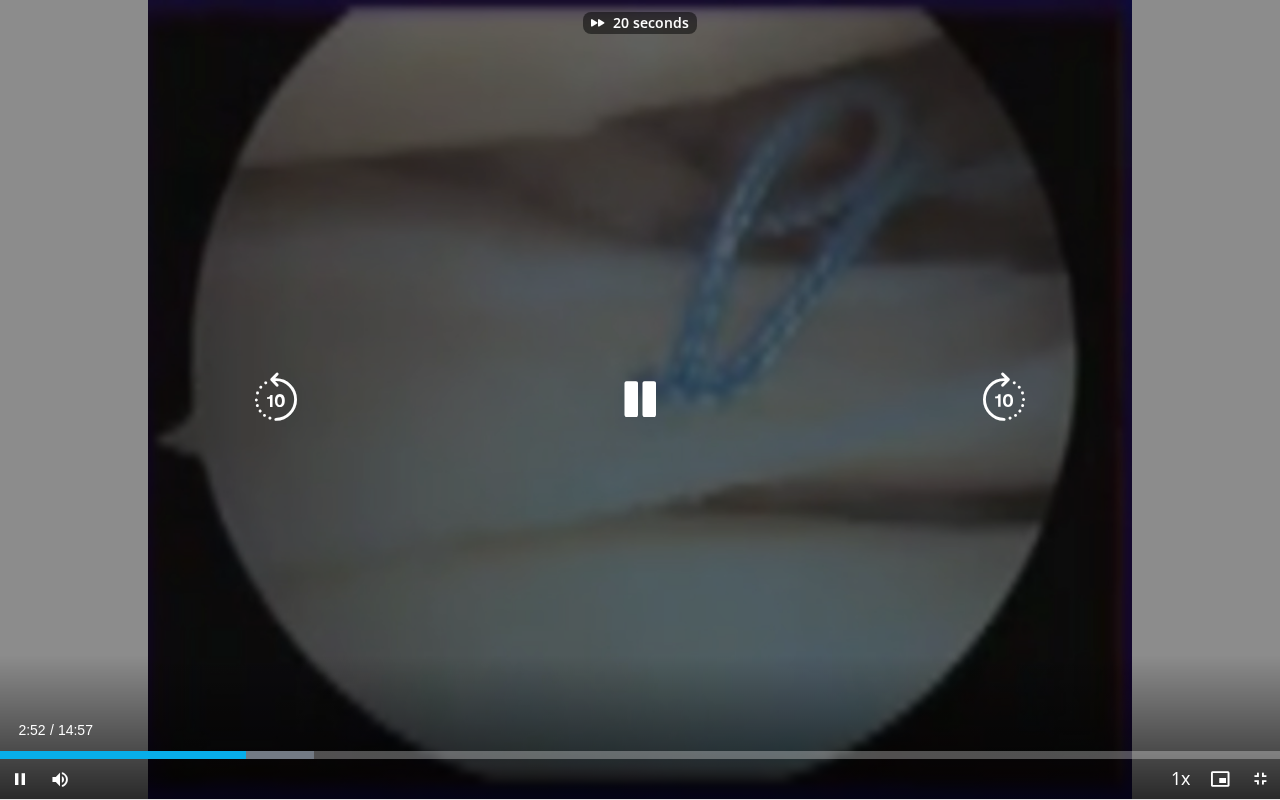 click at bounding box center [1004, 400] 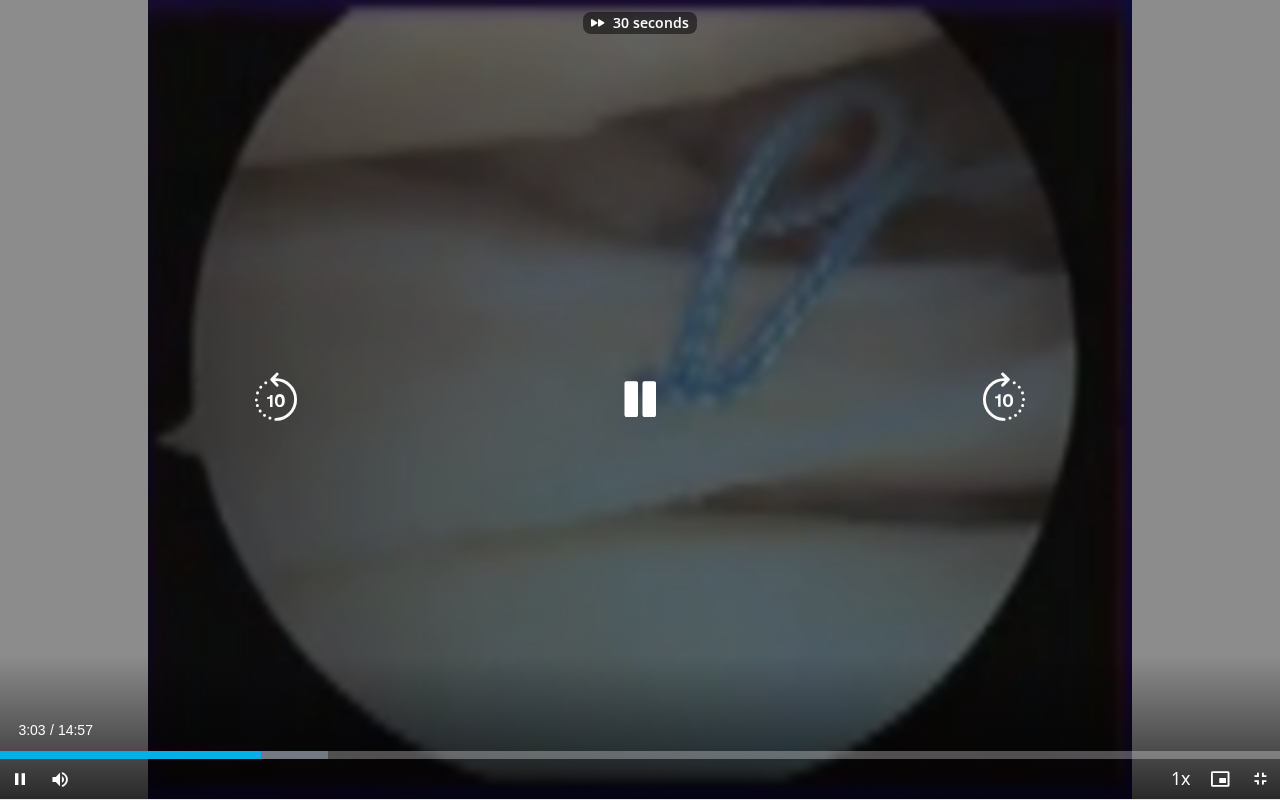 click at bounding box center [1004, 400] 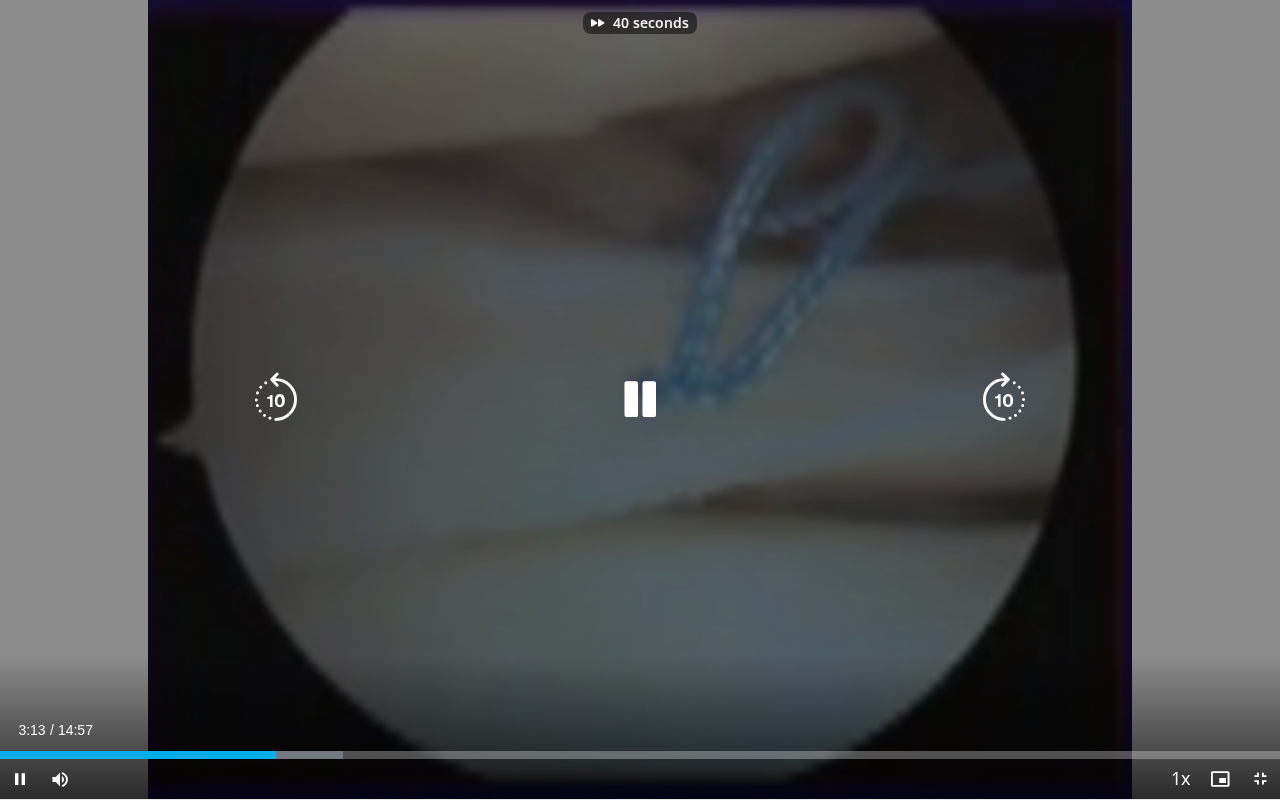 click at bounding box center (1004, 400) 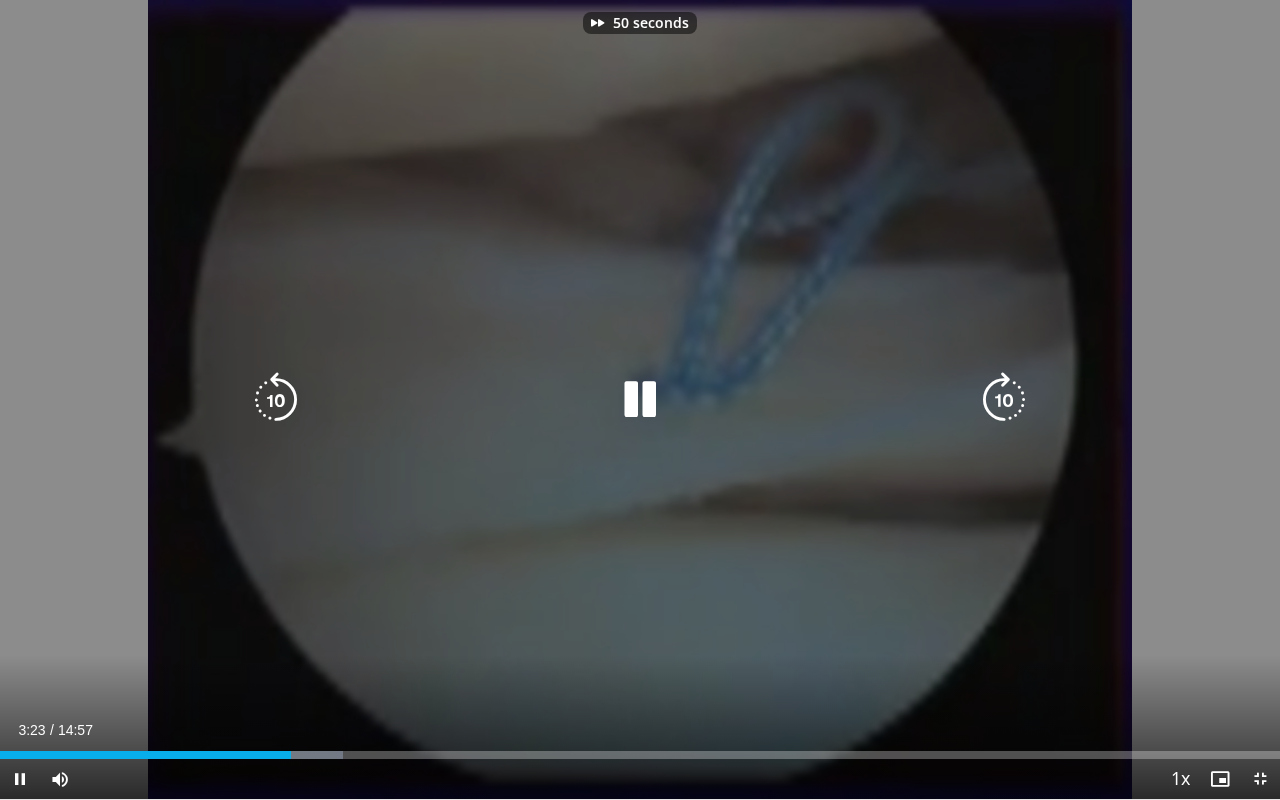 click at bounding box center [1004, 400] 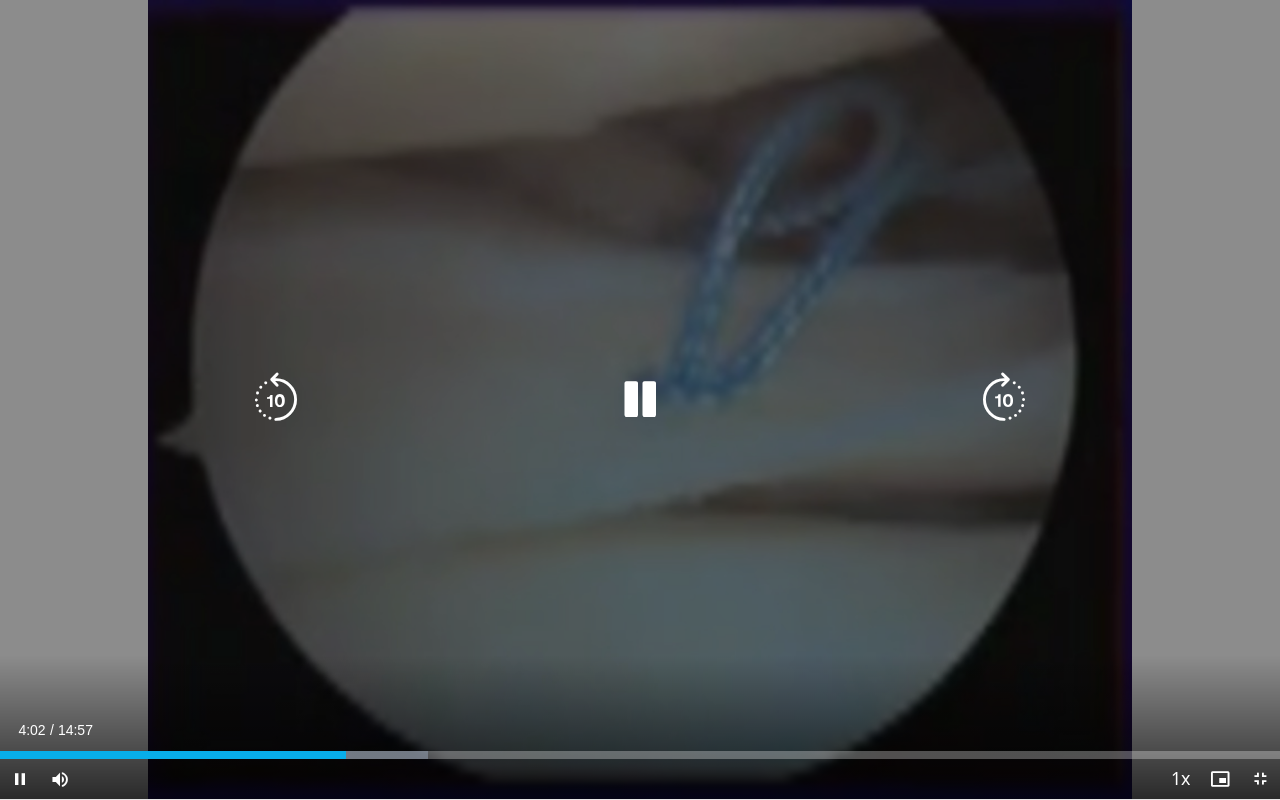 click at bounding box center (1004, 400) 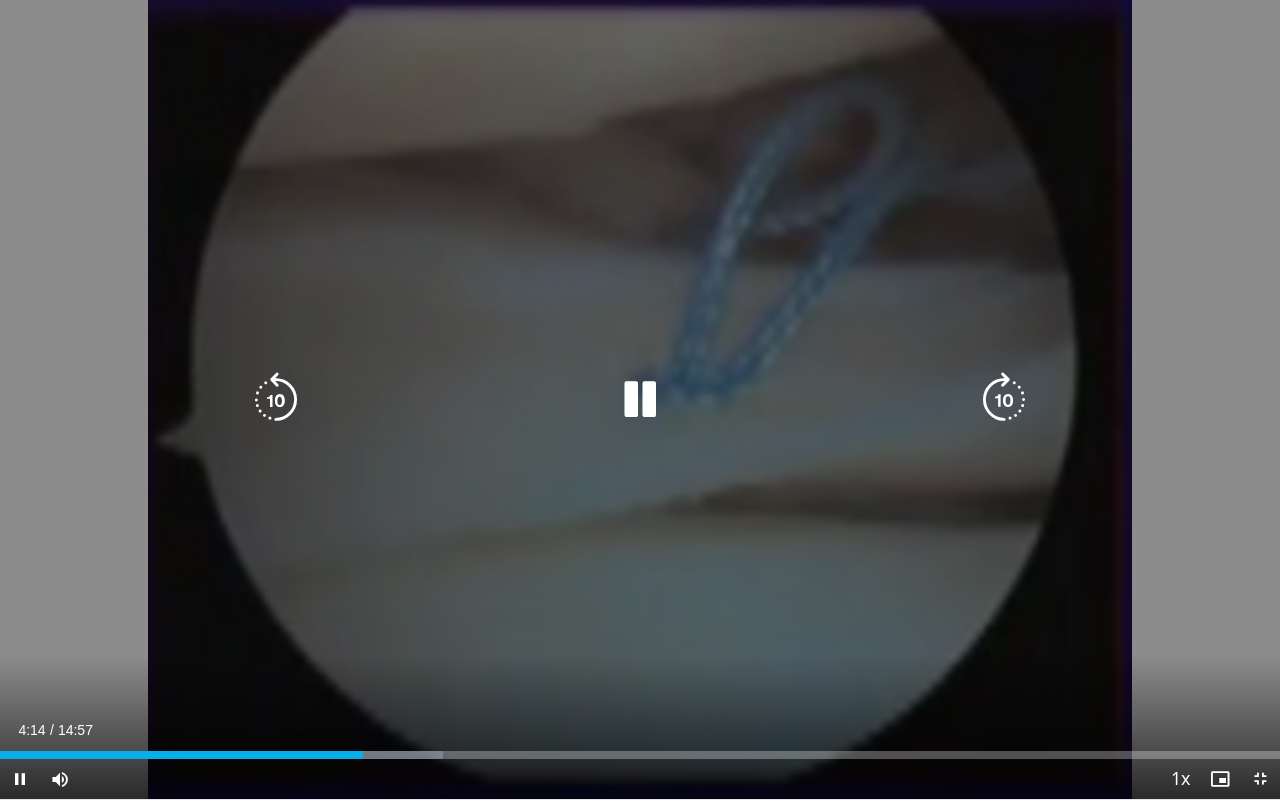 click at bounding box center (1004, 400) 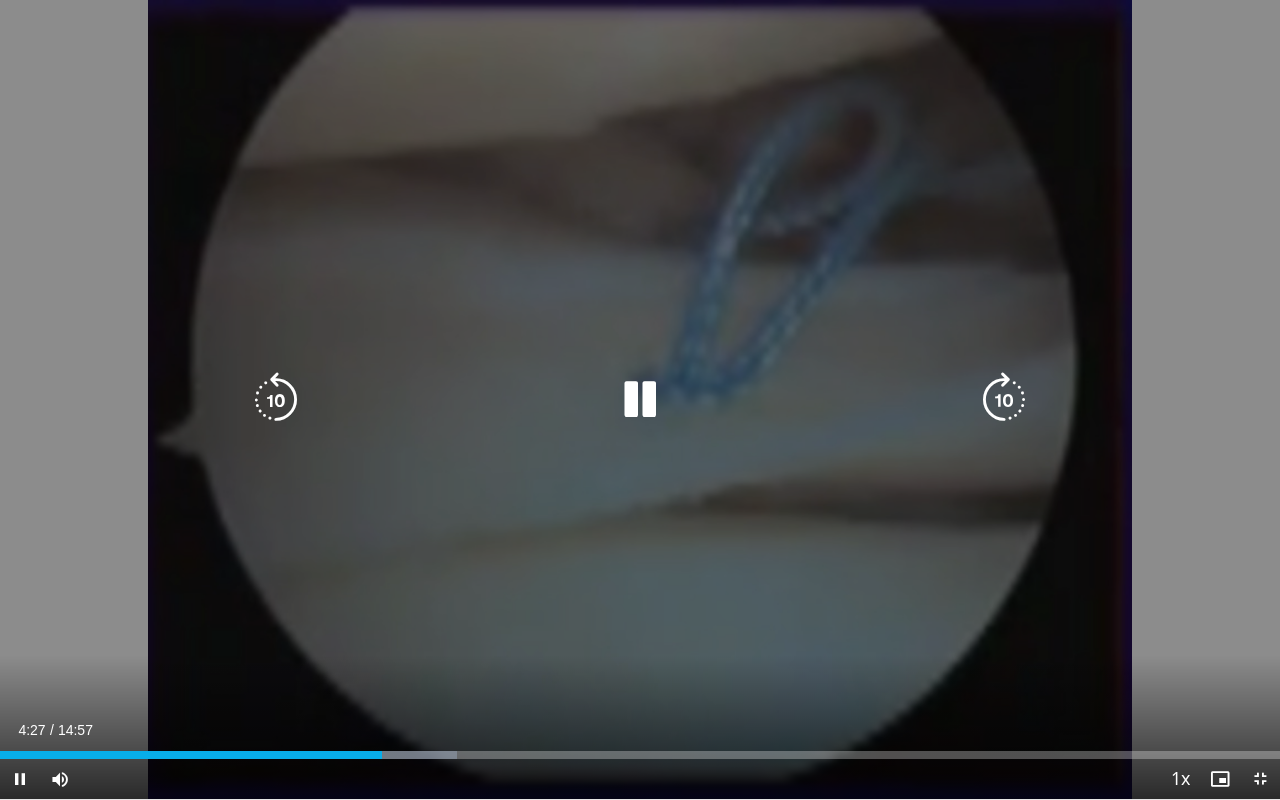 click at bounding box center (1004, 400) 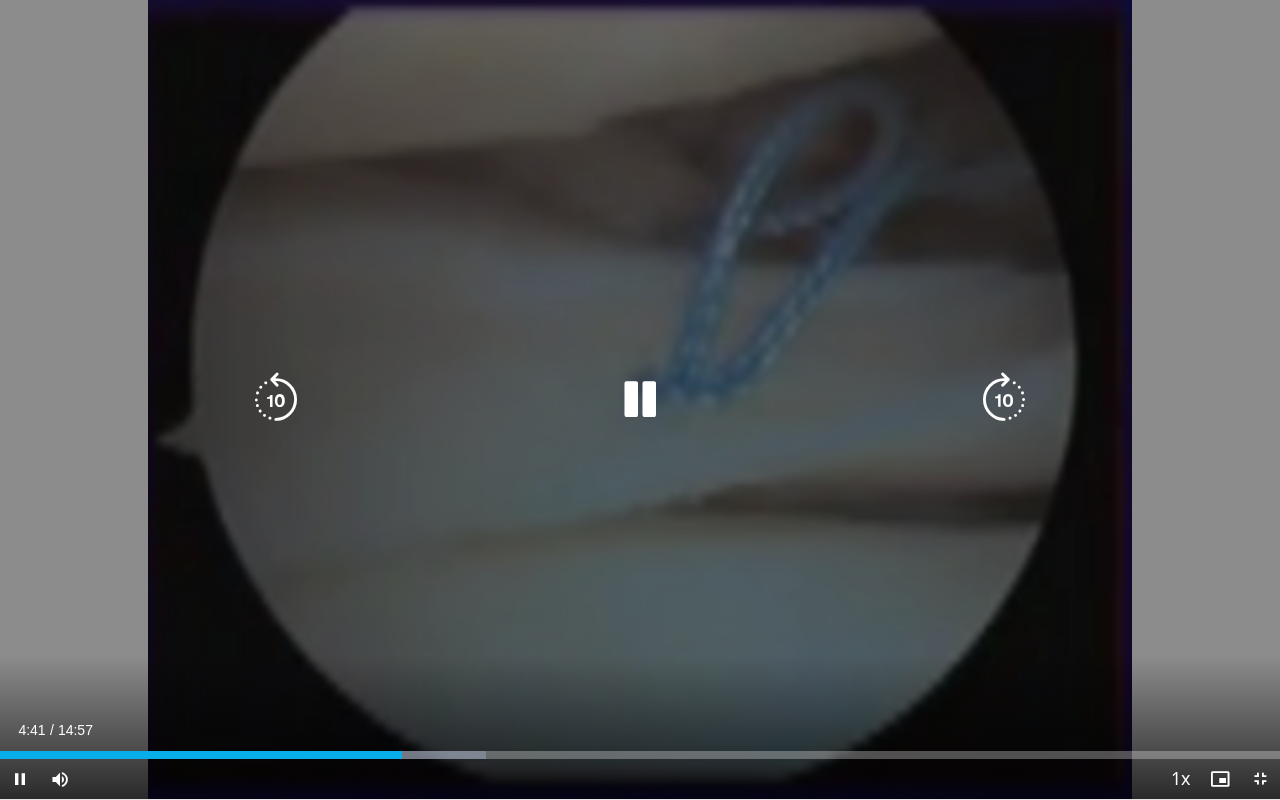 click at bounding box center [1004, 400] 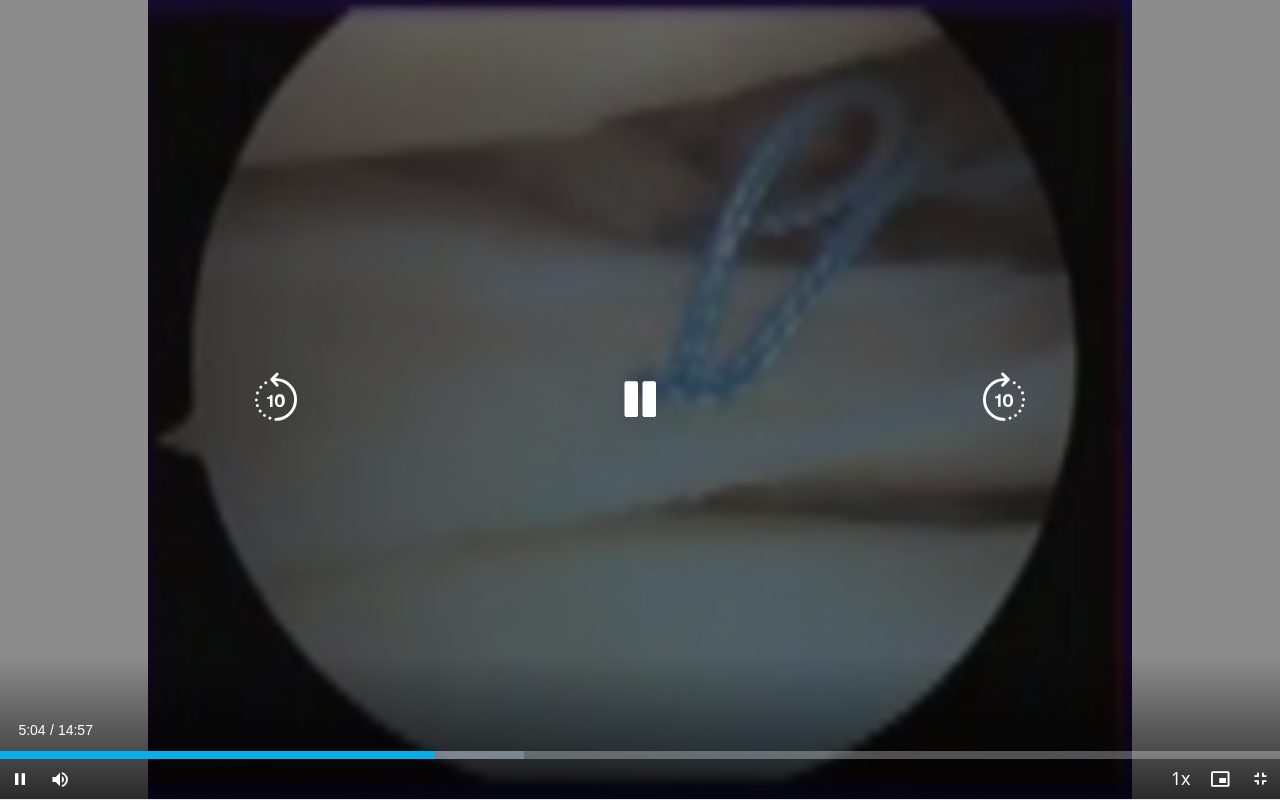 click at bounding box center [1004, 400] 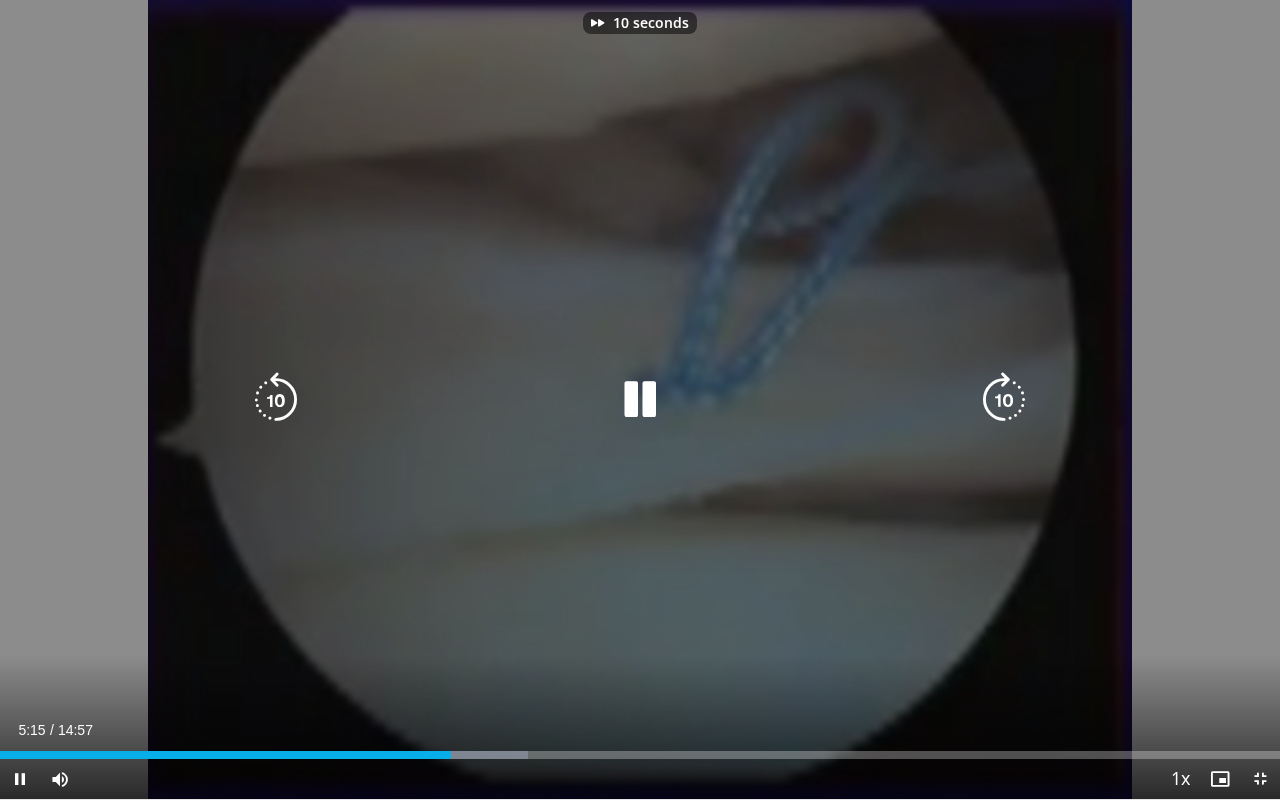 click at bounding box center [1004, 400] 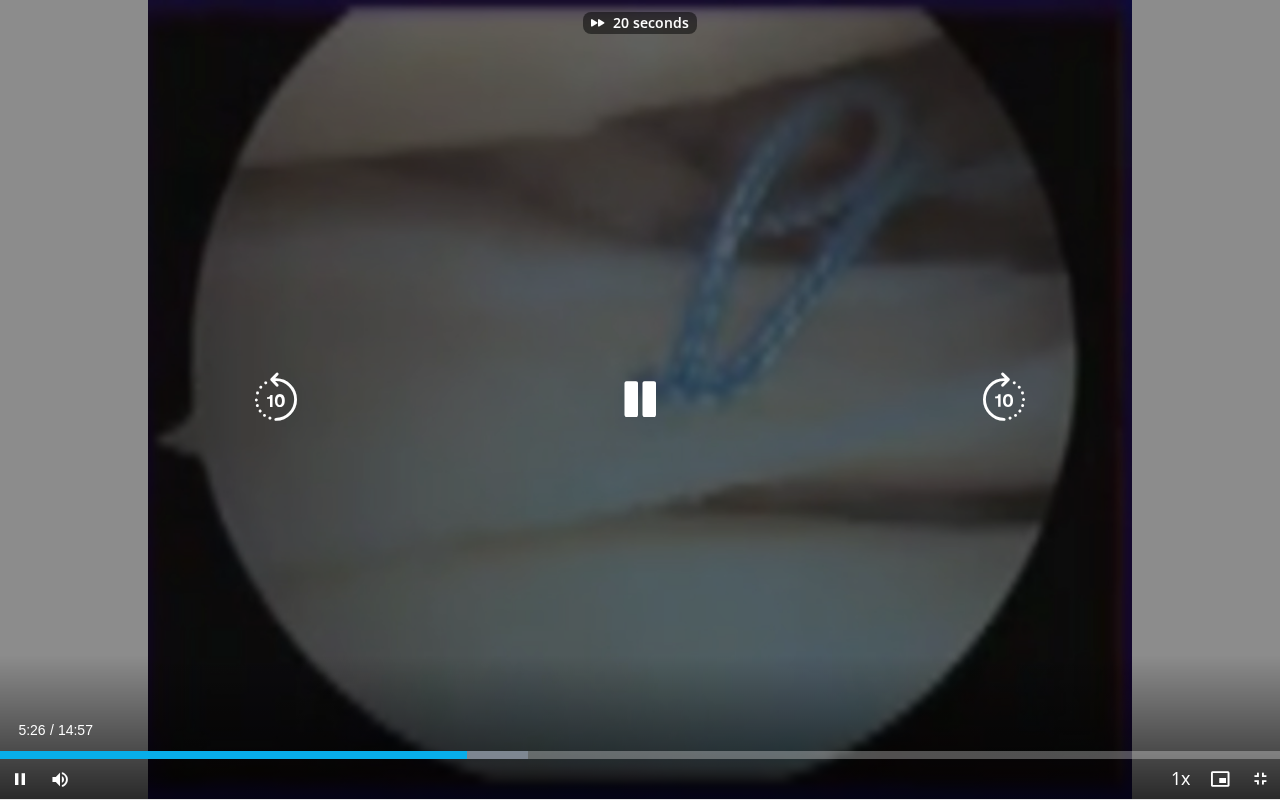 click at bounding box center (1004, 400) 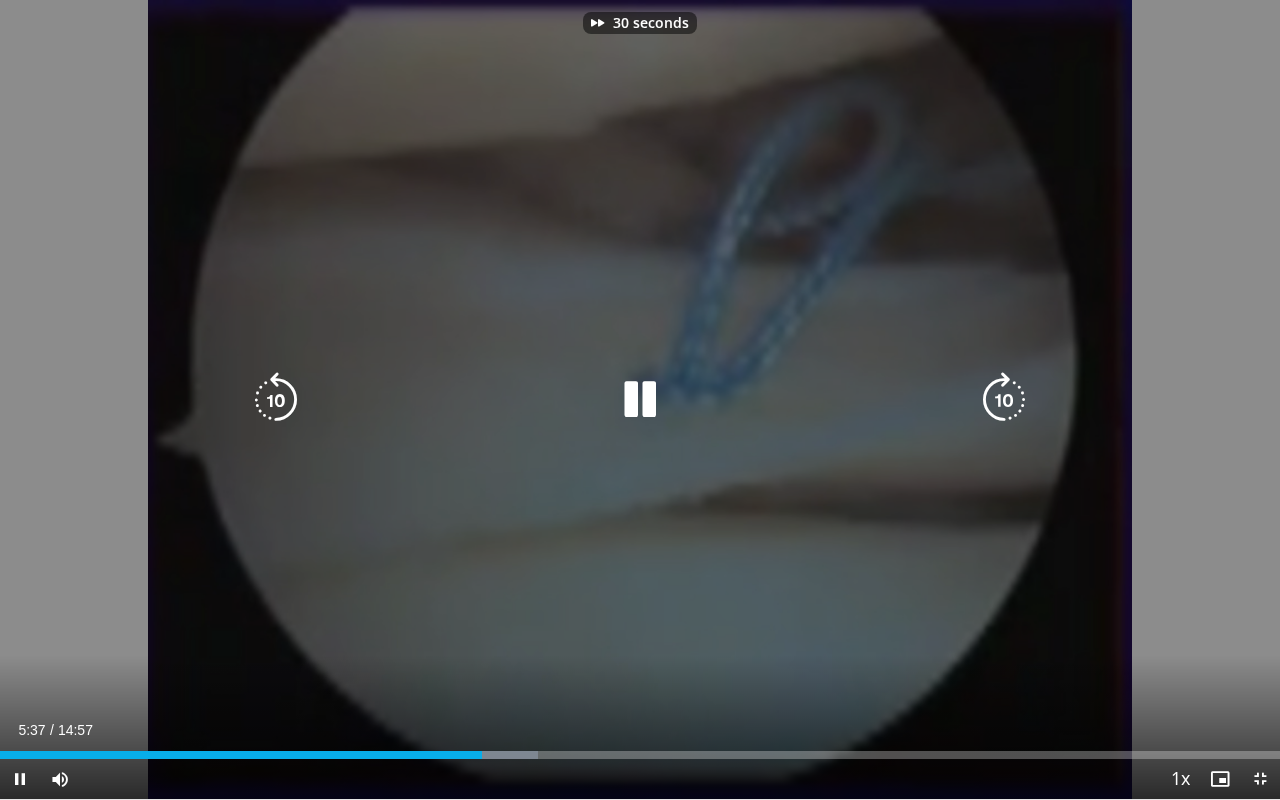 click at bounding box center (1004, 400) 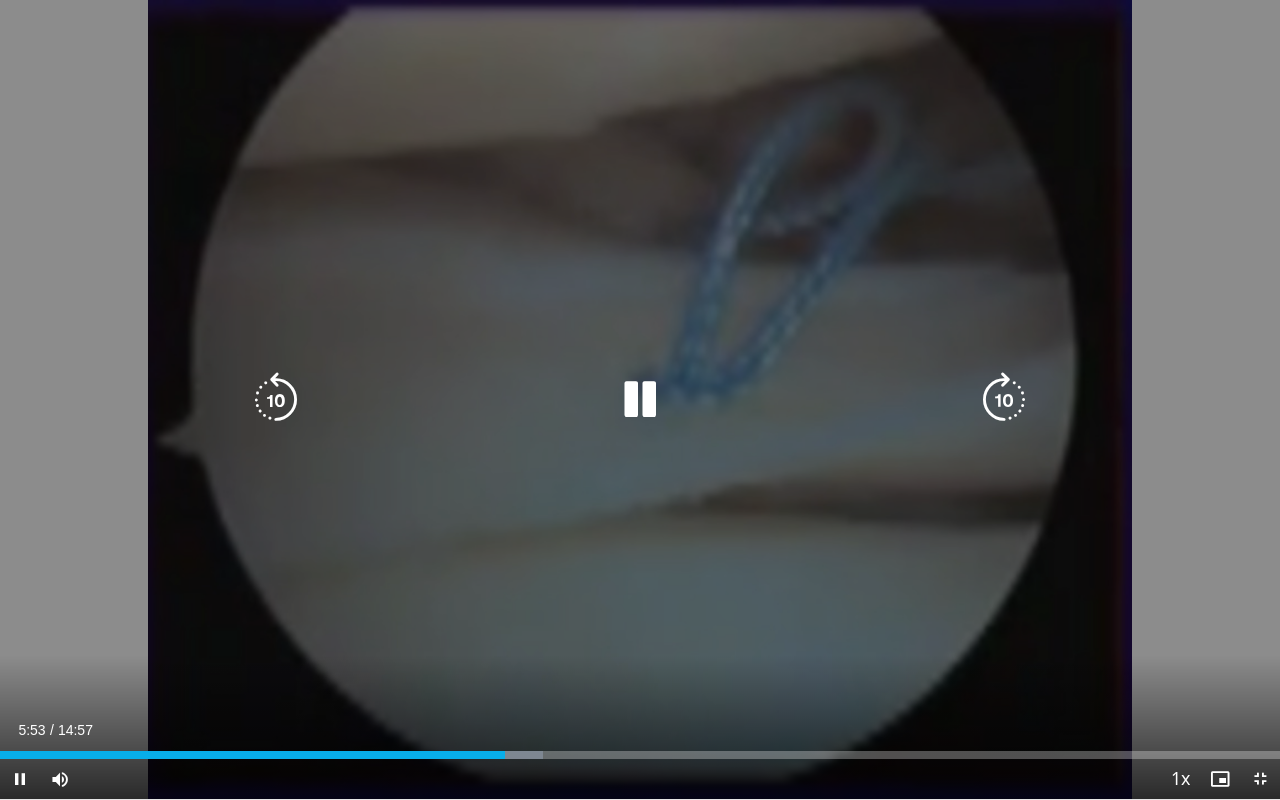 click at bounding box center [1004, 400] 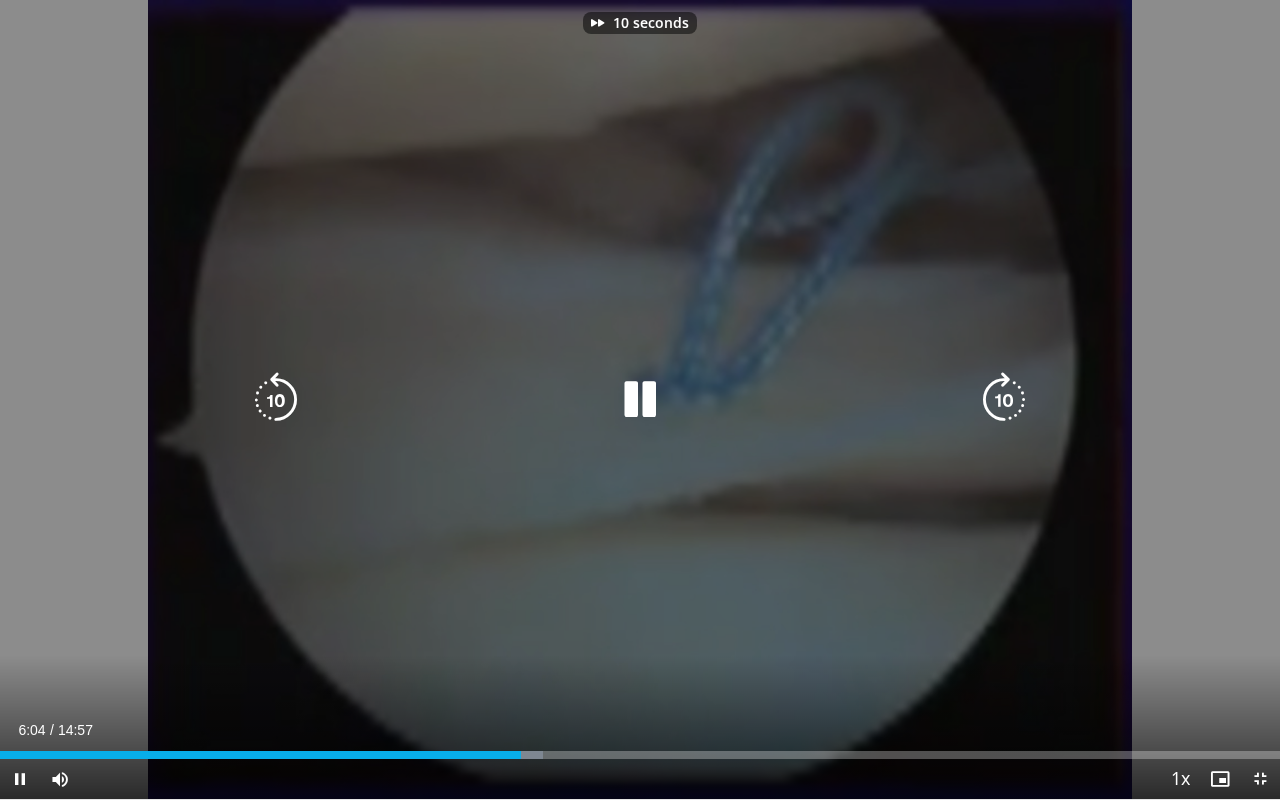 click at bounding box center (1004, 400) 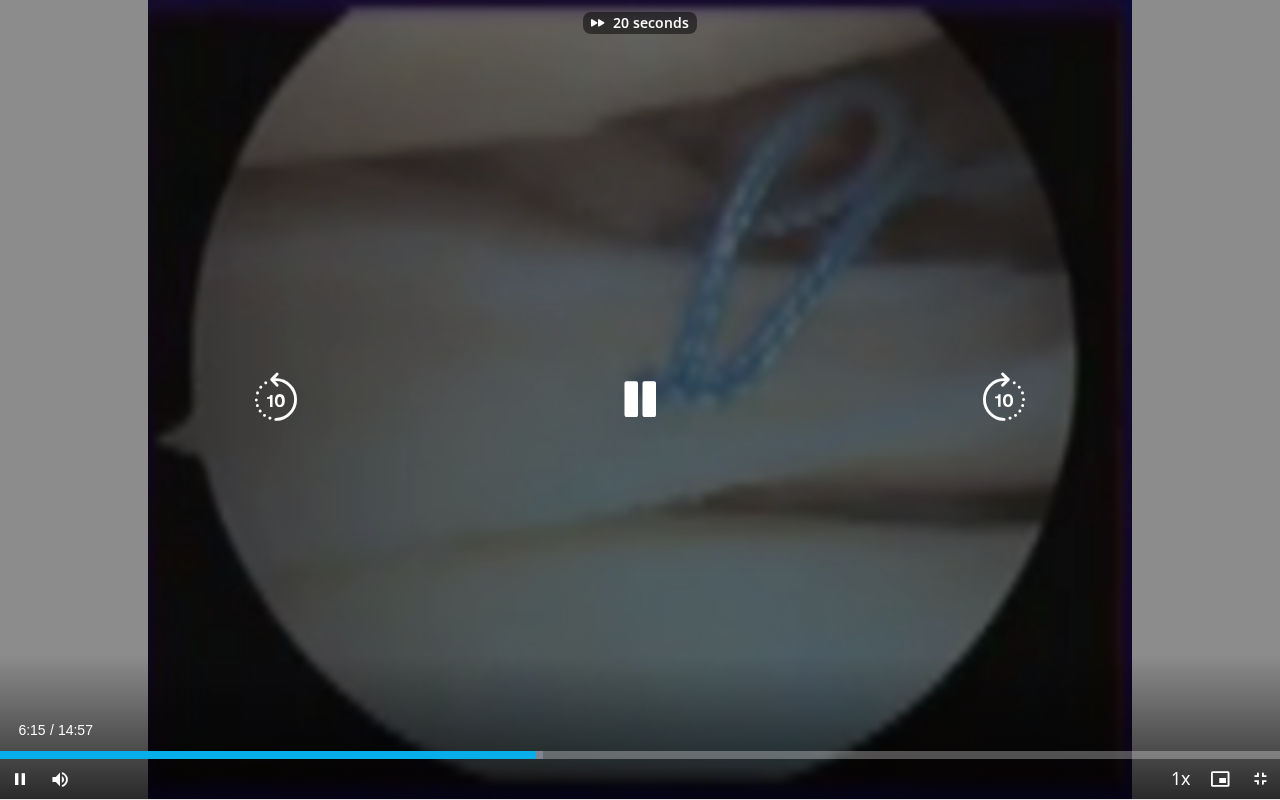 click at bounding box center [1004, 400] 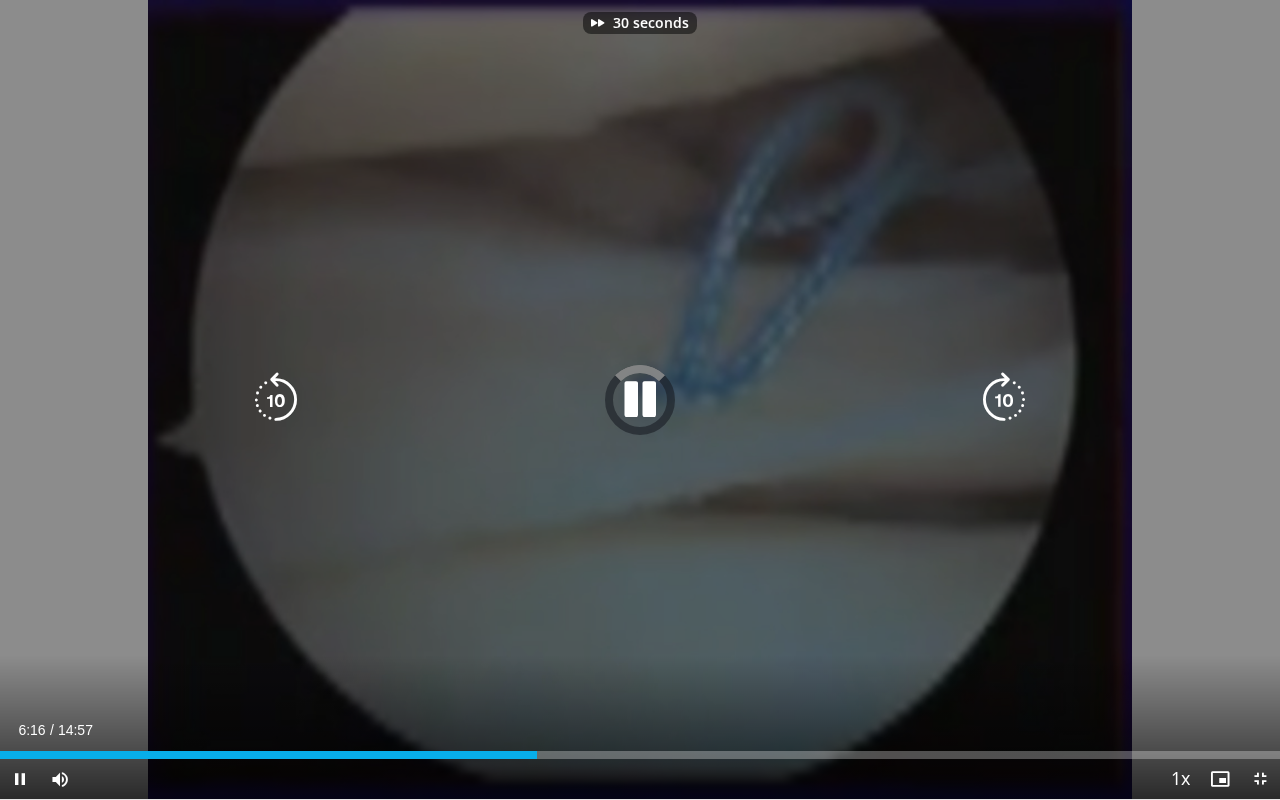 click at bounding box center (1004, 400) 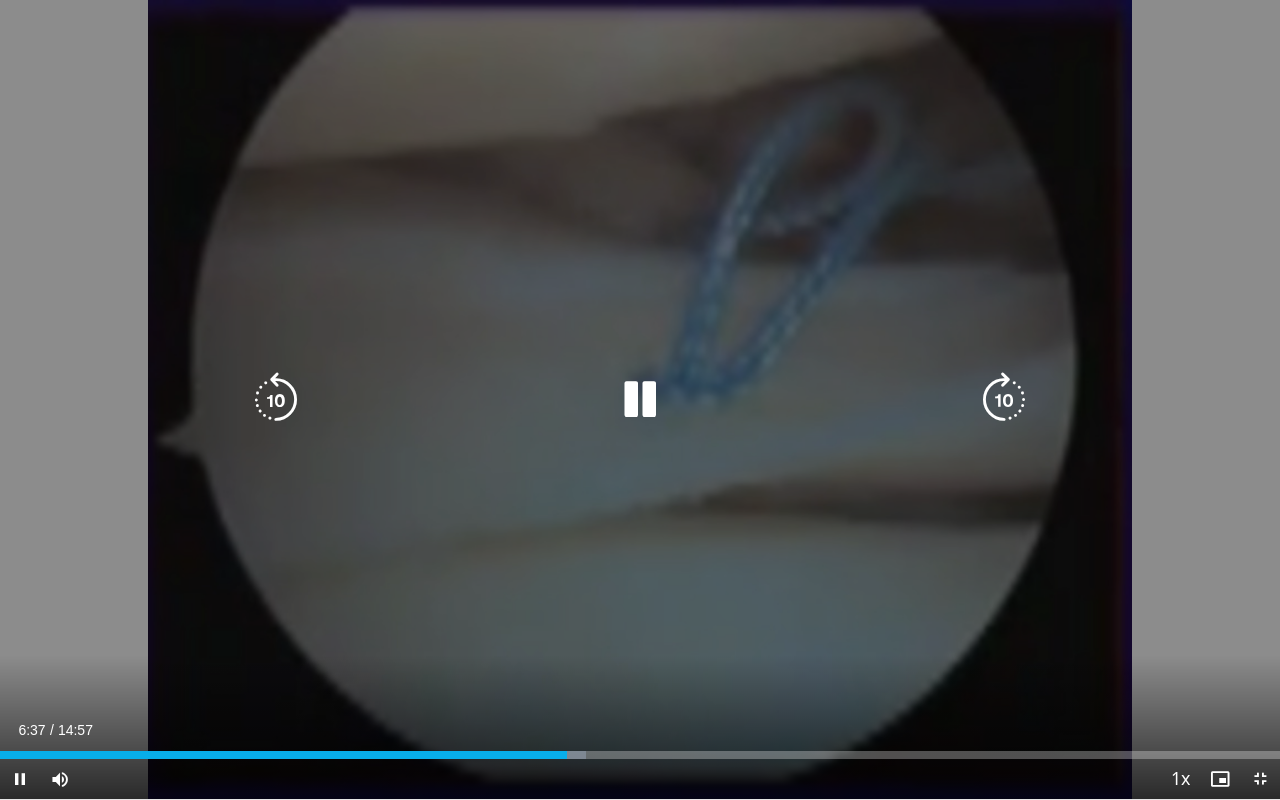 click on "40 seconds
Tap to unmute" at bounding box center [640, 399] 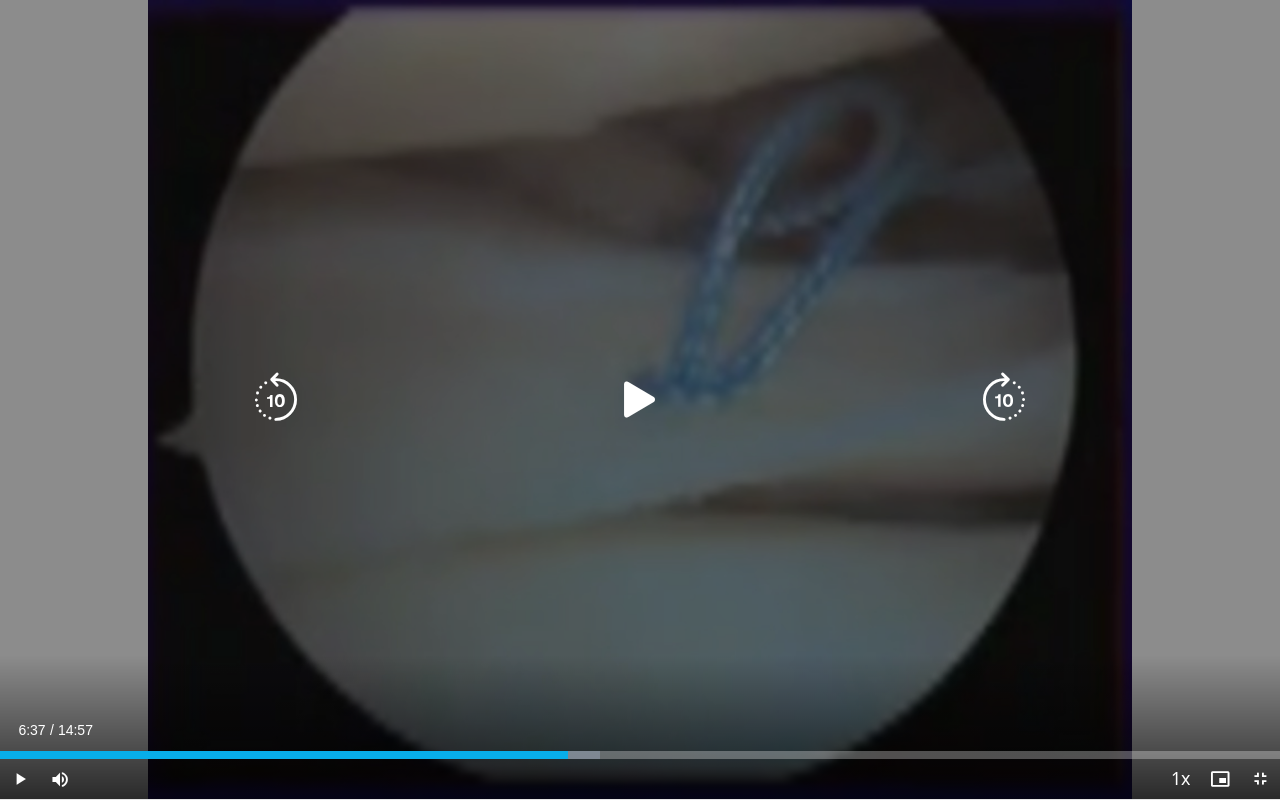 click at bounding box center (1004, 400) 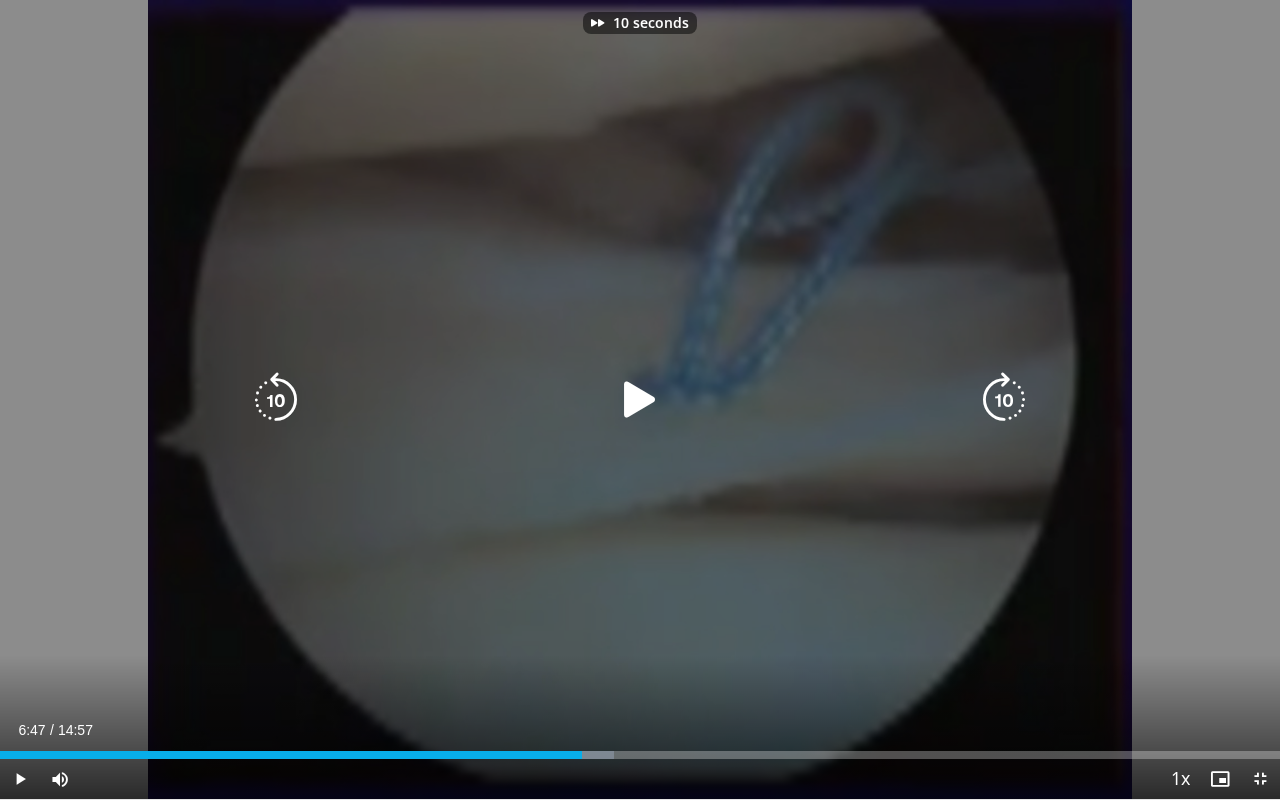 click at bounding box center (640, 400) 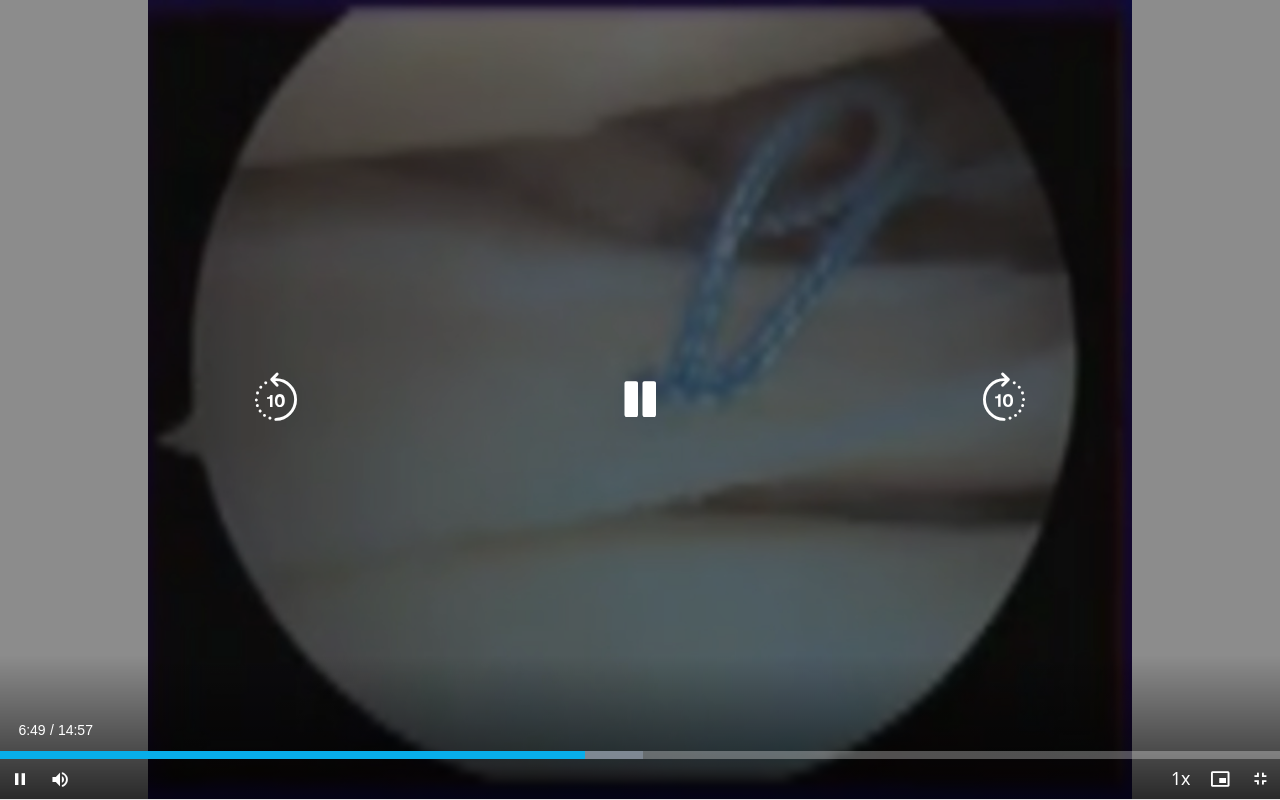 click at bounding box center (1004, 400) 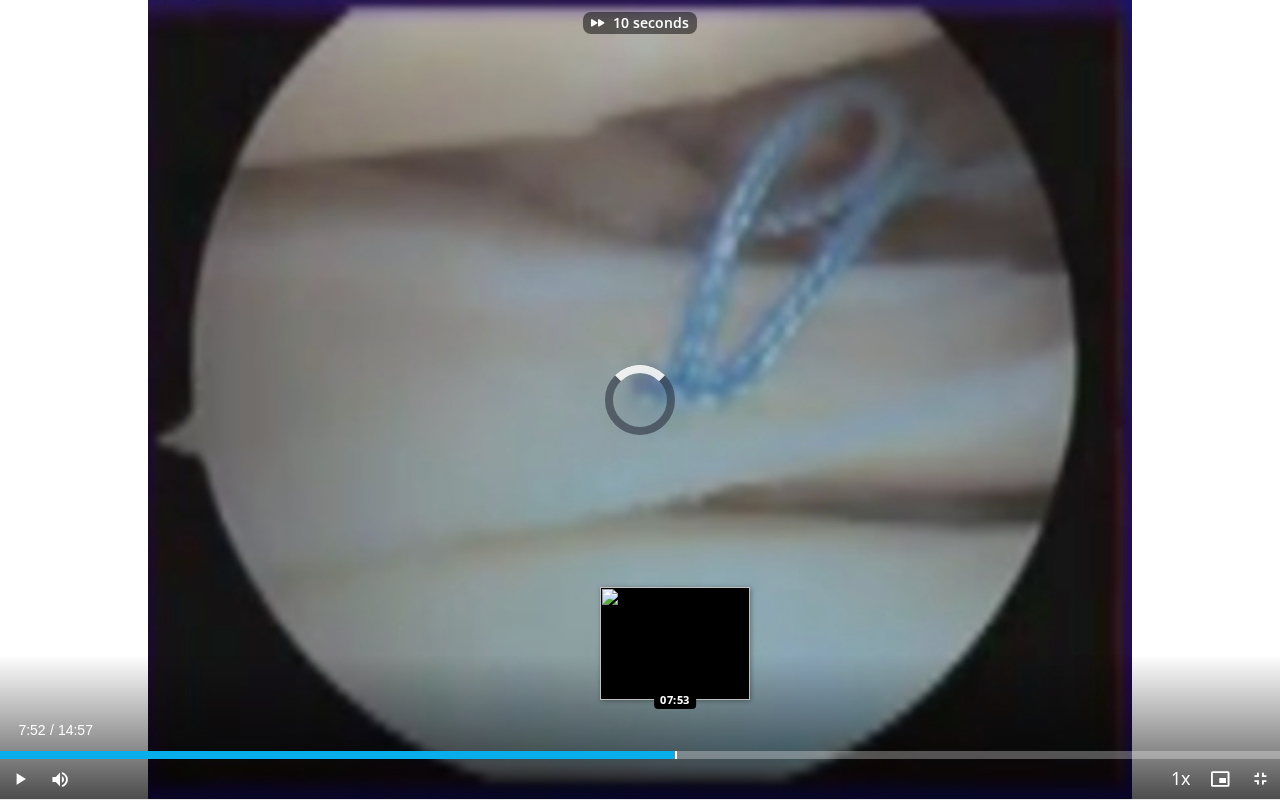 click on "Loaded :  51.33% 07:01 07:53" at bounding box center [640, 749] 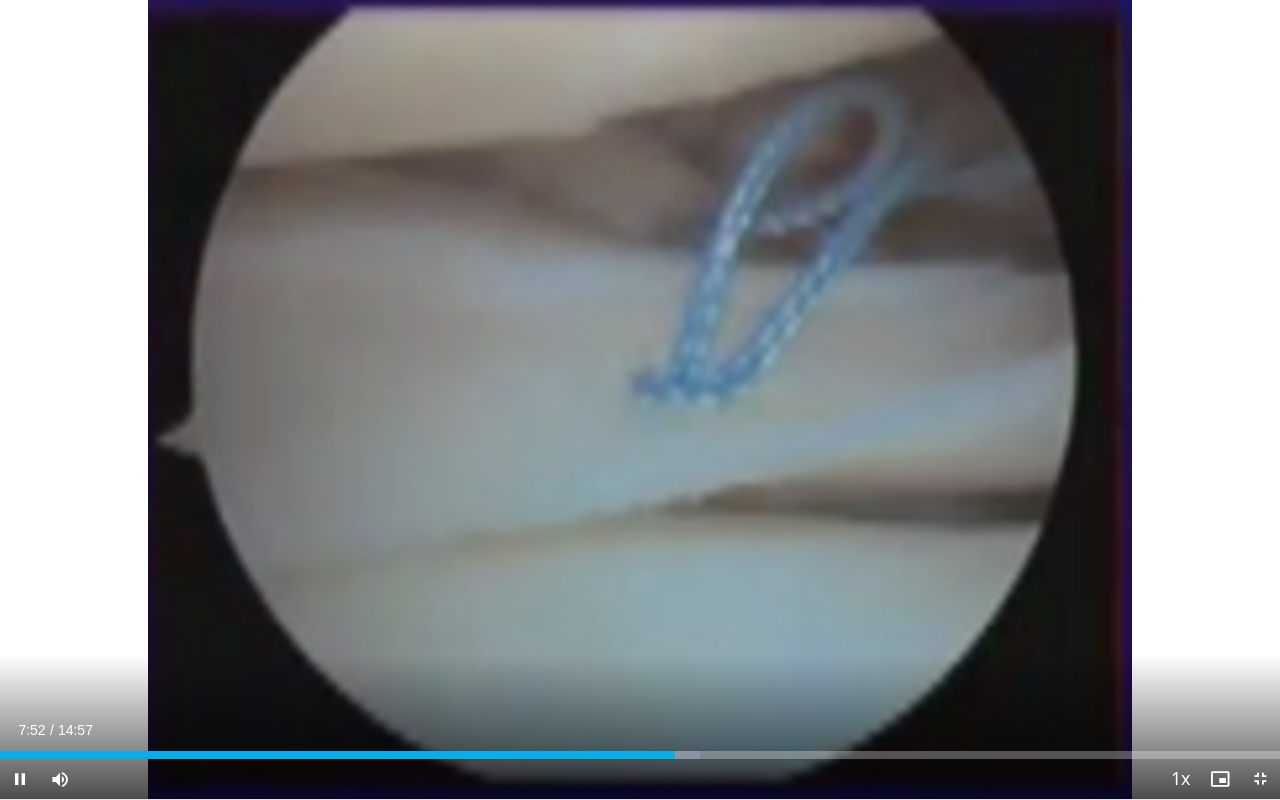 click on "Current Time  7:52 / Duration  14:57 Pause Skip Backward Skip Forward Mute Loaded :  54.67% 07:53 07:53 Stream Type  LIVE Seek to live, currently behind live LIVE   1x Playback Rate 0.5x 0.75x 1x , selected 1.25x 1.5x 1.75x 2x Chapters Chapters Descriptions descriptions off , selected Captions captions settings , opens captions settings dialog captions off , selected Audio Track en (Main) , selected Exit Fullscreen Enable picture-in-picture mode" at bounding box center (640, 779) 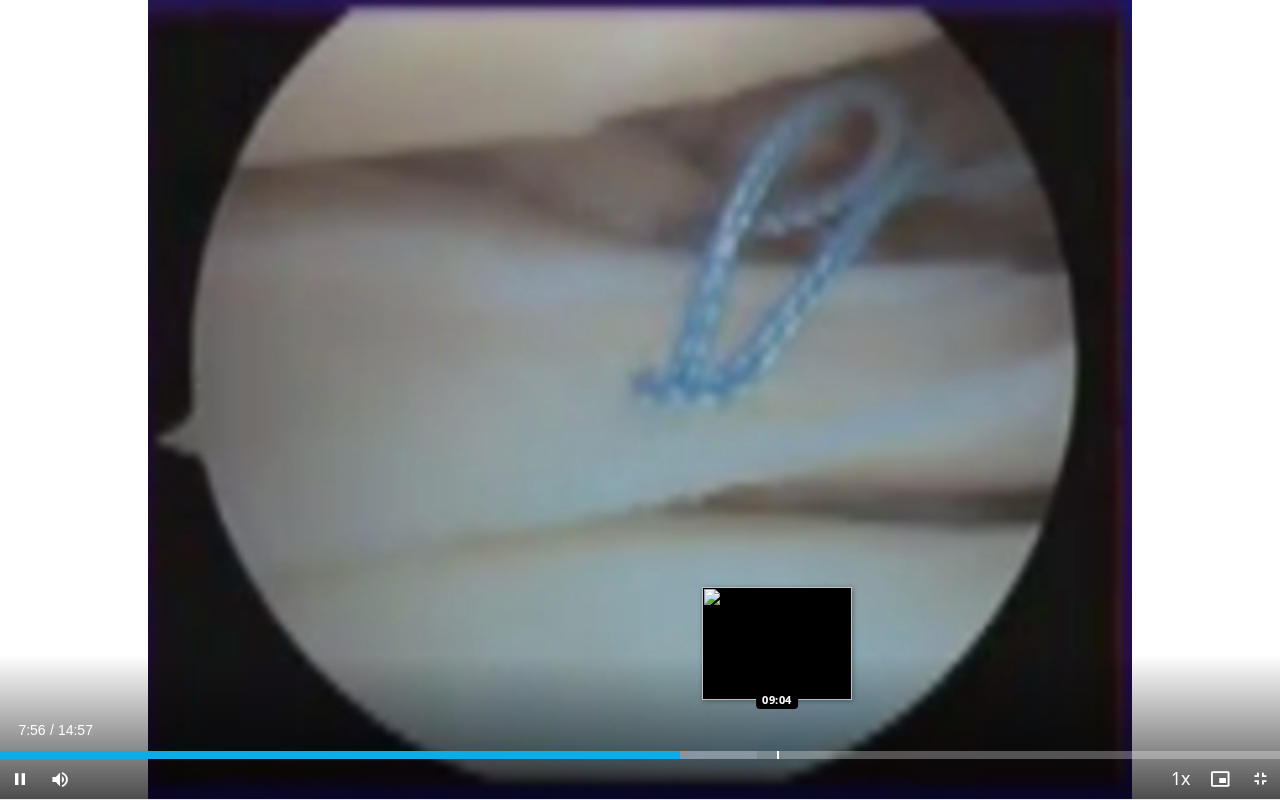 click at bounding box center [778, 755] 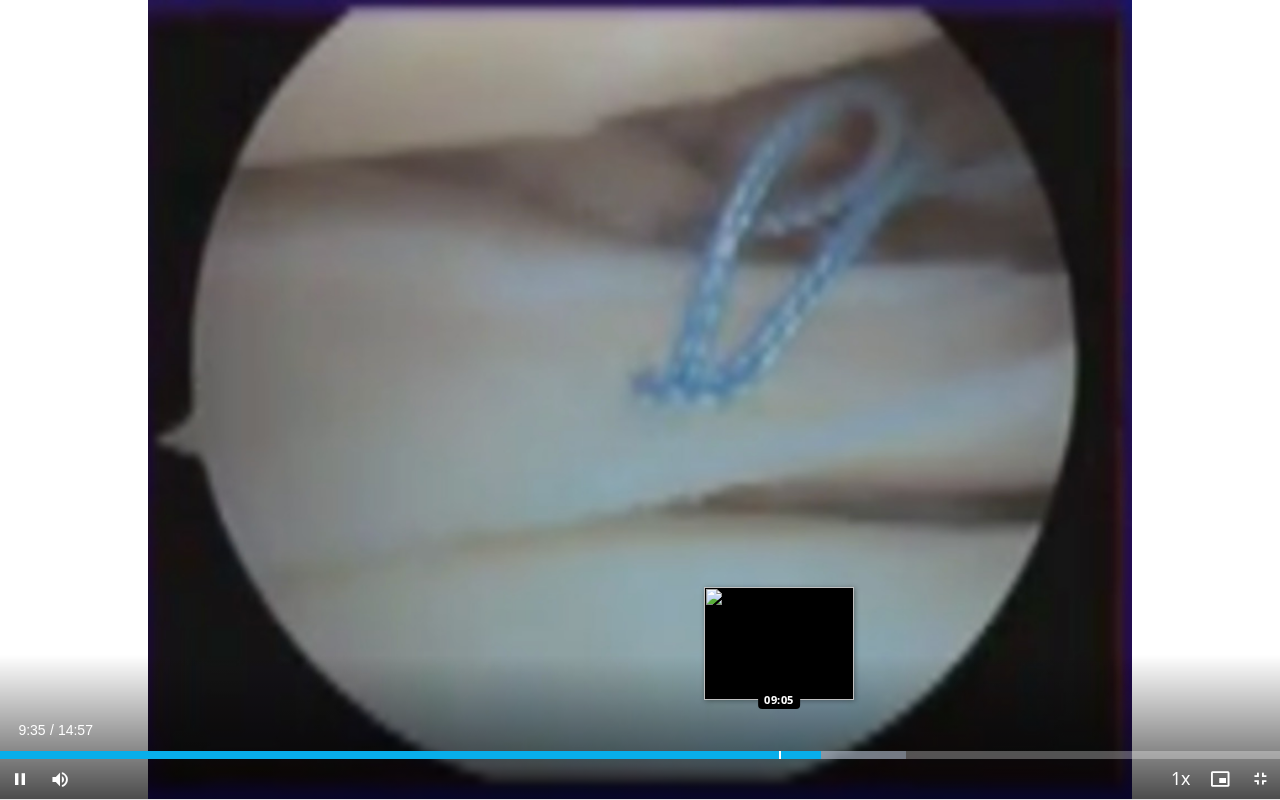 click on "Loaded :  70.76% 09:35 09:05" at bounding box center (640, 749) 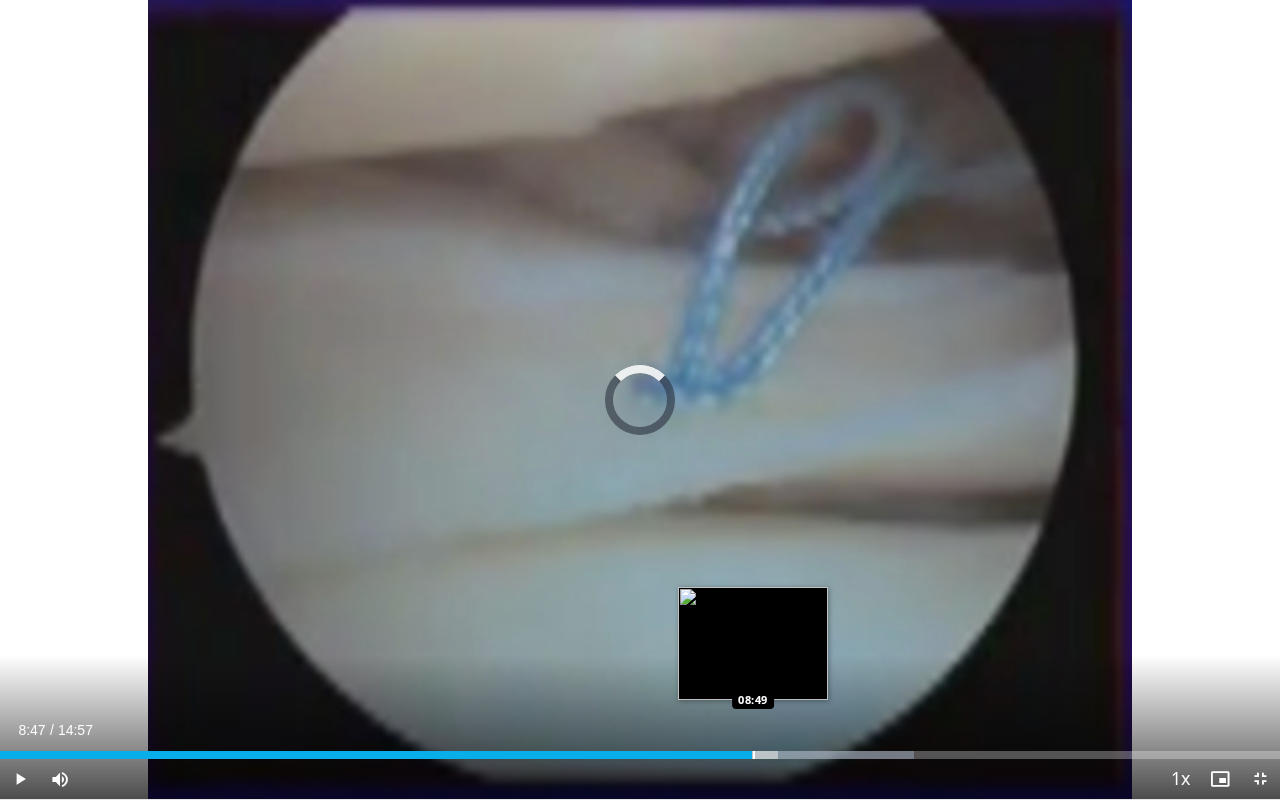 click on "Loaded :  71.41% 09:14 08:49" at bounding box center (640, 755) 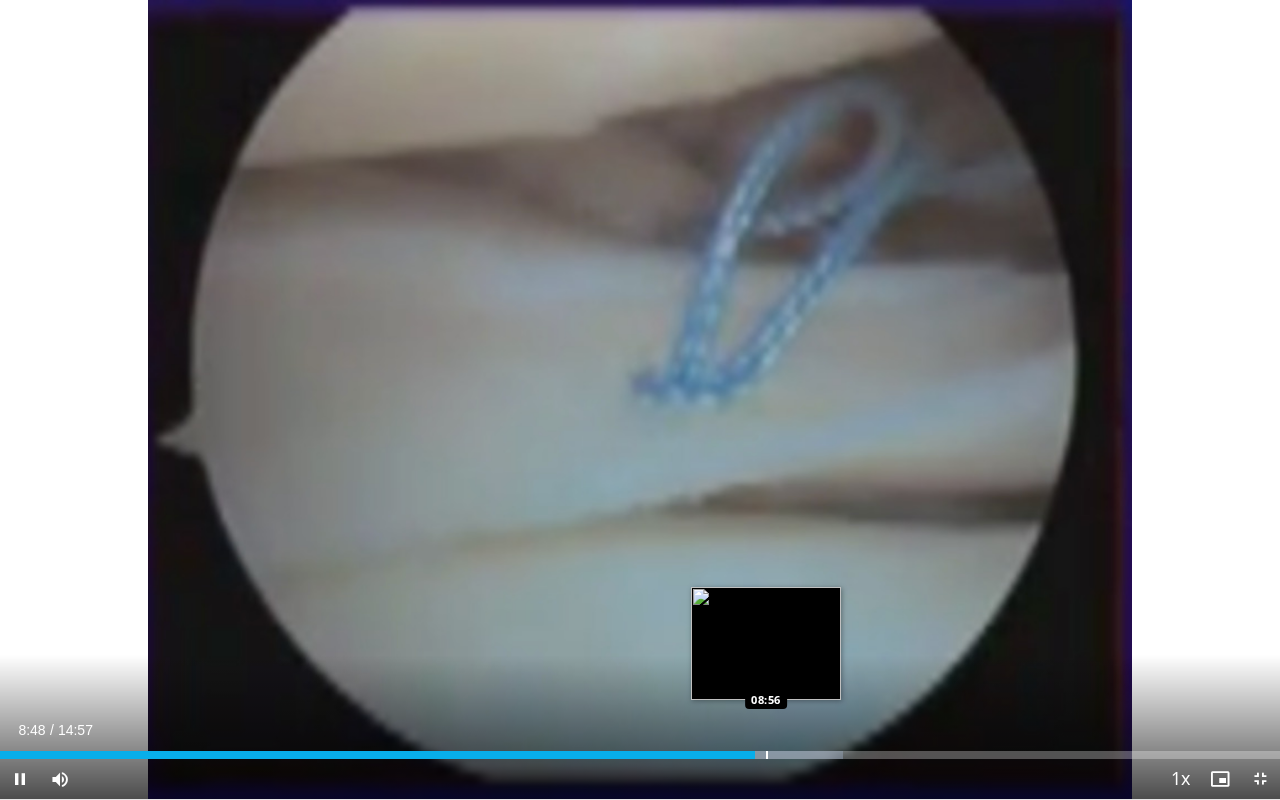 click on "**********" at bounding box center (640, 400) 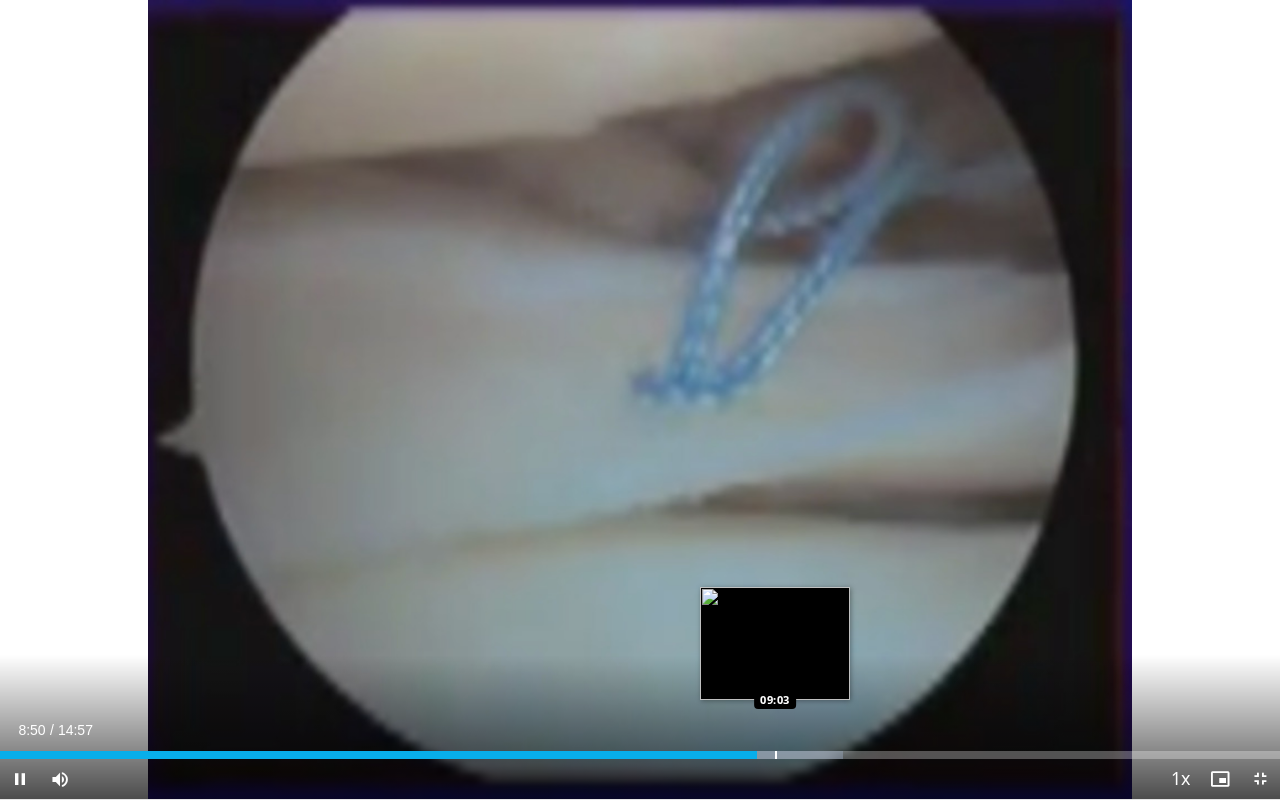click at bounding box center (776, 755) 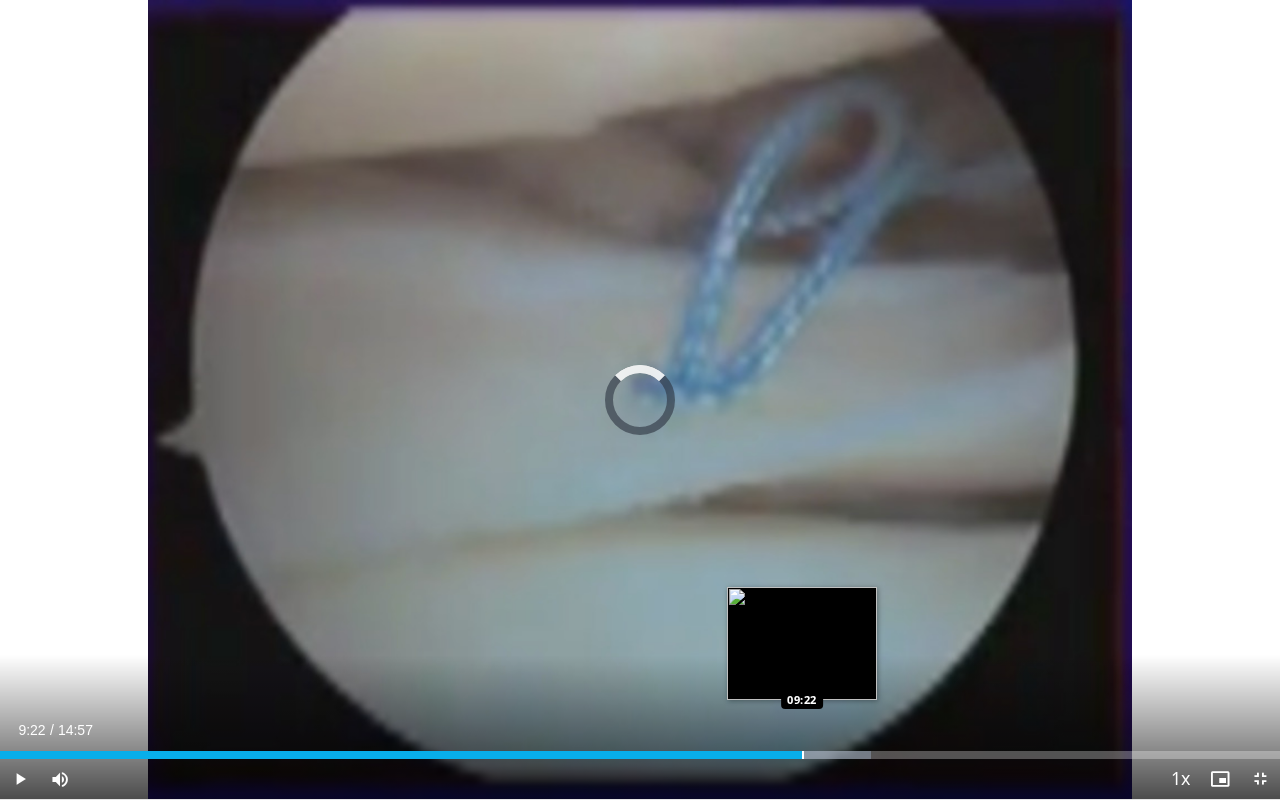 click on "Loaded :  68.06% 09:08 09:22" at bounding box center [640, 749] 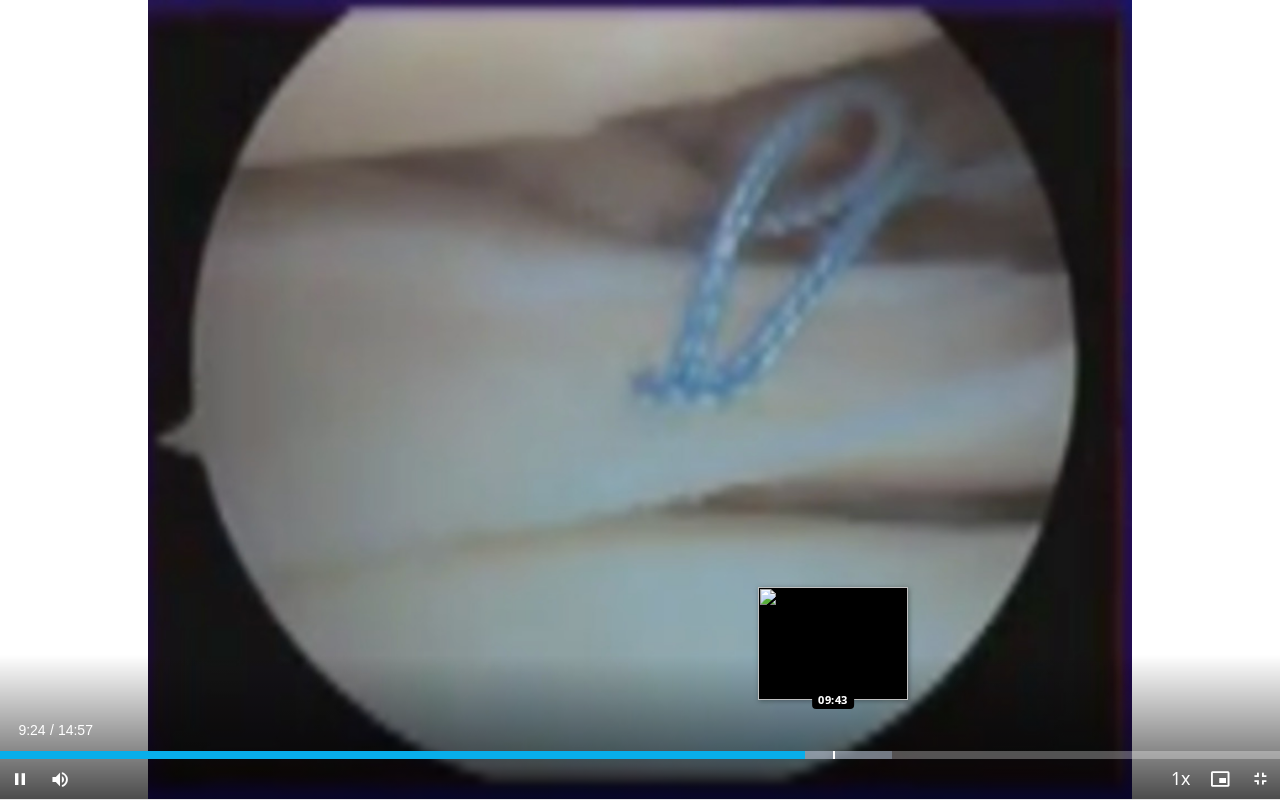 click on "Loaded :  69.65% 09:24 09:43" at bounding box center (640, 749) 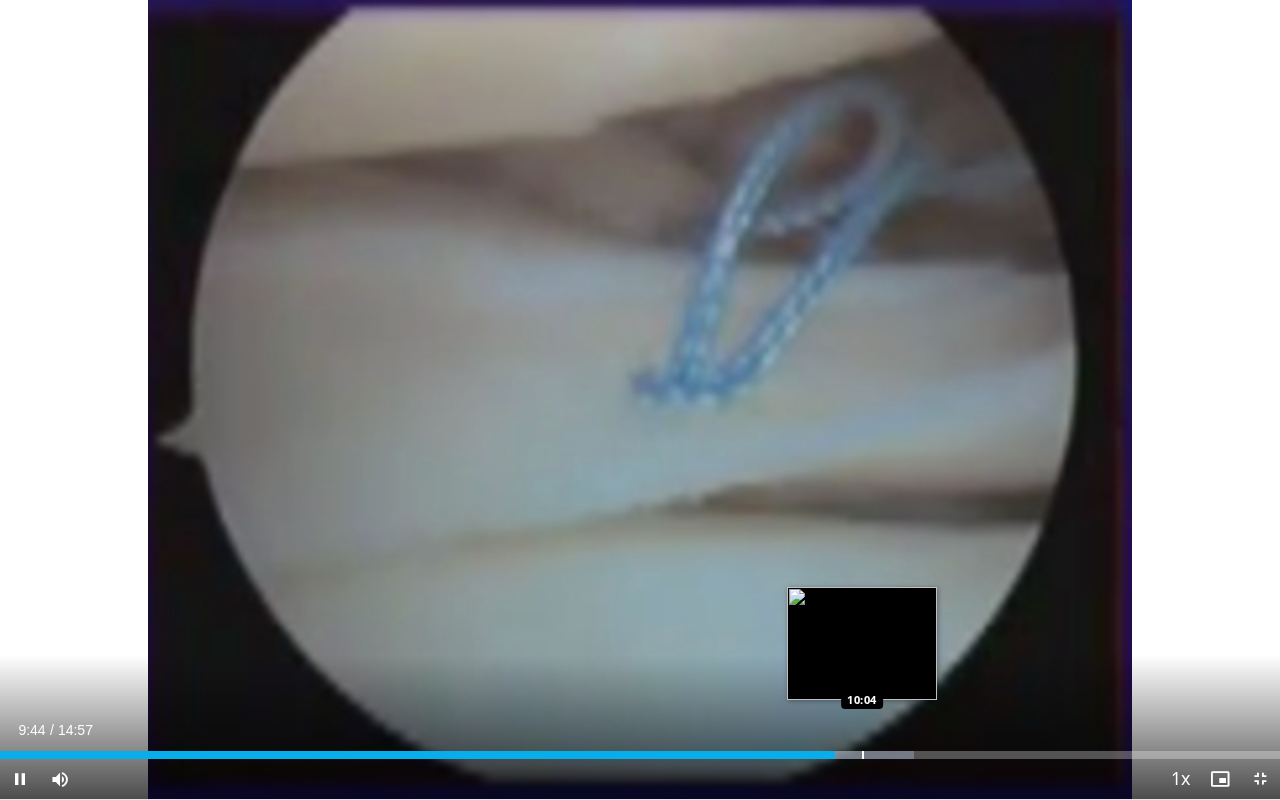 click at bounding box center (863, 755) 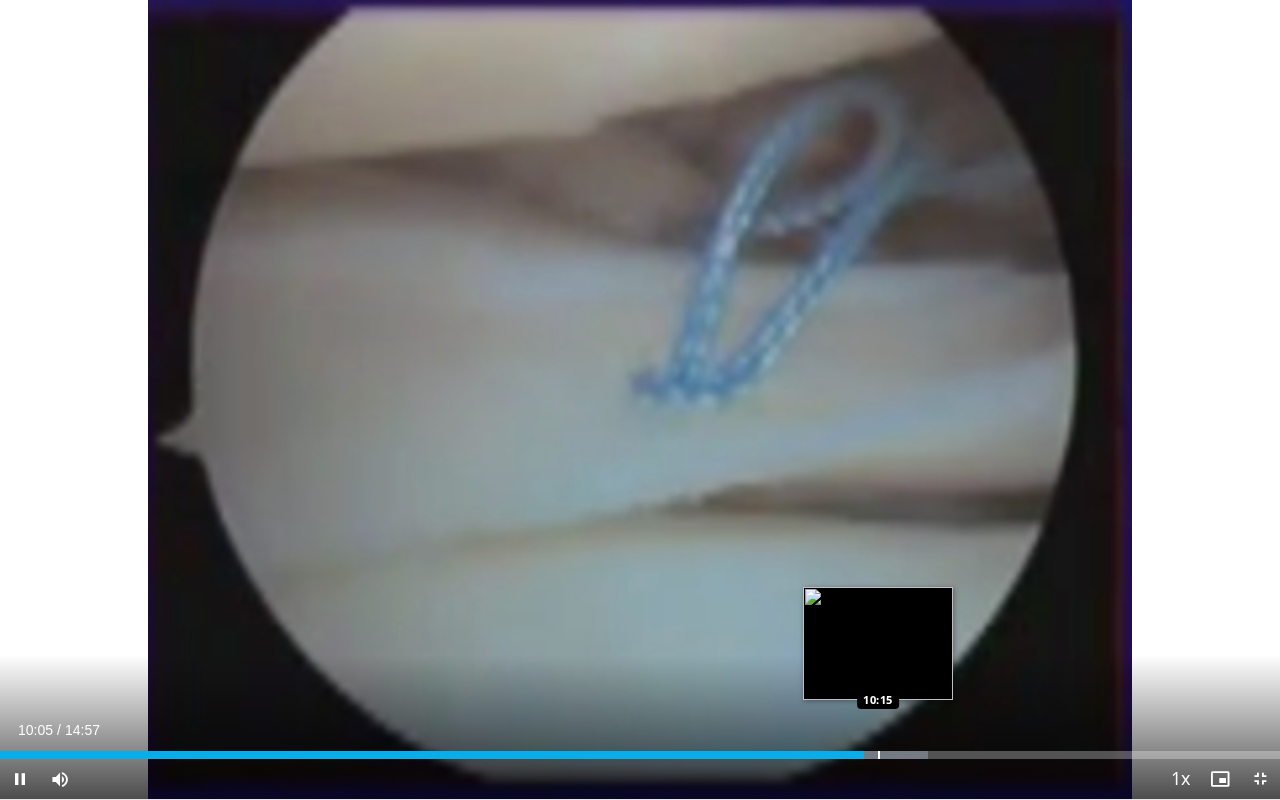 click at bounding box center (879, 755) 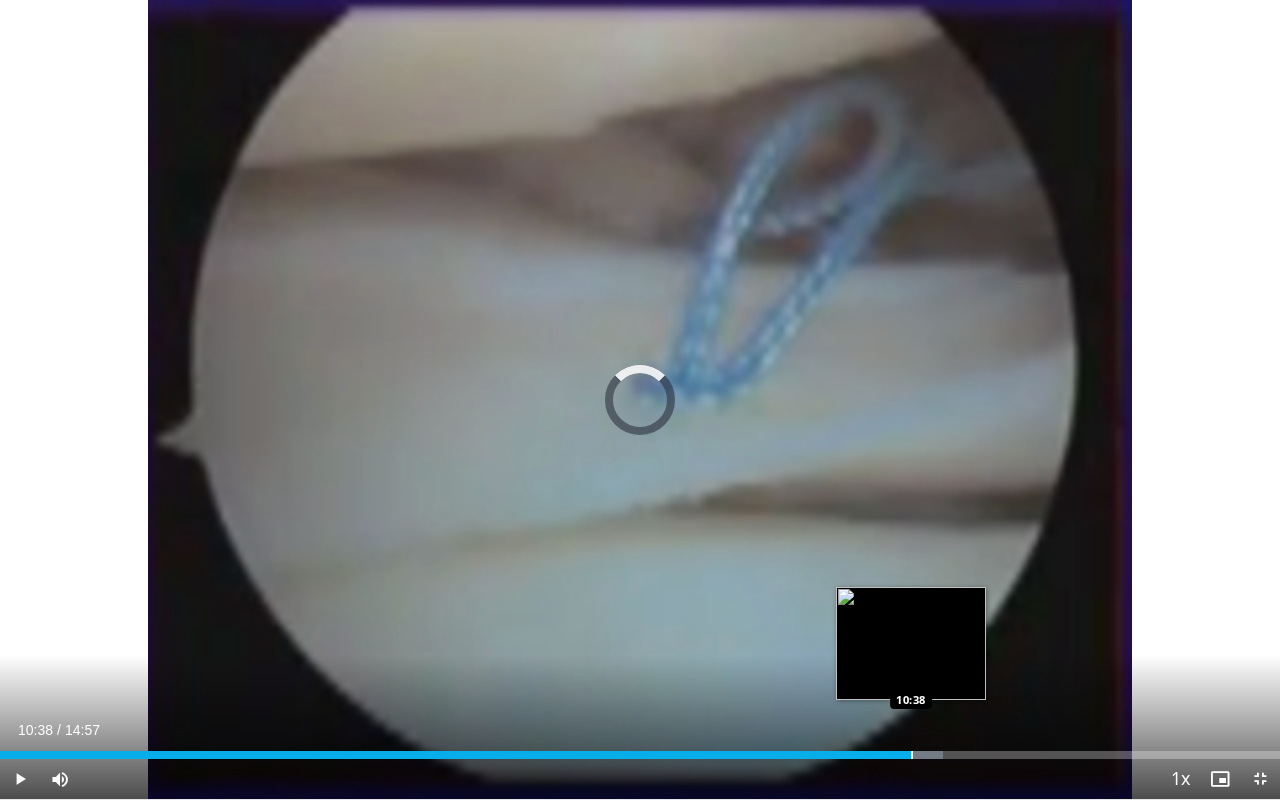 click at bounding box center (912, 755) 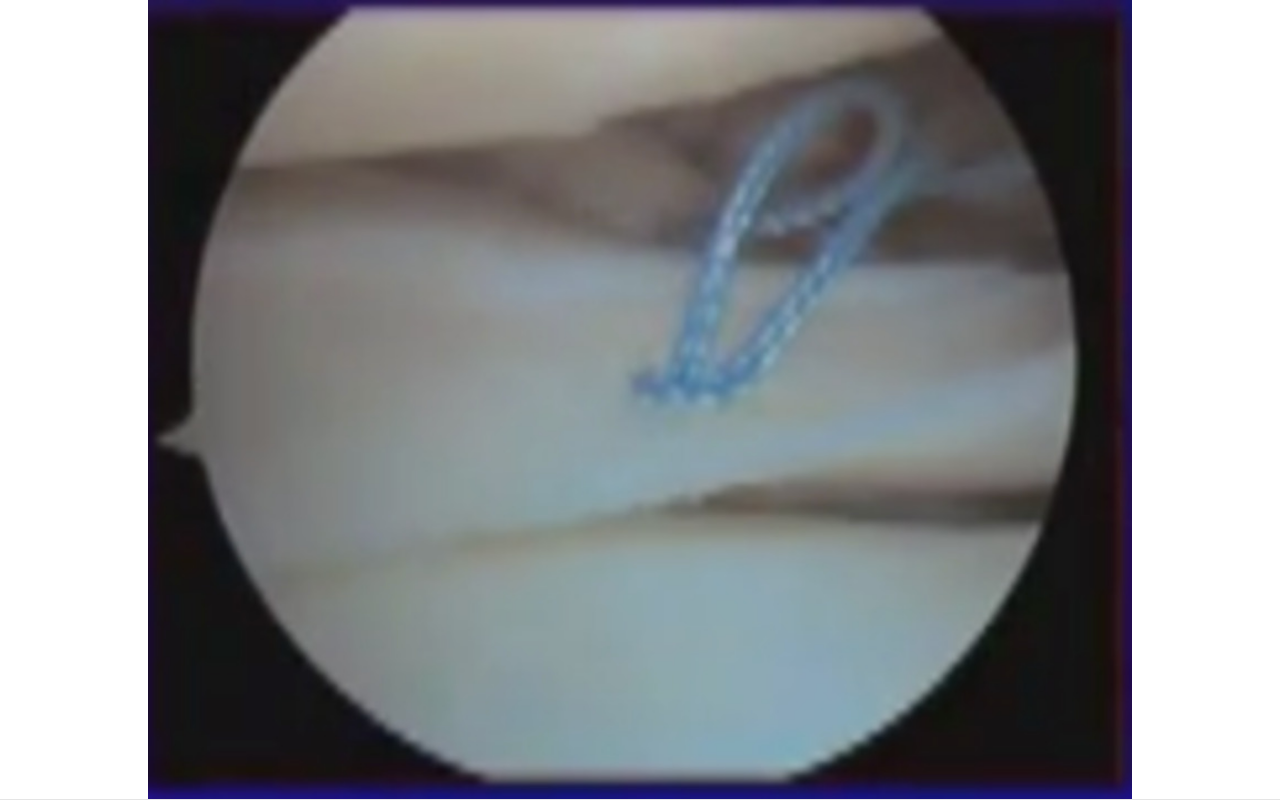click on "**********" at bounding box center (640, 400) 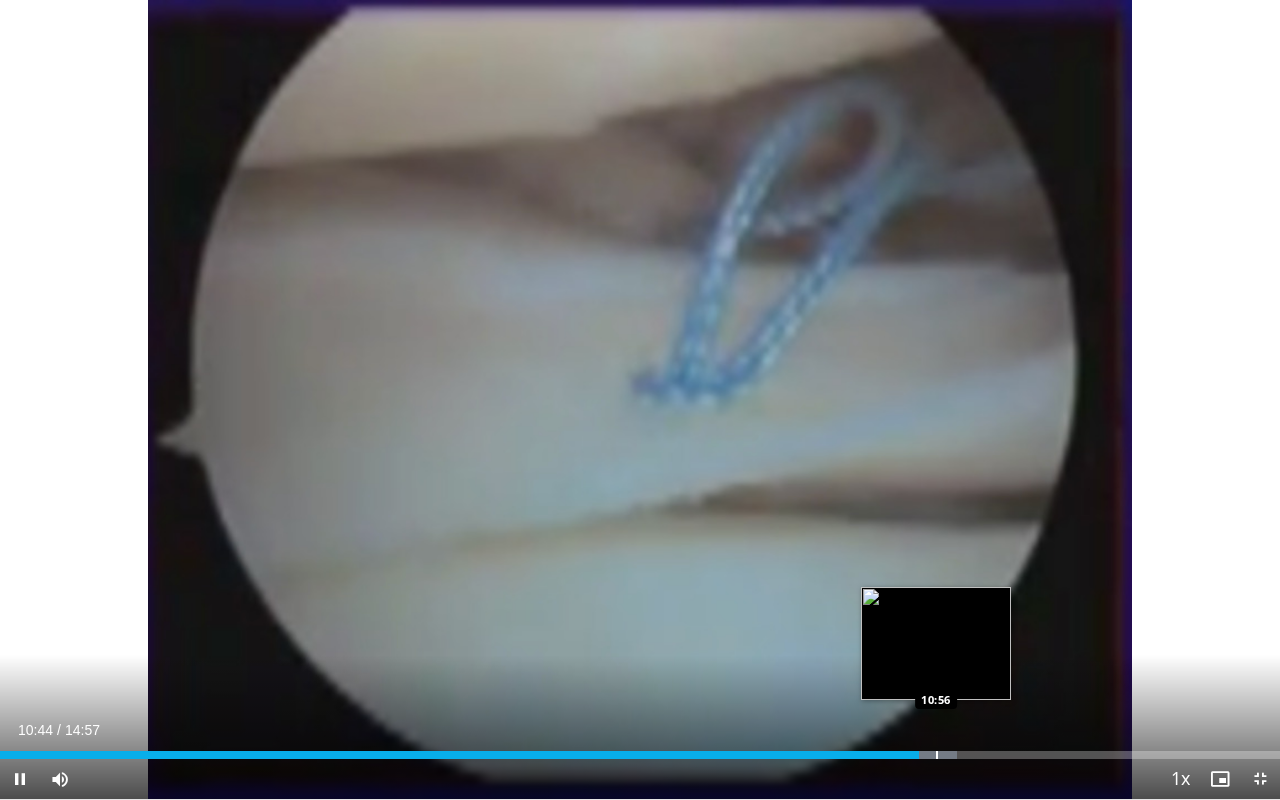 click at bounding box center [937, 755] 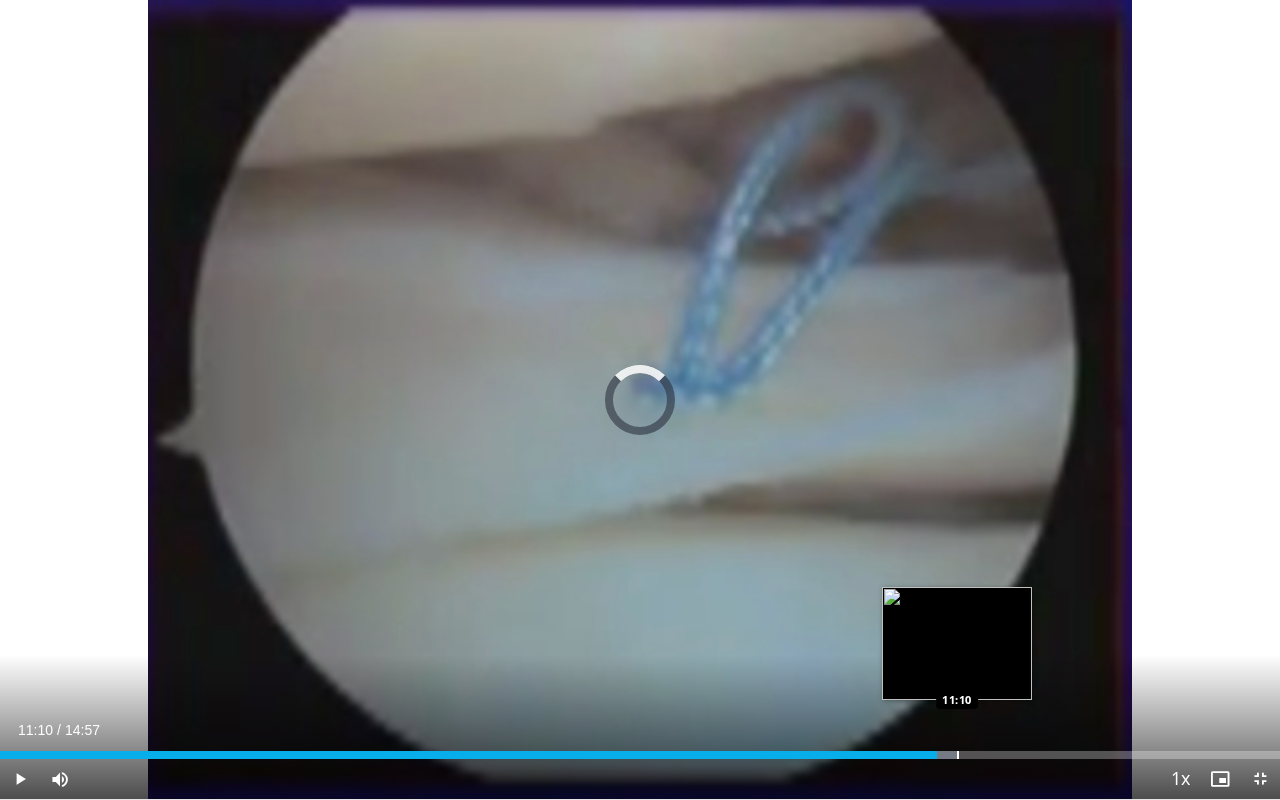 click on "Loaded :  74.76% 10:56 11:10" at bounding box center [640, 749] 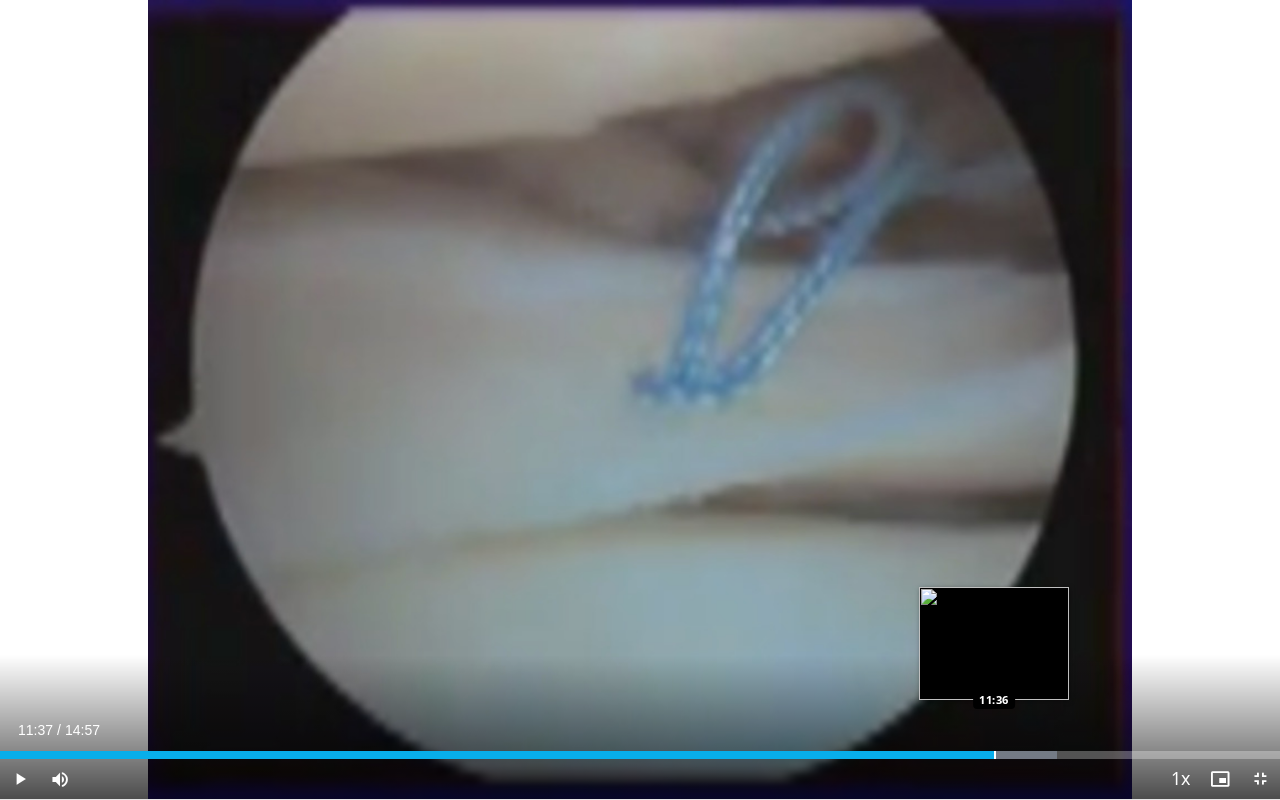 click on "Loaded :  82.57% 11:37 11:36" at bounding box center [640, 749] 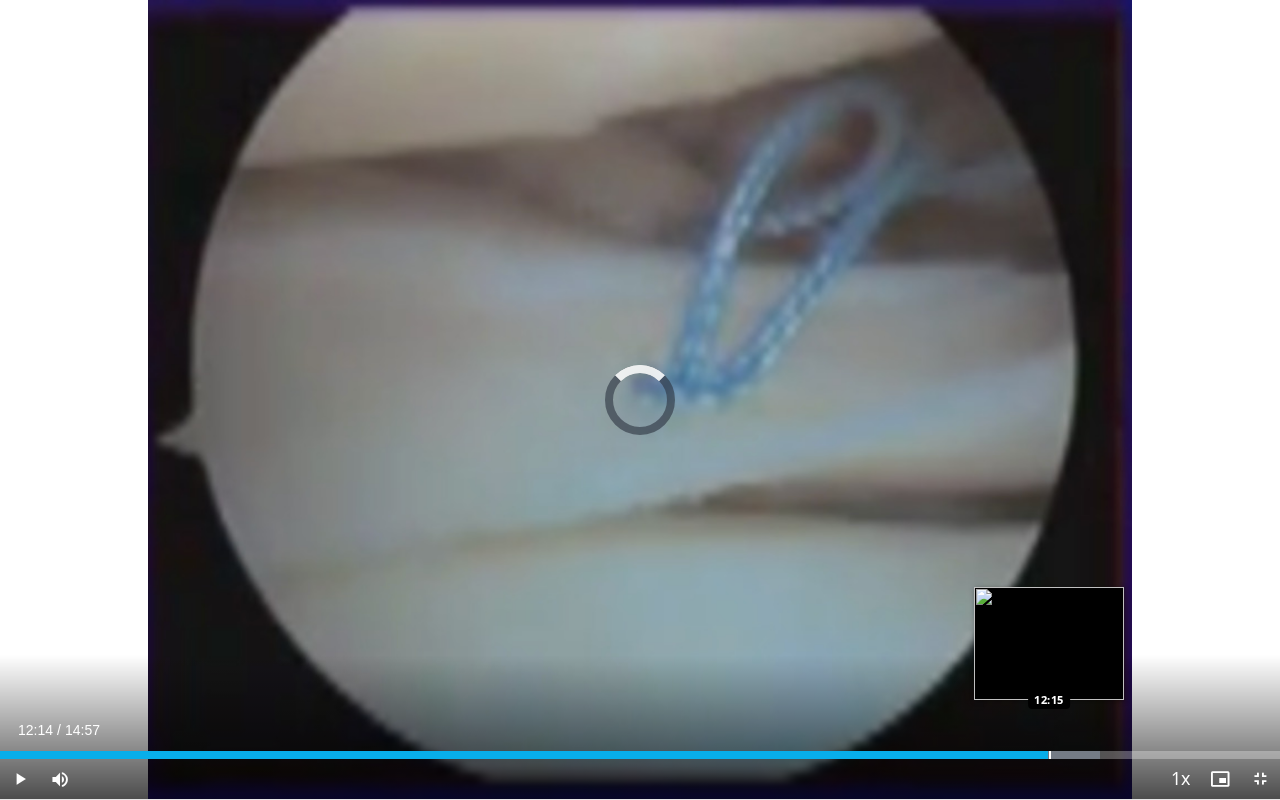 click at bounding box center [1036, 755] 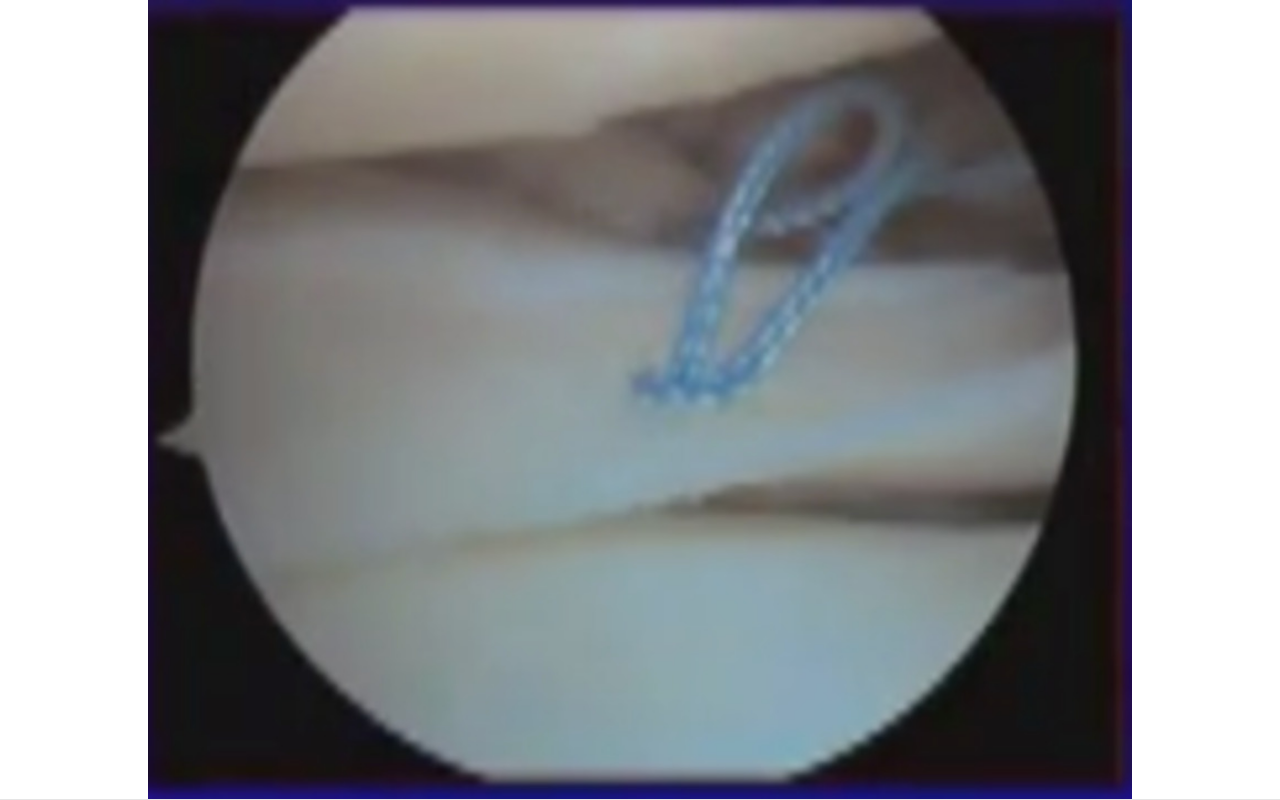 click on "10 seconds
Tap to unmute" at bounding box center (640, 399) 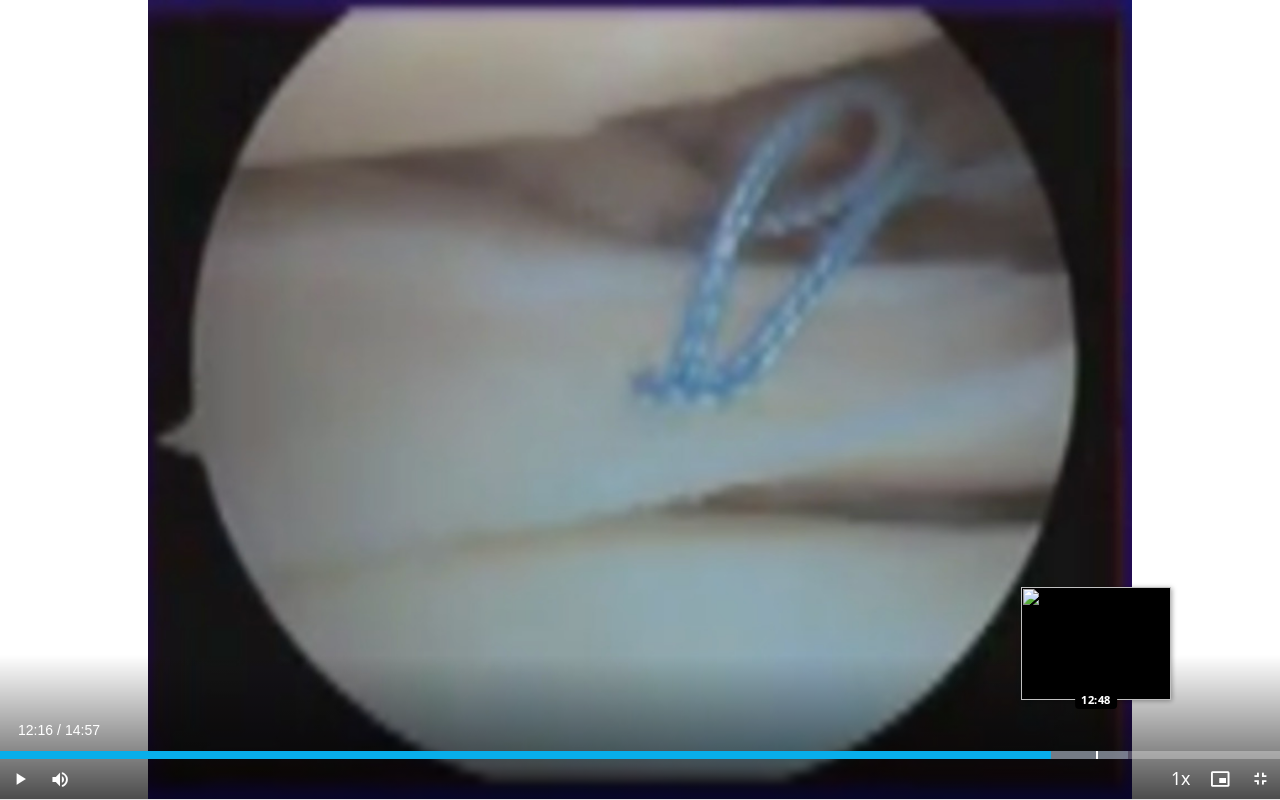 click at bounding box center (1097, 755) 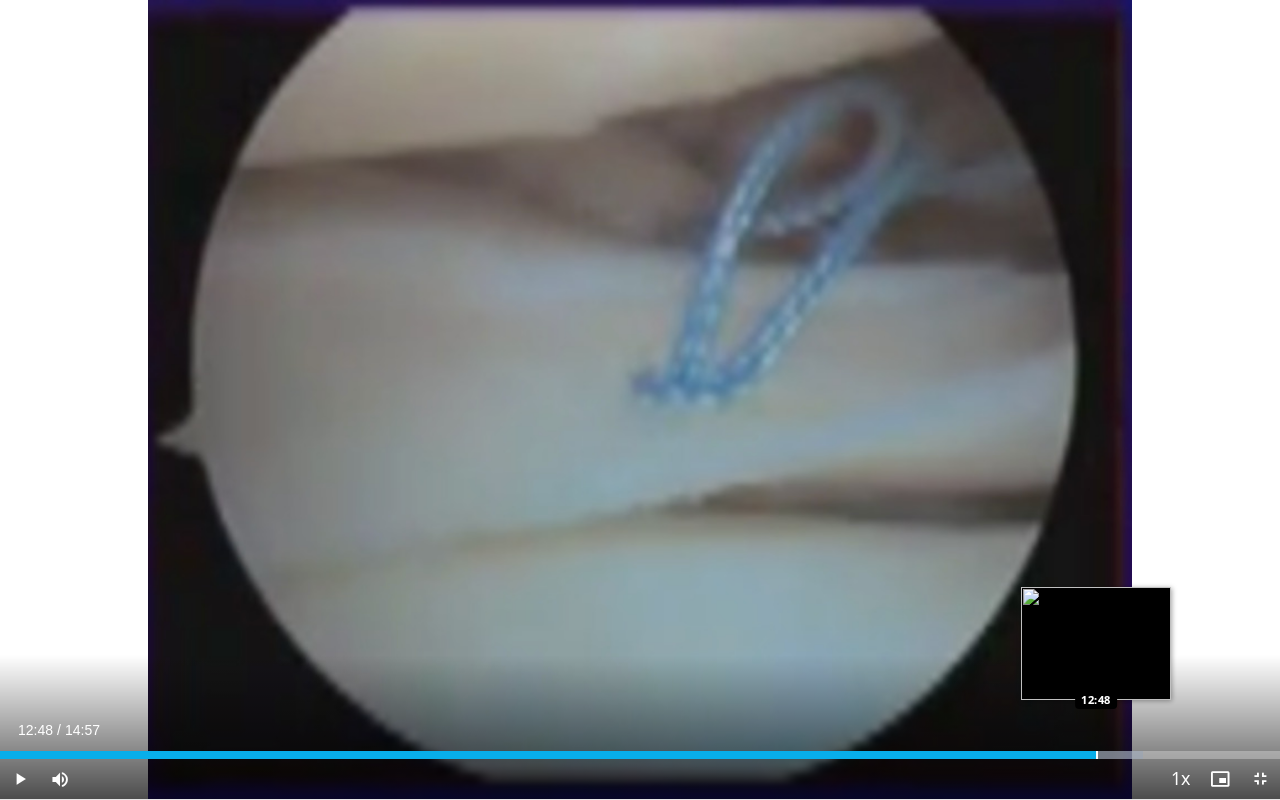click at bounding box center (1097, 755) 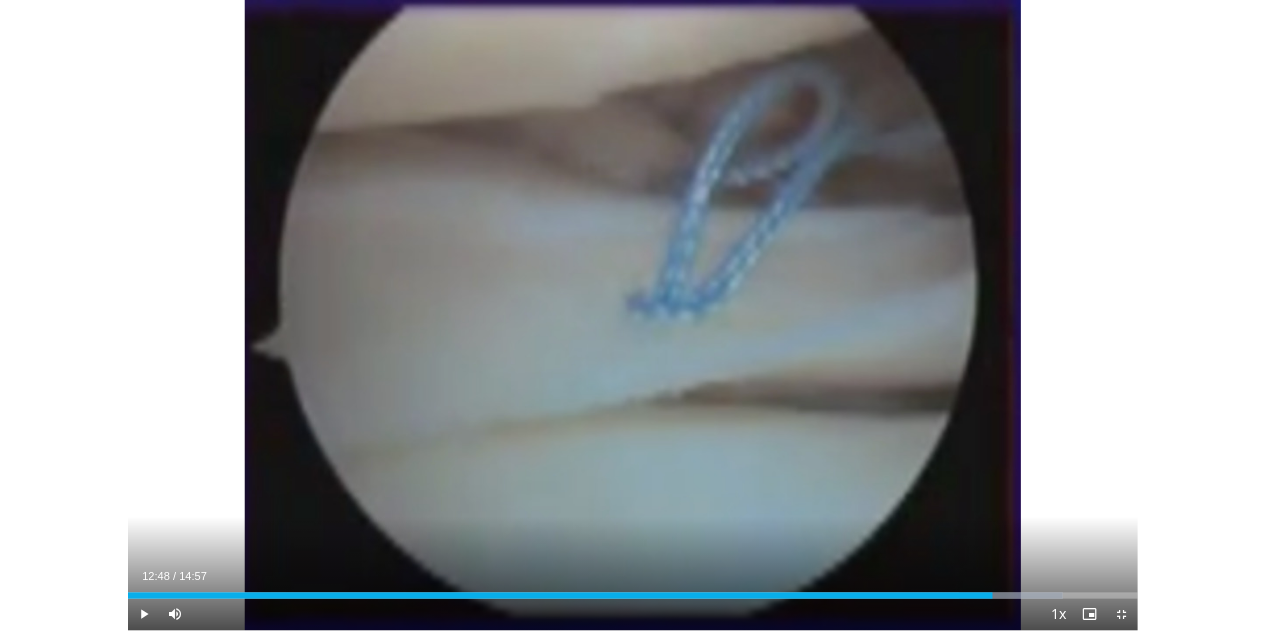 scroll, scrollTop: 659, scrollLeft: 0, axis: vertical 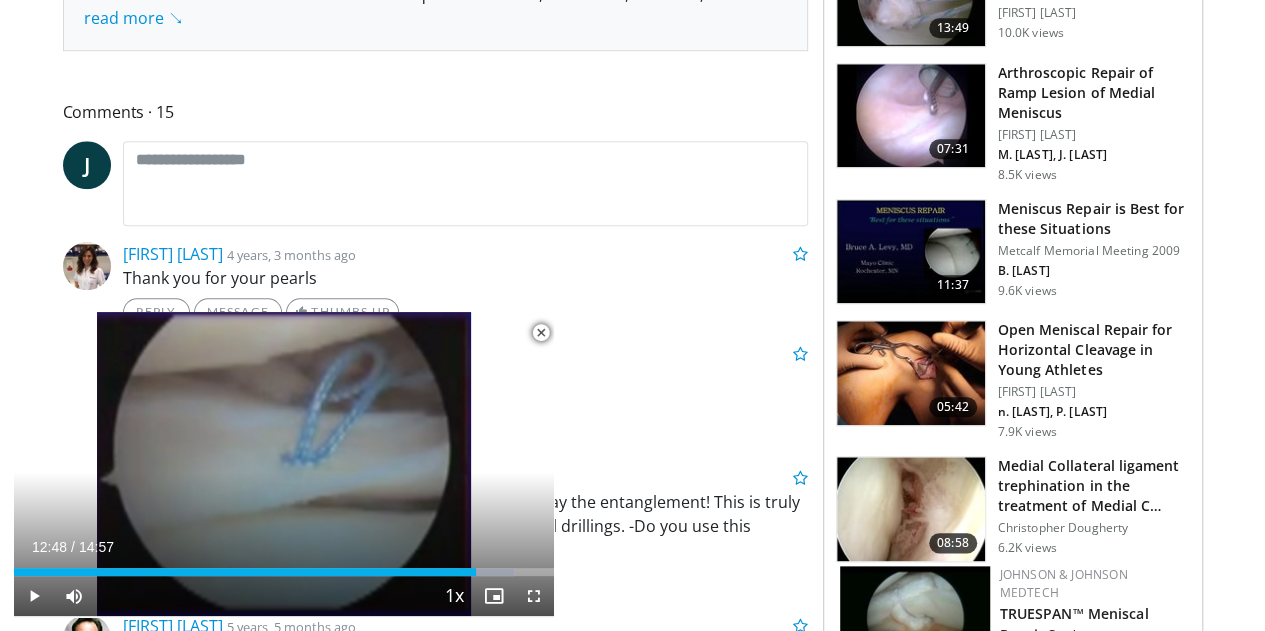 click on "Meniscus Repair is Best for these Situations" at bounding box center [1094, 219] 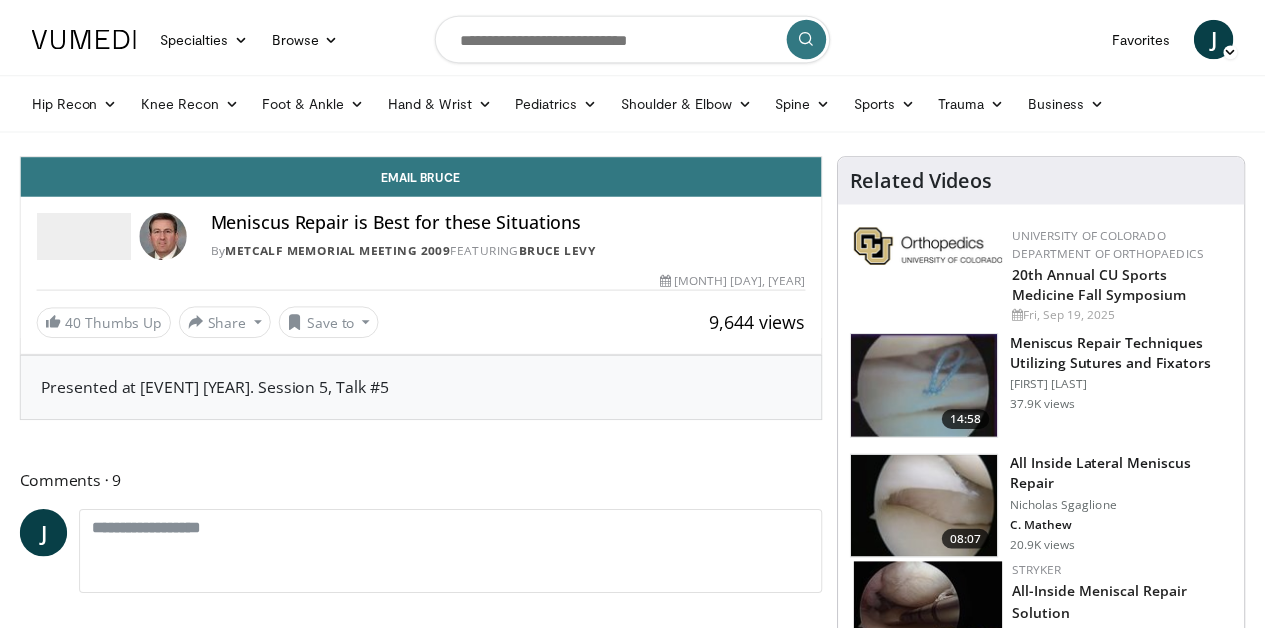 scroll, scrollTop: 0, scrollLeft: 0, axis: both 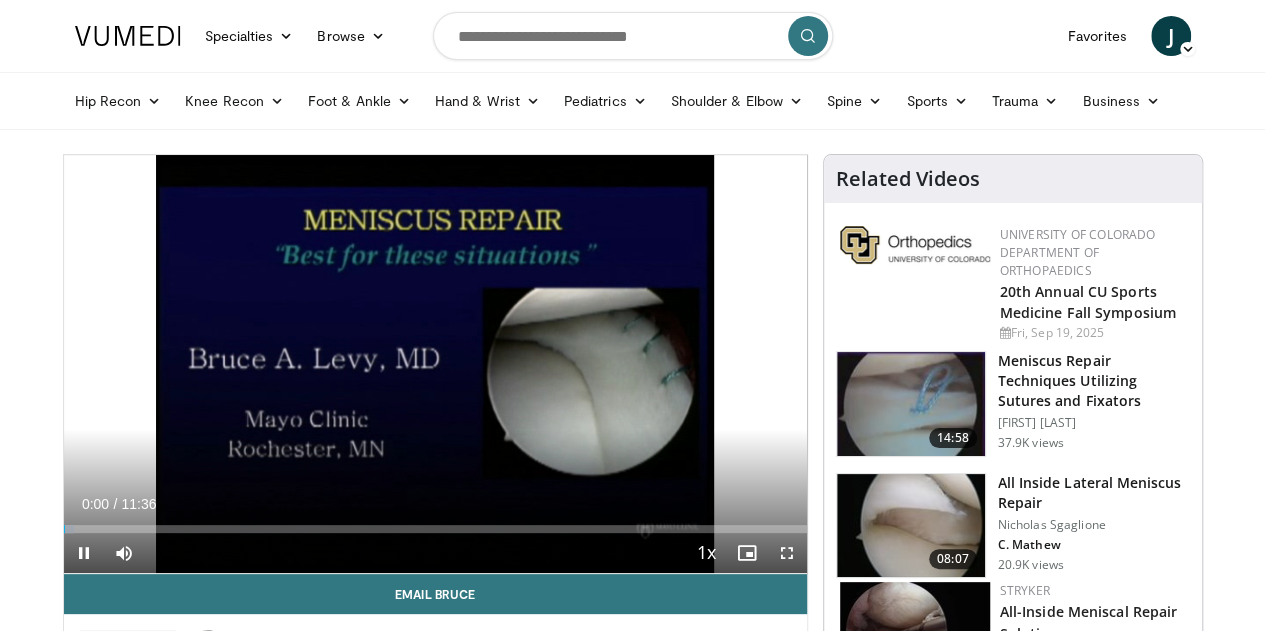 drag, startPoint x: 1263, startPoint y: 67, endPoint x: 1266, endPoint y: 93, distance: 26.172504 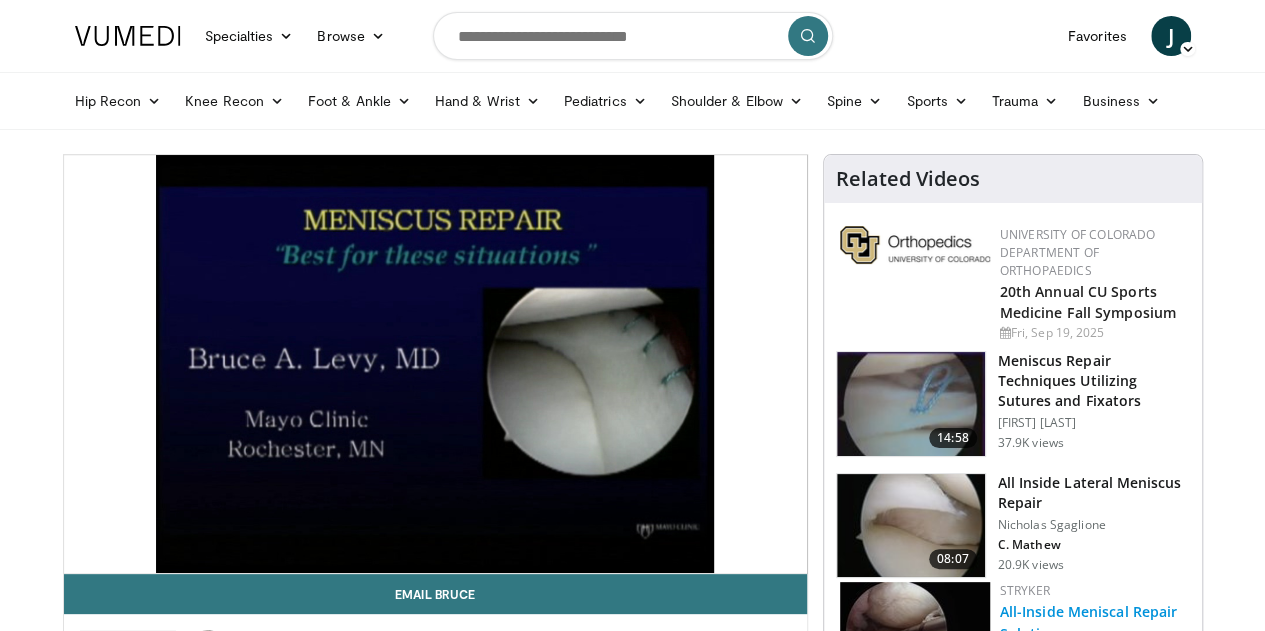 click on "All-Inside Meniscal Repair Solution" at bounding box center (1089, 622) 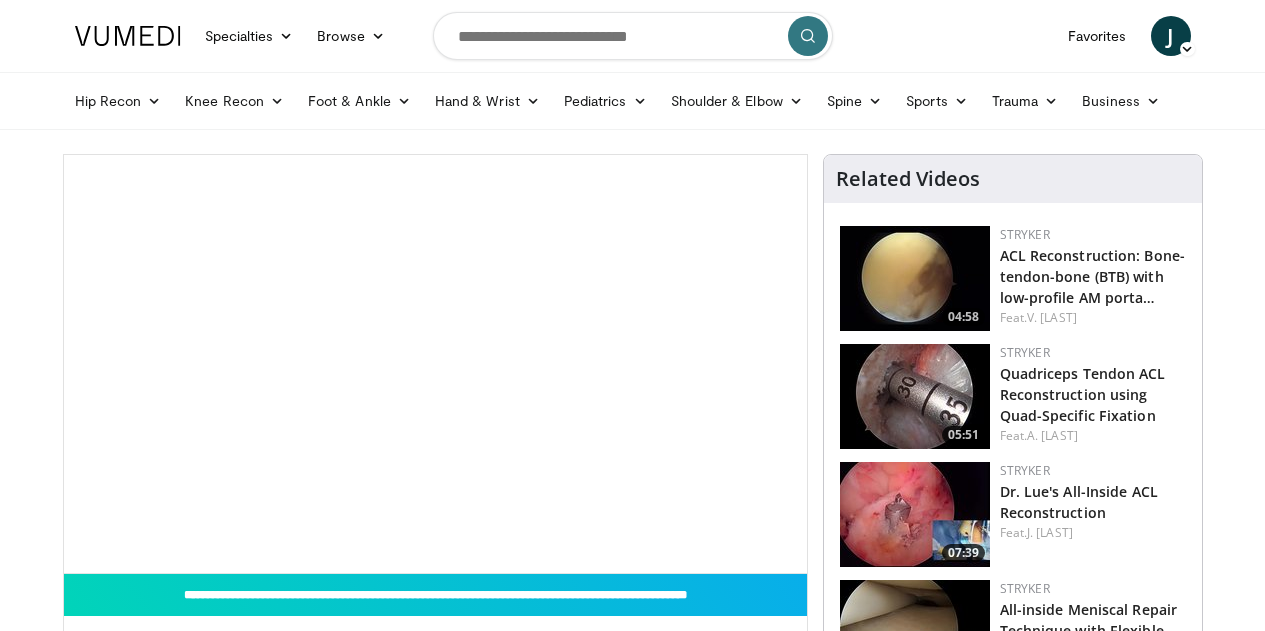 scroll, scrollTop: 0, scrollLeft: 0, axis: both 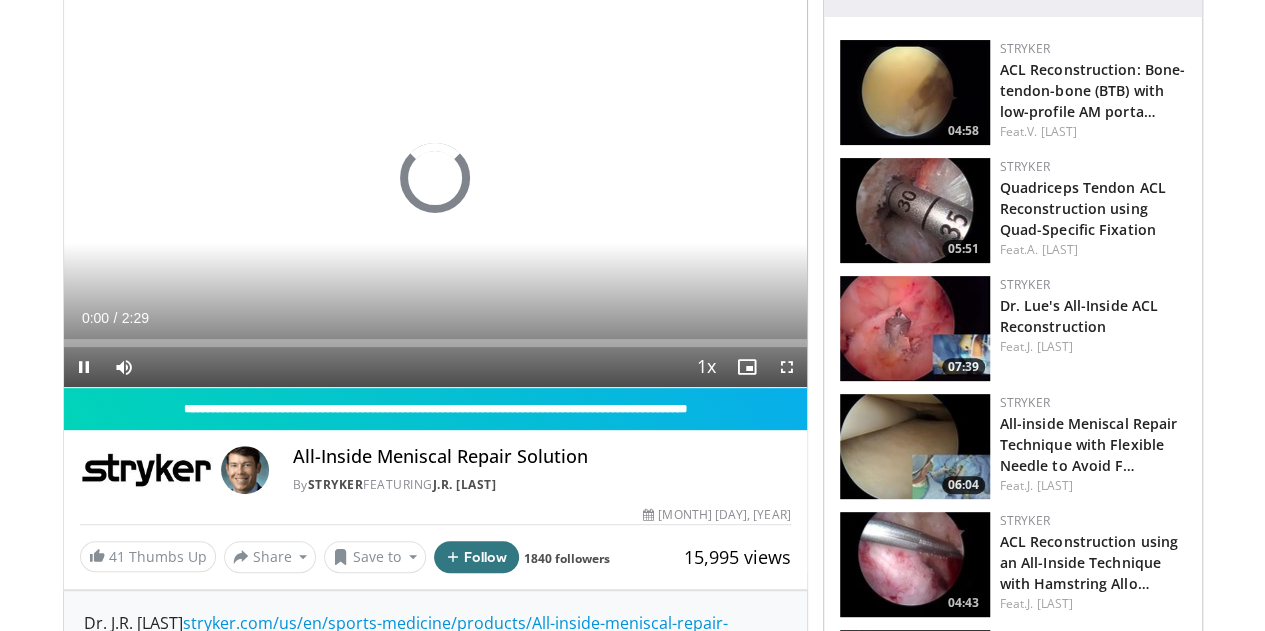 drag, startPoint x: 0, startPoint y: 0, endPoint x: 1274, endPoint y: 161, distance: 1284.1328 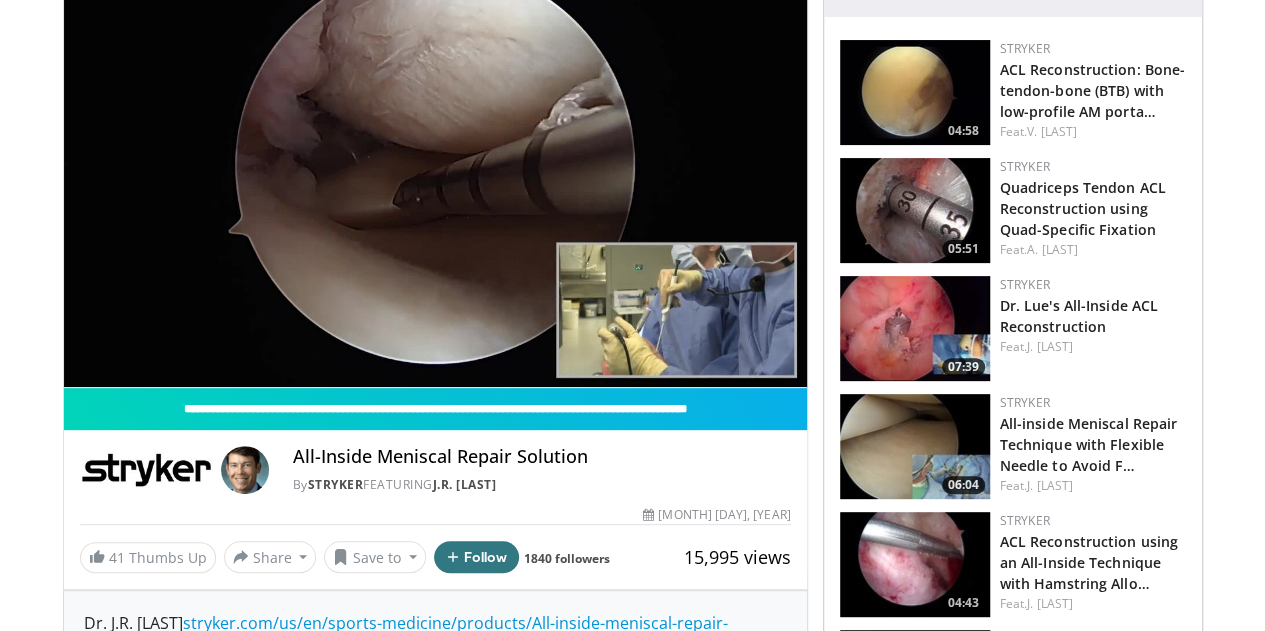 click on "10 seconds
Tap to unmute" at bounding box center (435, 178) 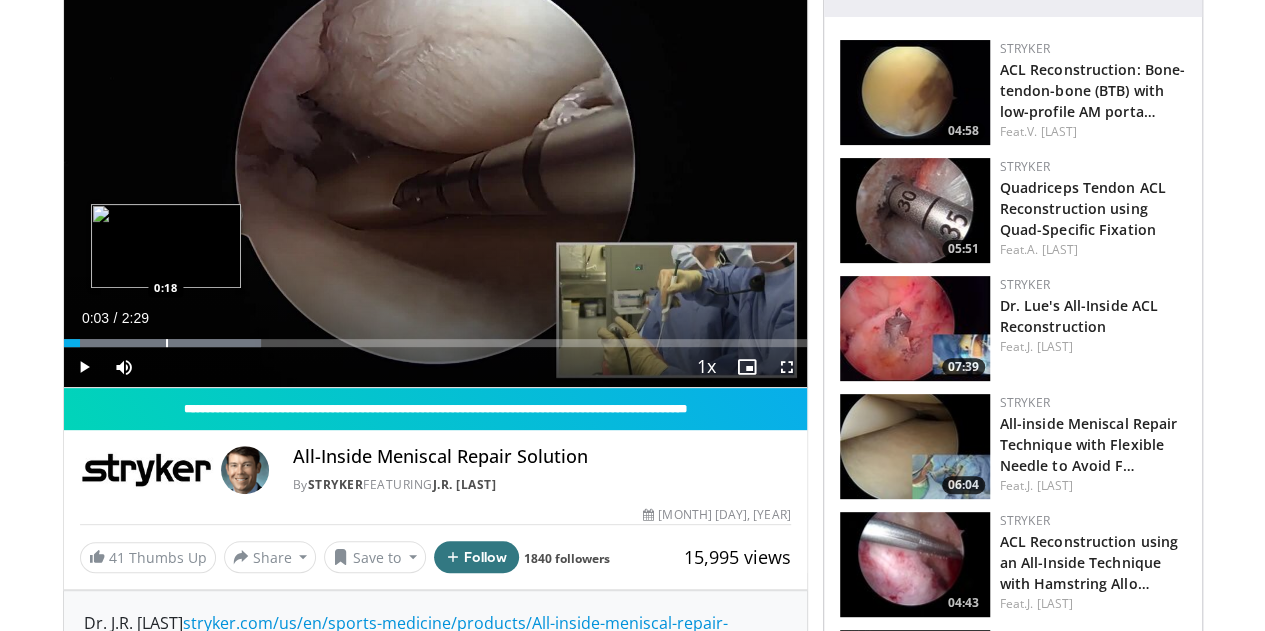 click at bounding box center (167, 343) 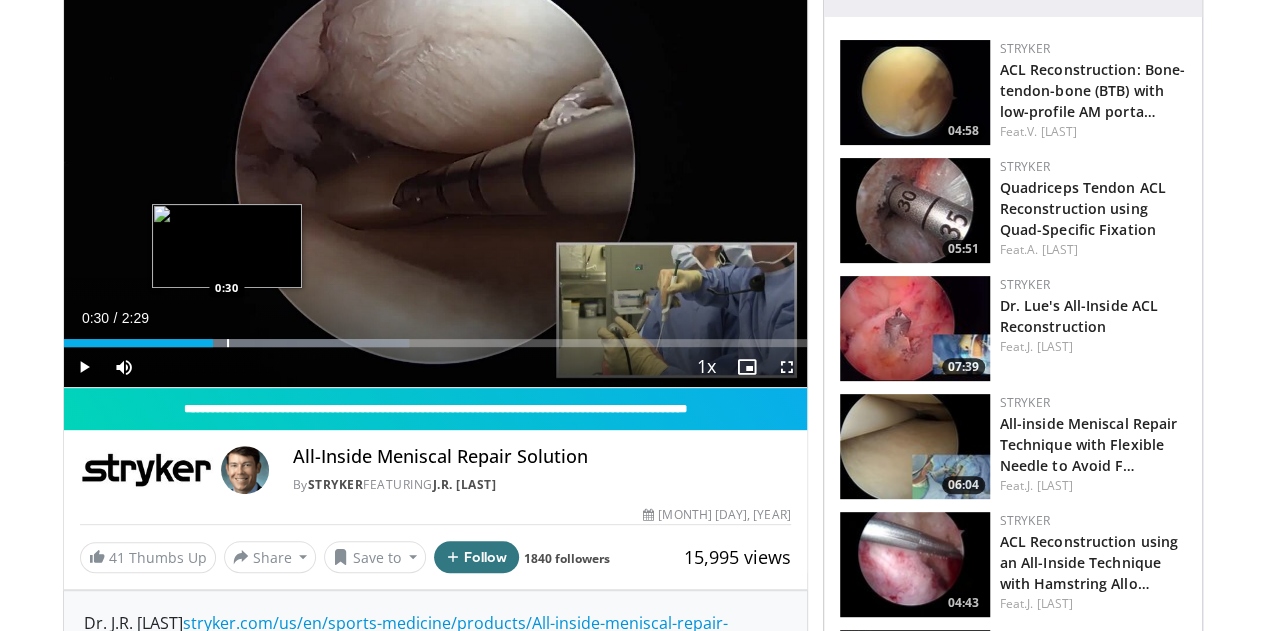 click on "Loaded :  46.48% 0:18 0:30" at bounding box center [435, 337] 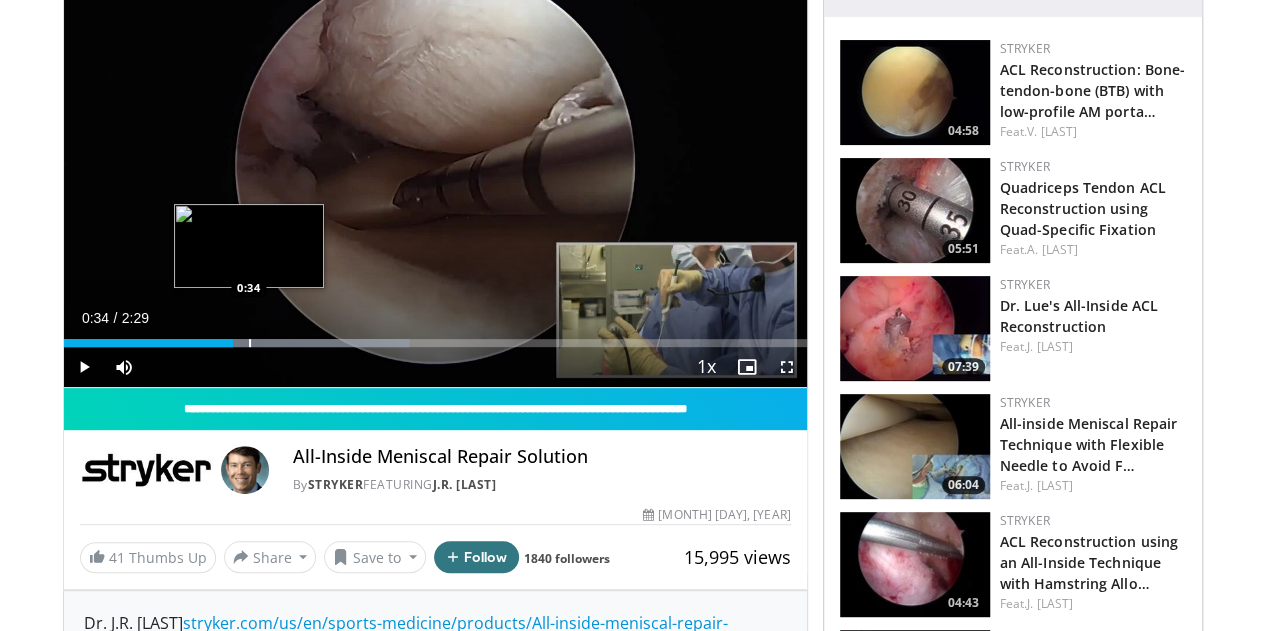 click at bounding box center (250, 343) 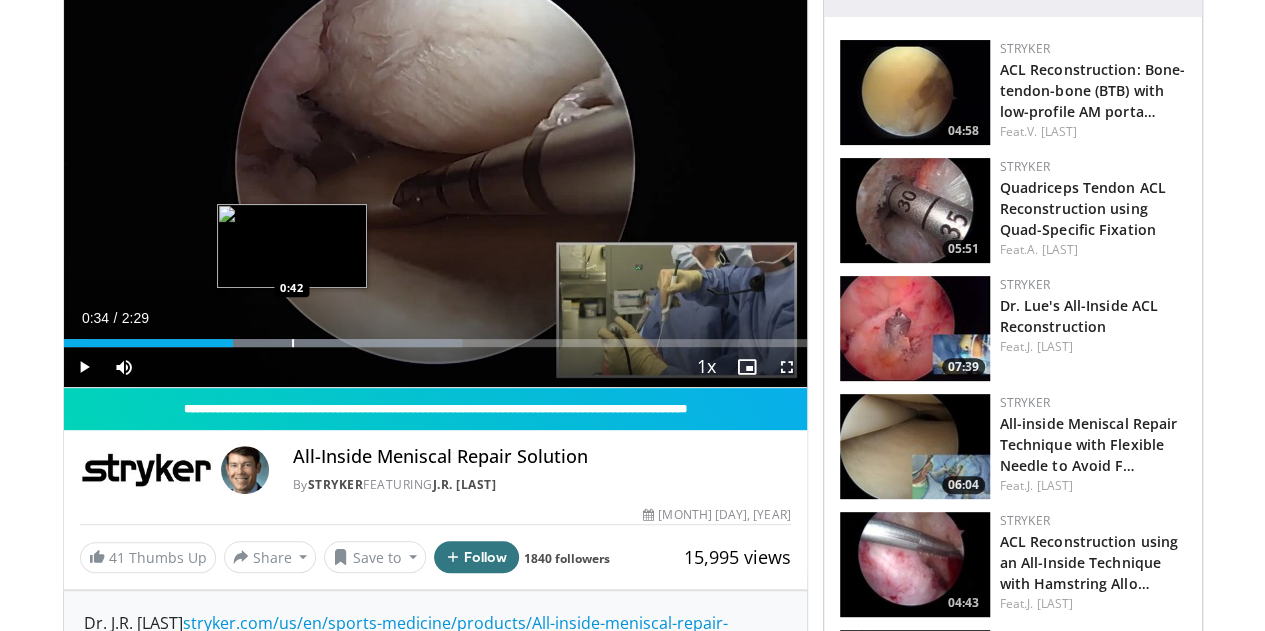 click at bounding box center [293, 343] 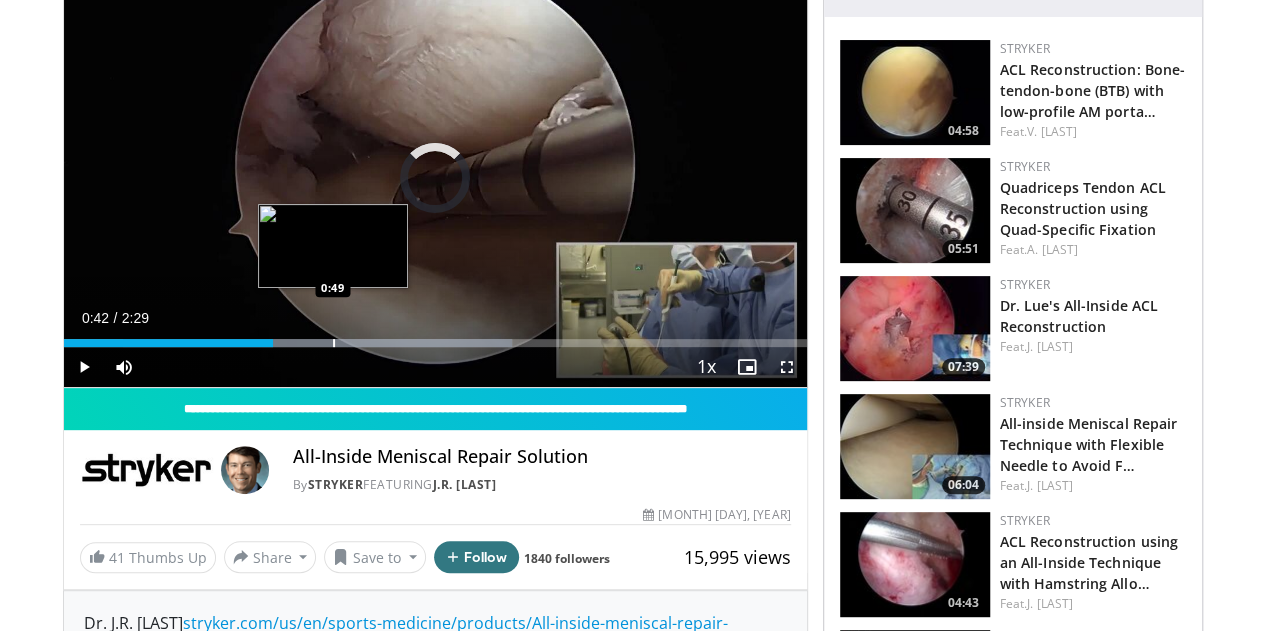 click at bounding box center (334, 343) 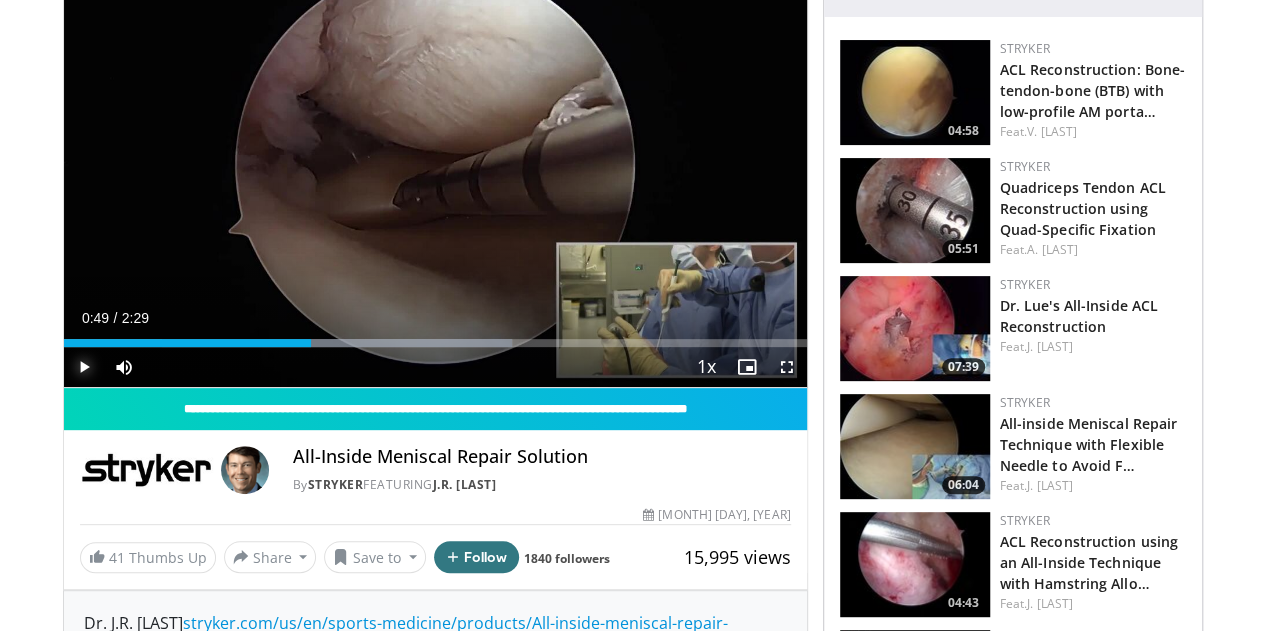 click at bounding box center [84, 367] 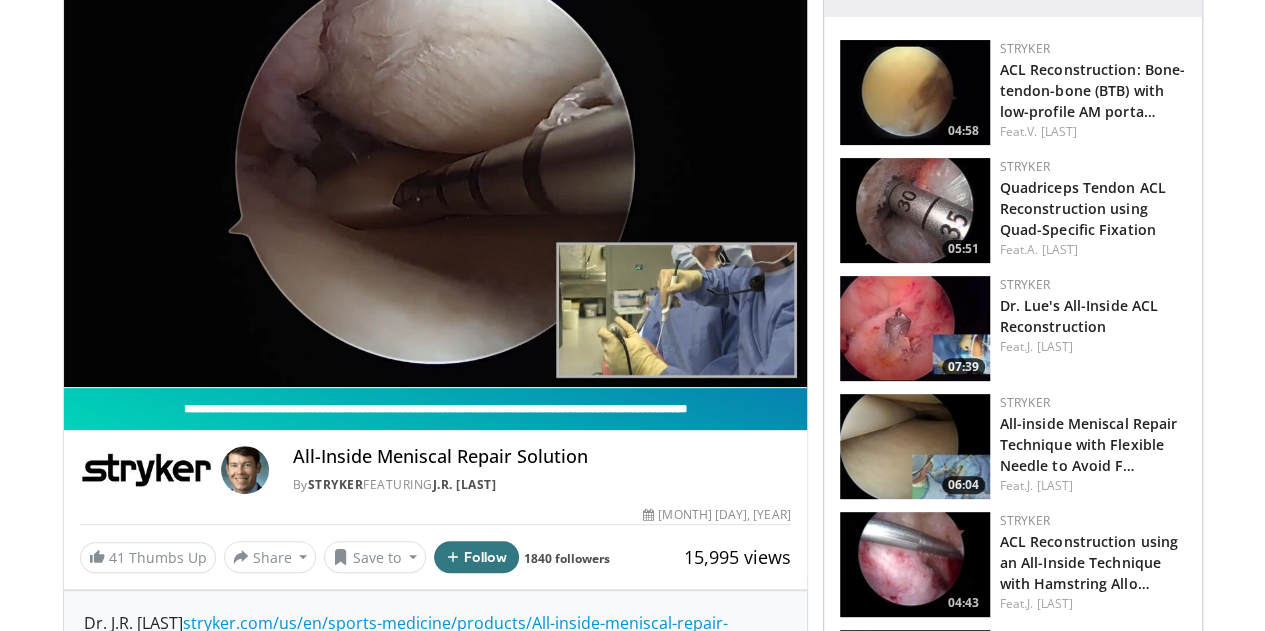 click on "**********" at bounding box center [435, 409] 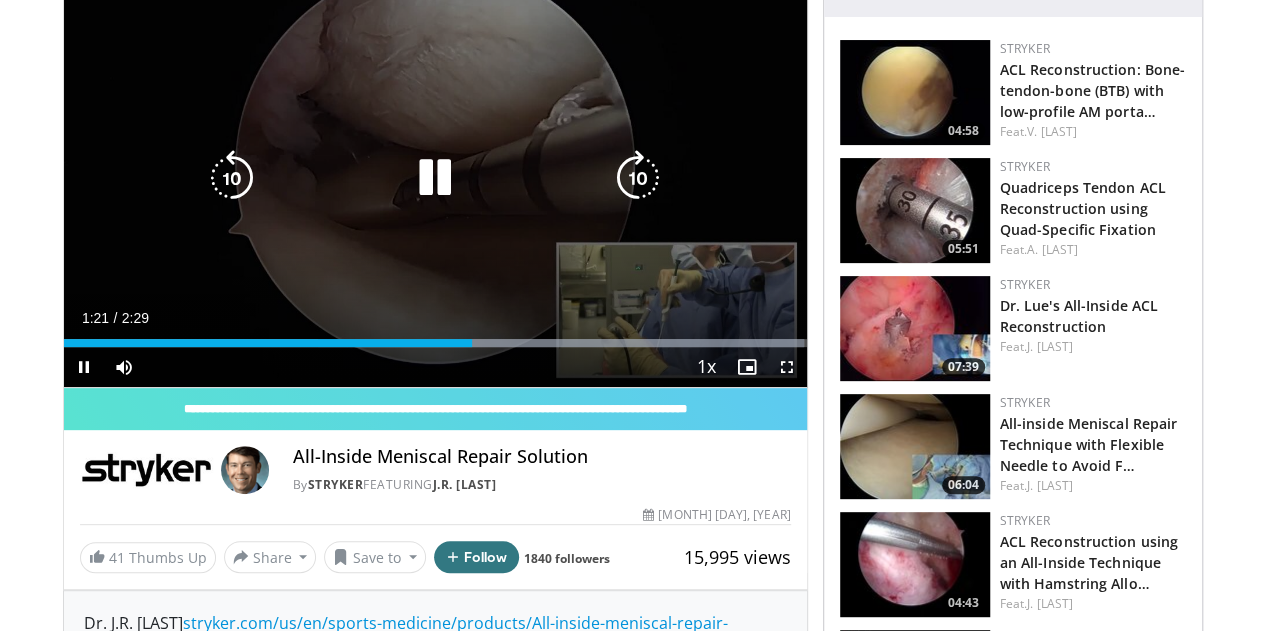 click on "10 seconds
Tap to unmute" at bounding box center (435, 178) 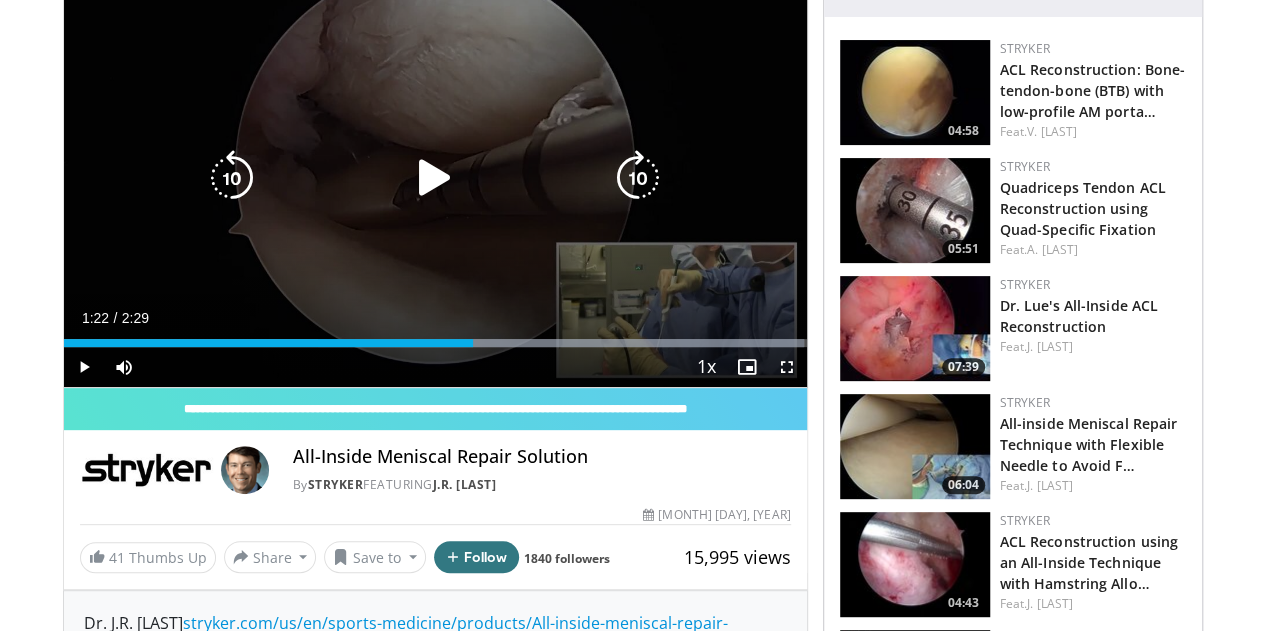 click at bounding box center (435, 178) 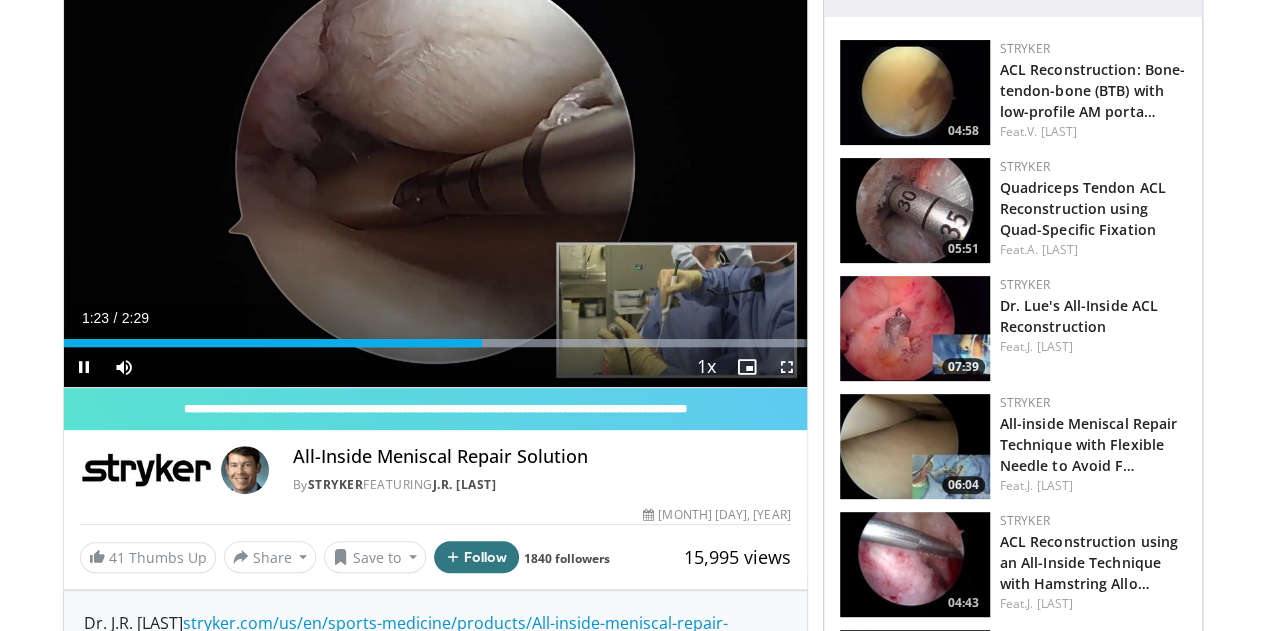 click at bounding box center (787, 367) 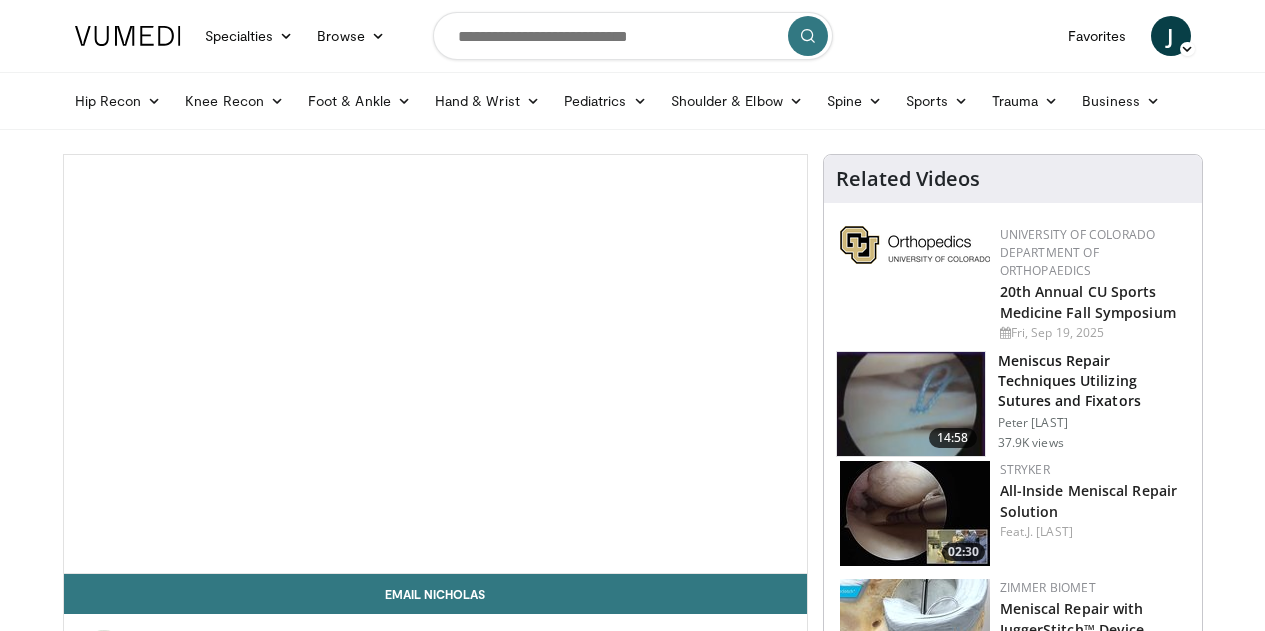scroll, scrollTop: 0, scrollLeft: 0, axis: both 